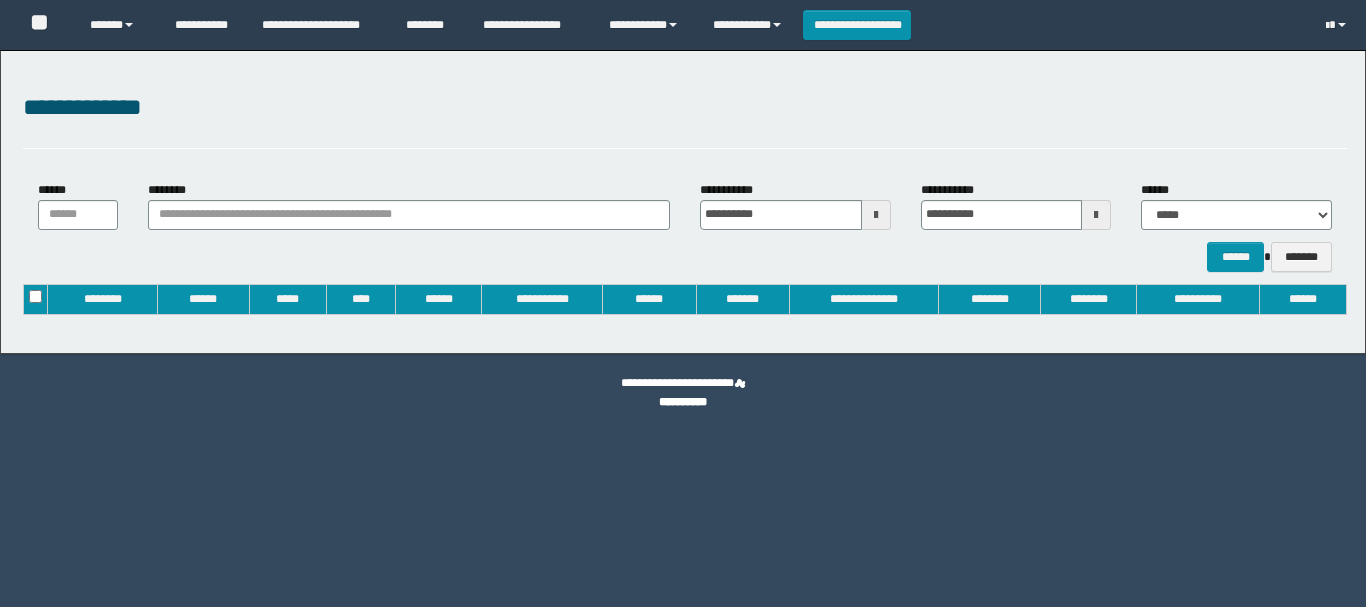 type on "**********" 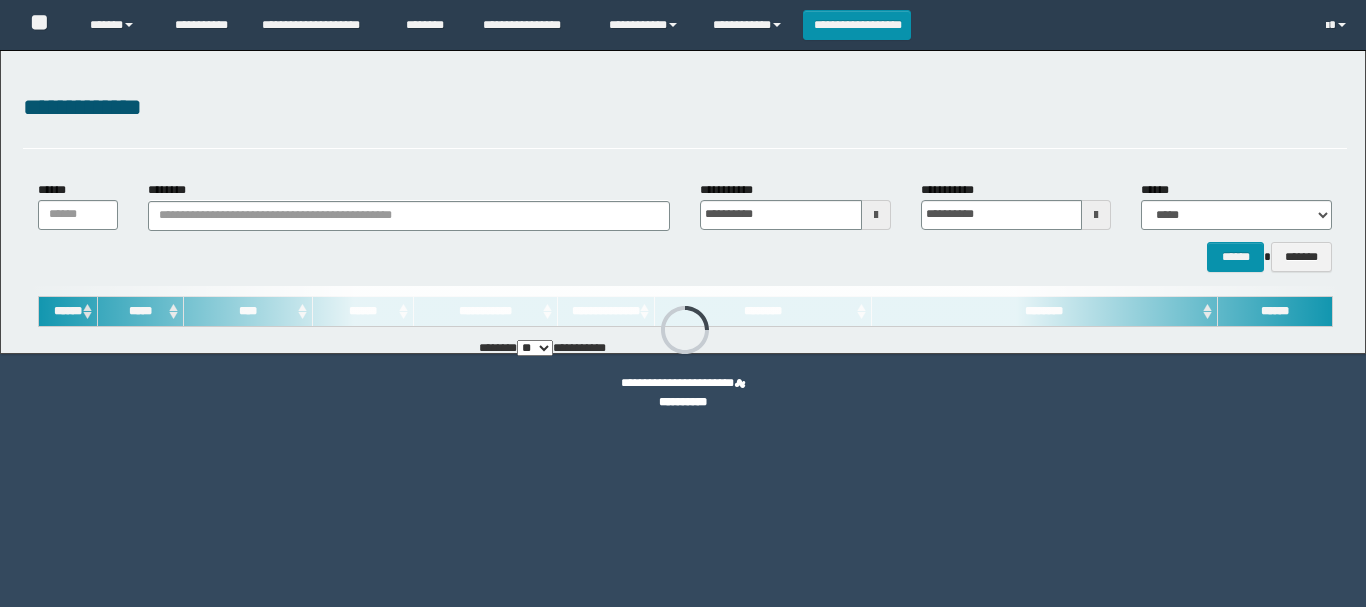 scroll, scrollTop: 0, scrollLeft: 0, axis: both 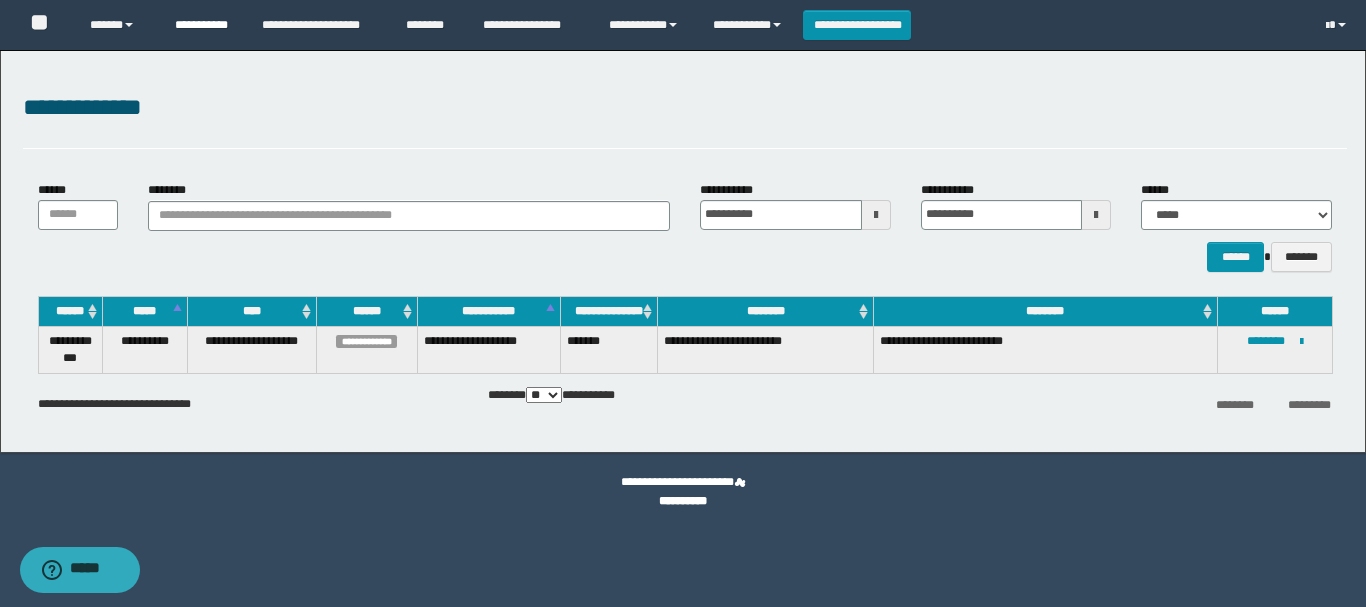 click on "**********" at bounding box center (203, 25) 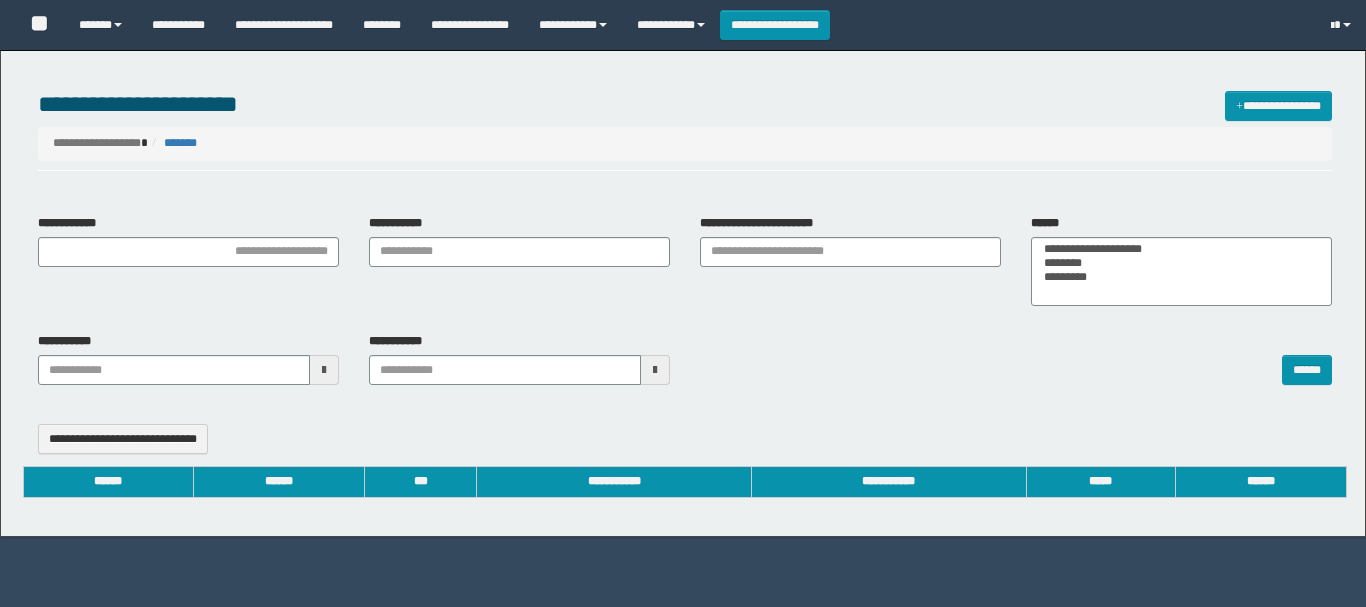 select 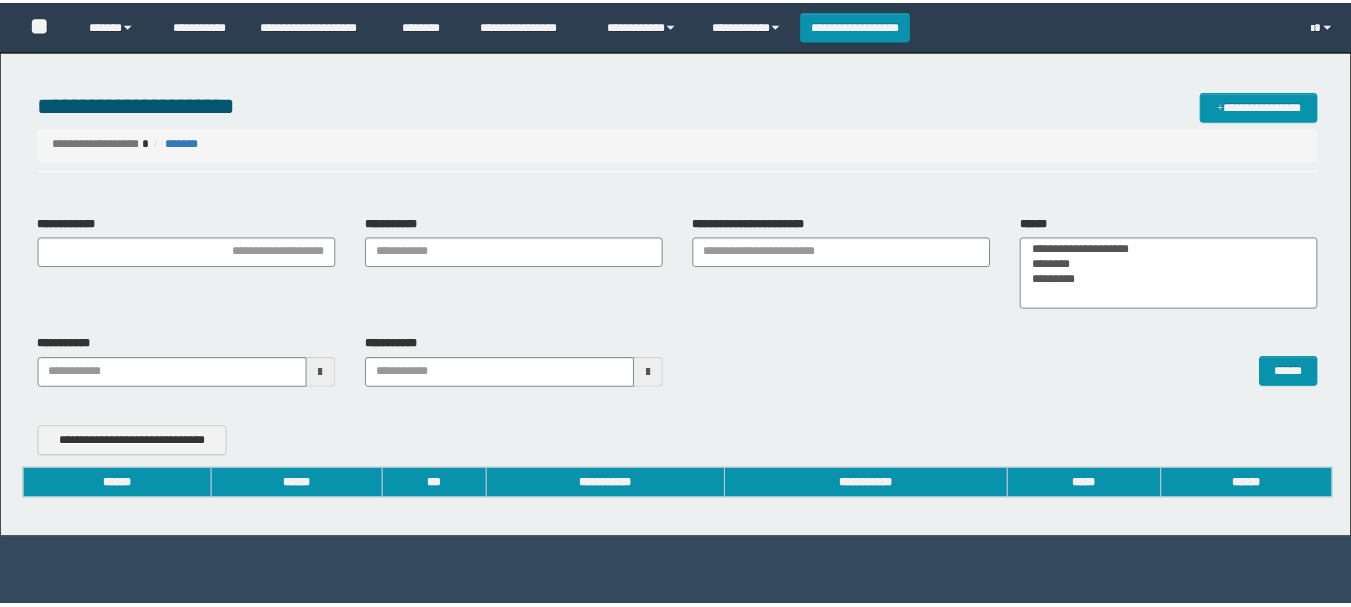 scroll, scrollTop: 0, scrollLeft: 0, axis: both 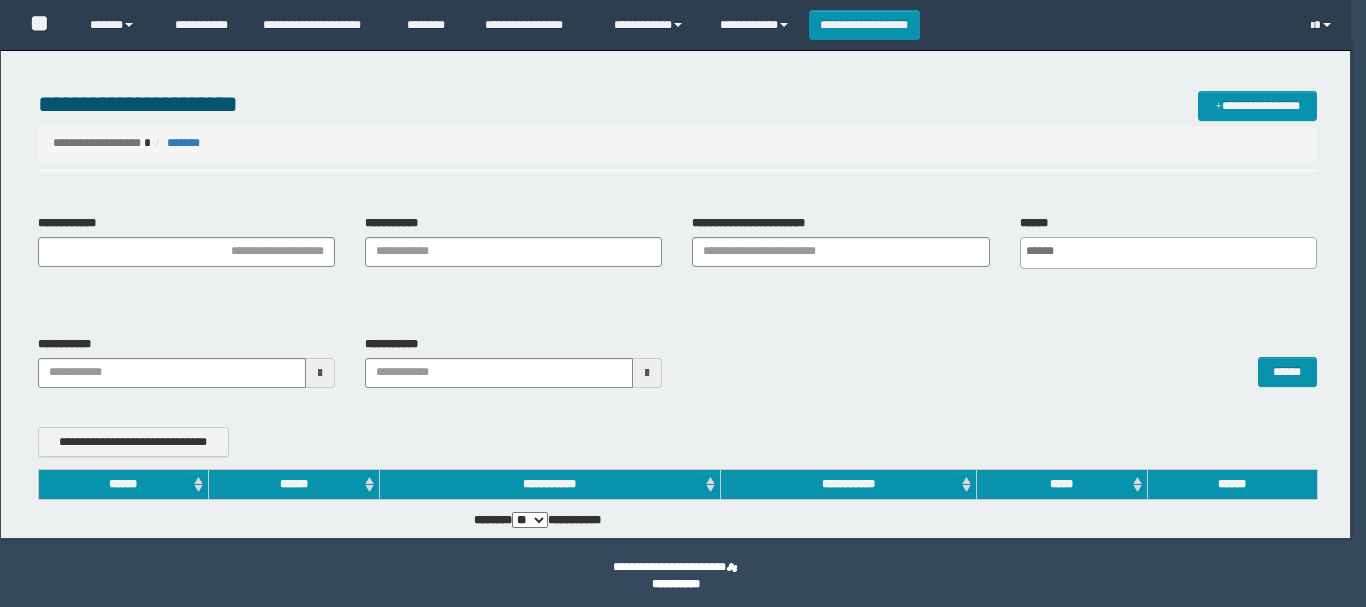 type on "**********" 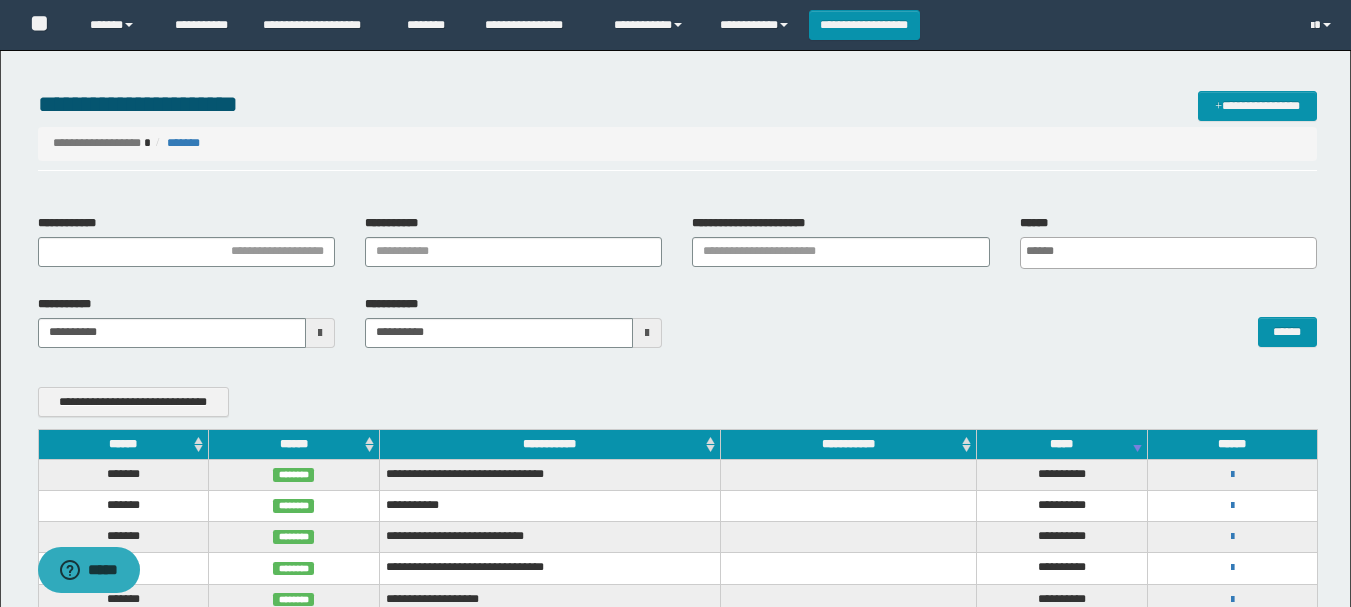 scroll, scrollTop: 0, scrollLeft: 0, axis: both 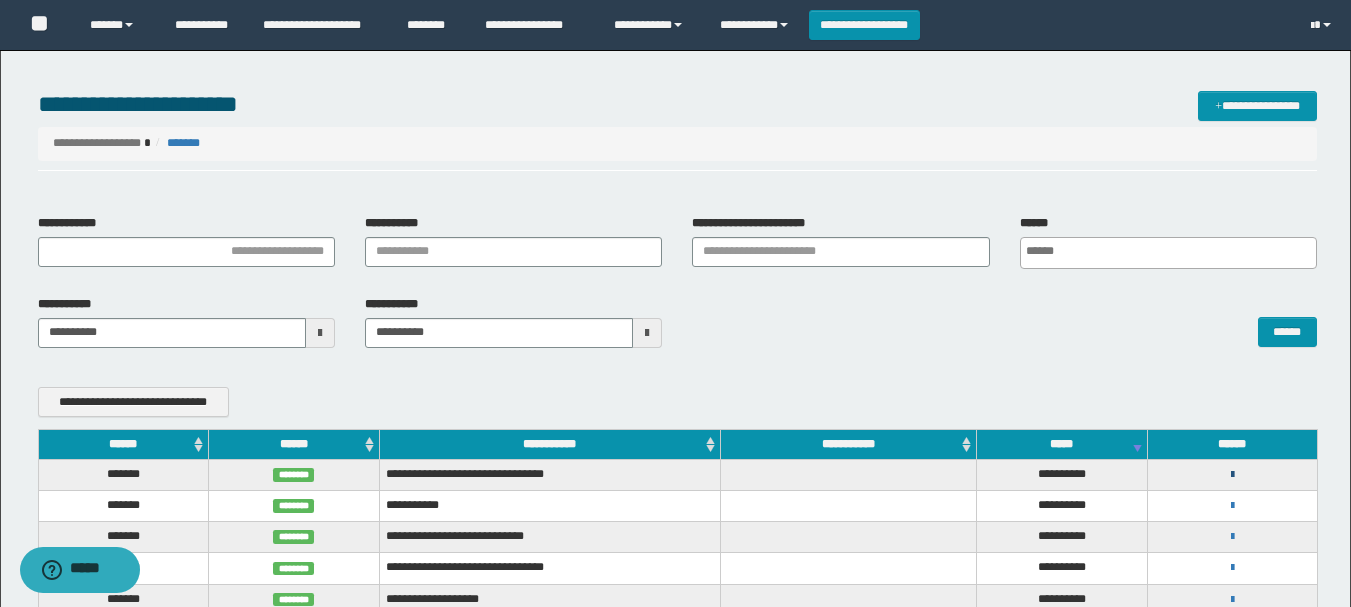 click at bounding box center (1232, 475) 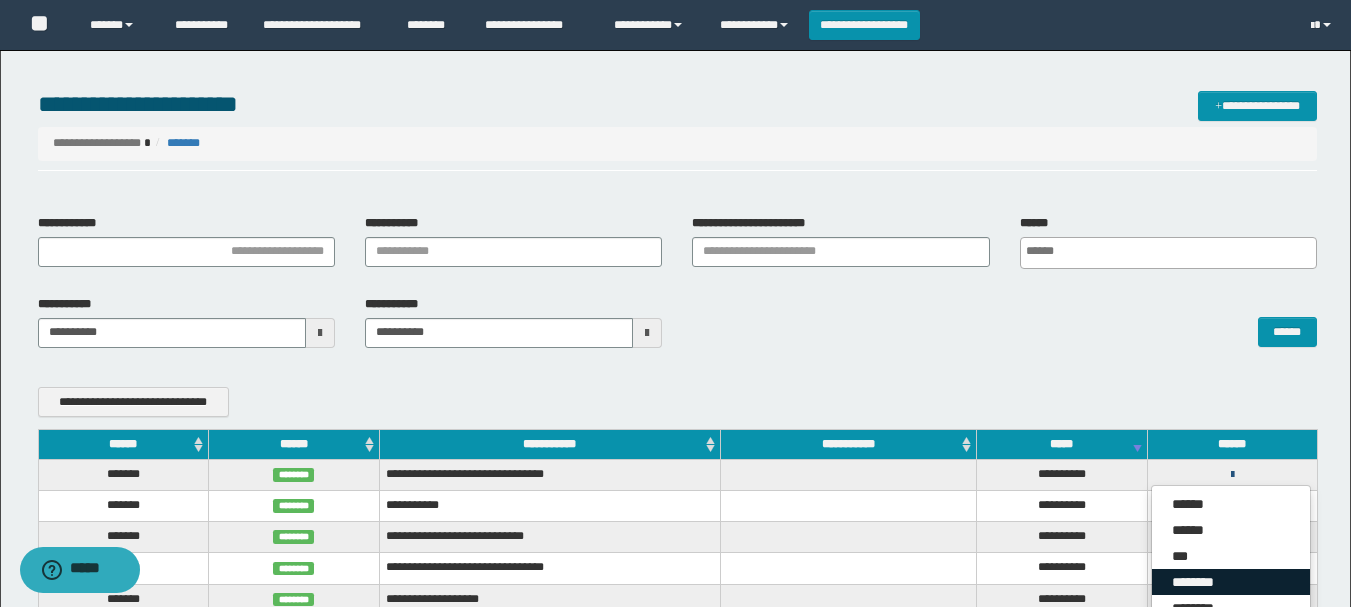 scroll, scrollTop: 300, scrollLeft: 0, axis: vertical 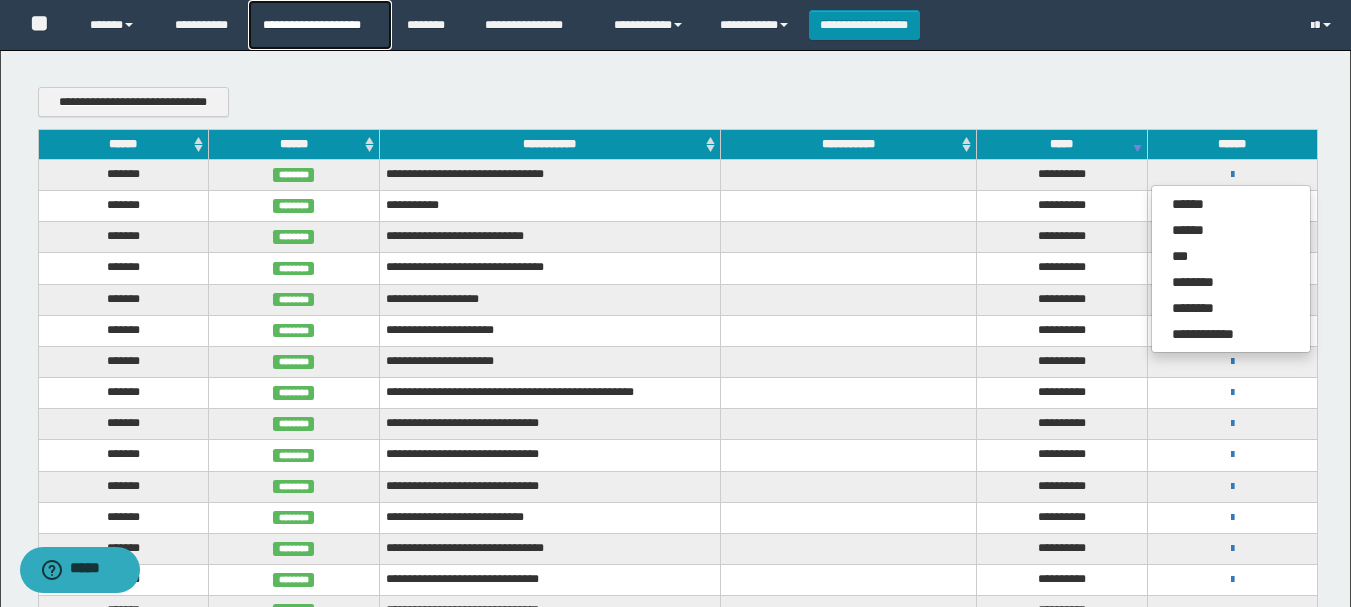 click on "**********" at bounding box center [319, 25] 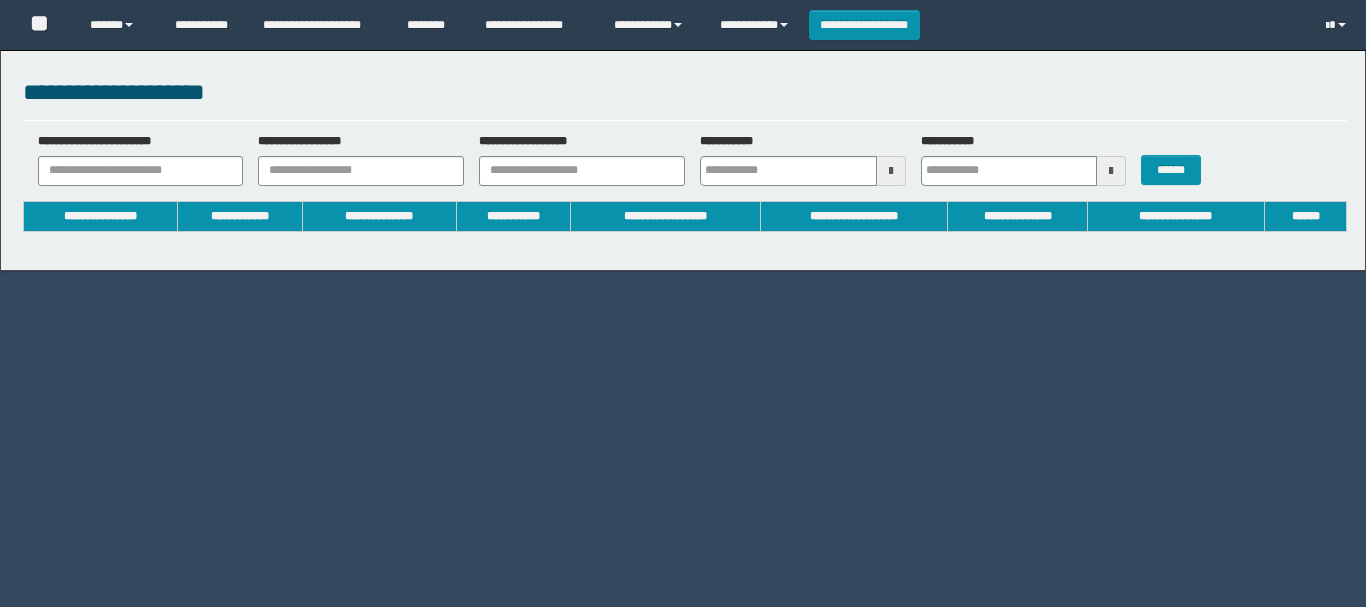 scroll, scrollTop: 0, scrollLeft: 0, axis: both 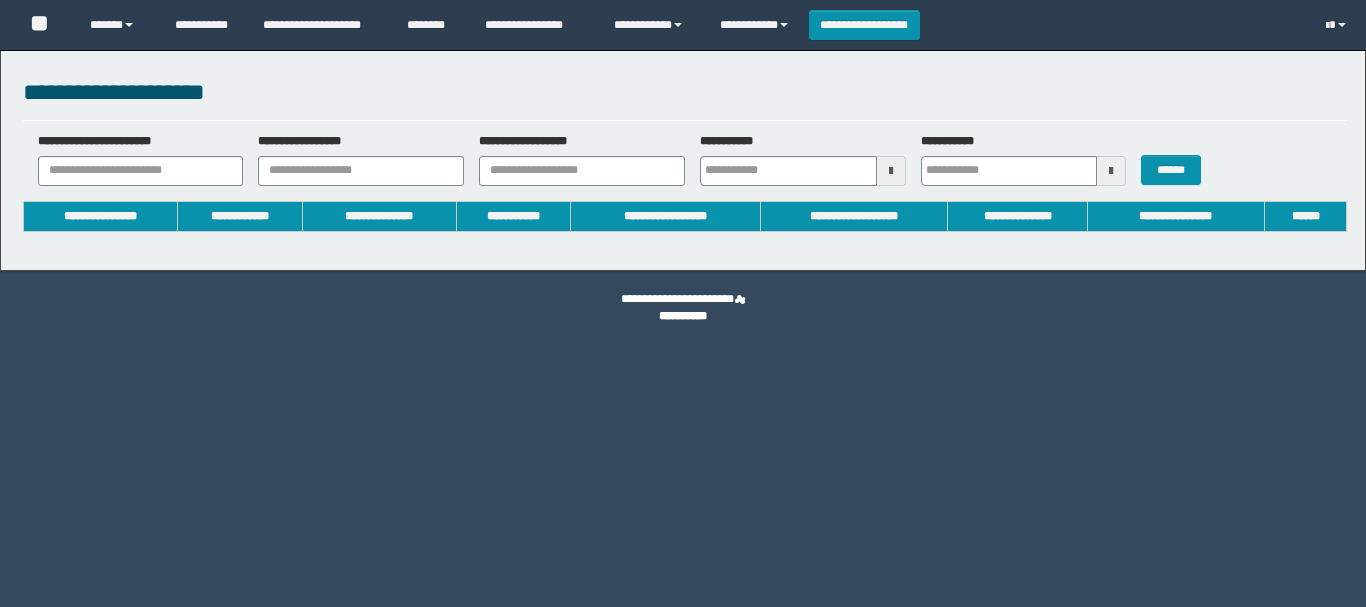 type 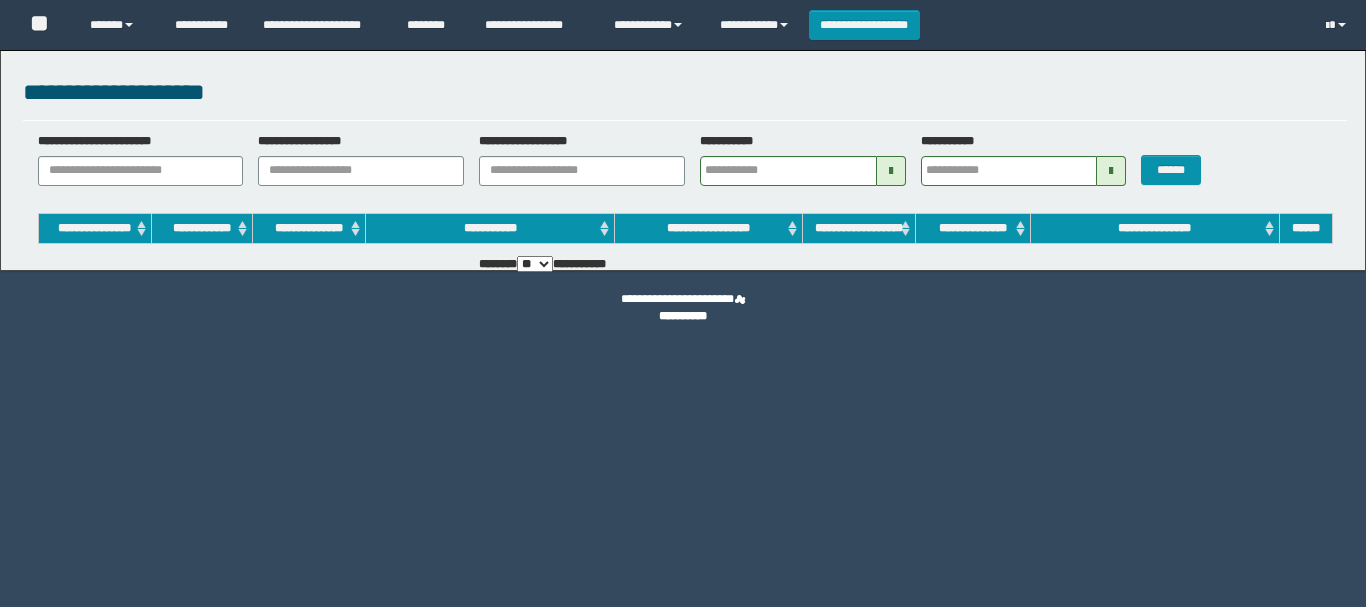 type on "**********" 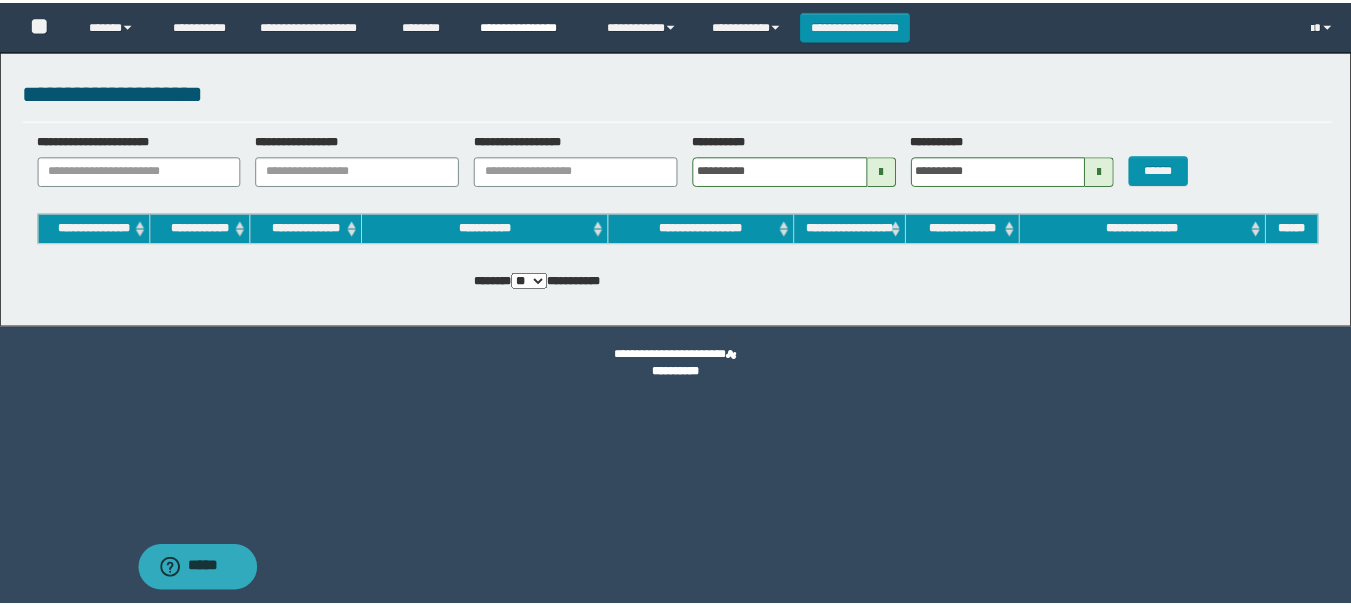 scroll, scrollTop: 0, scrollLeft: 0, axis: both 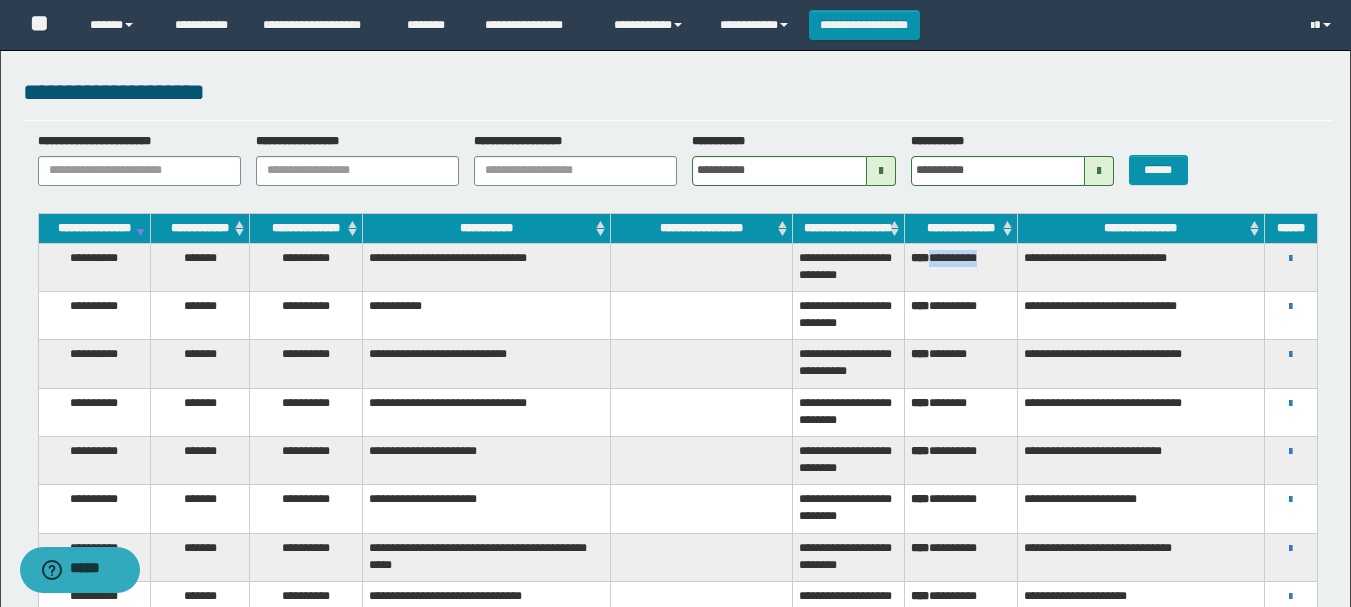 drag, startPoint x: 1005, startPoint y: 269, endPoint x: 938, endPoint y: 282, distance: 68.24954 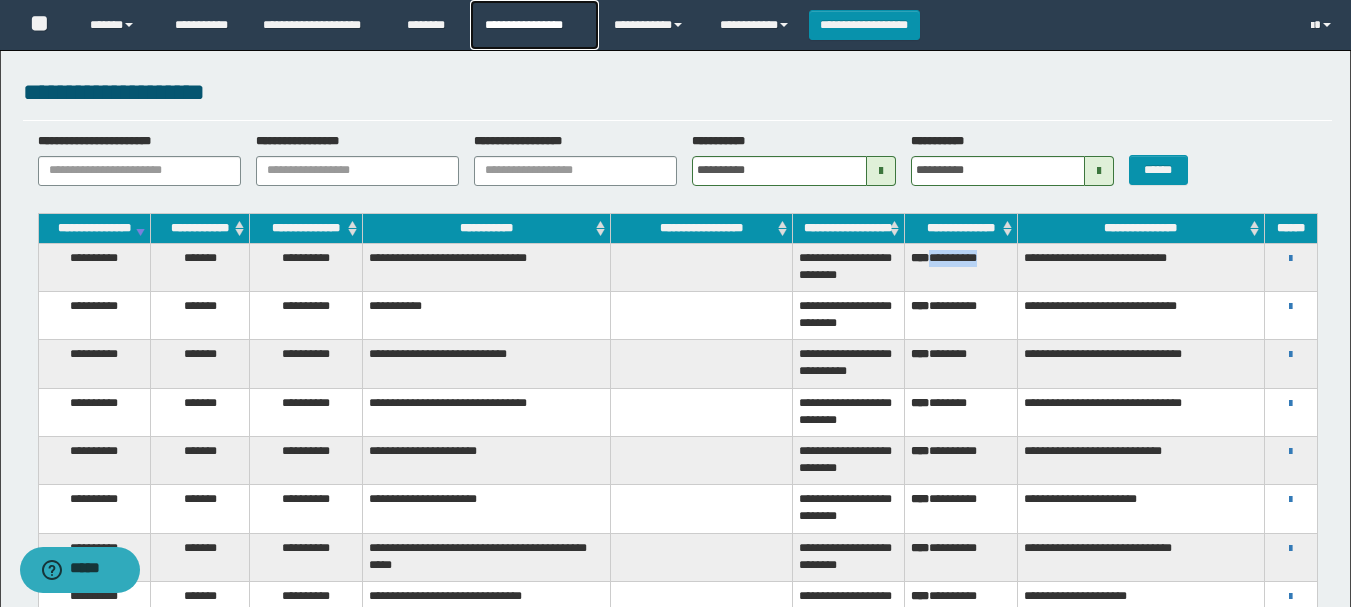 click on "**********" at bounding box center [534, 25] 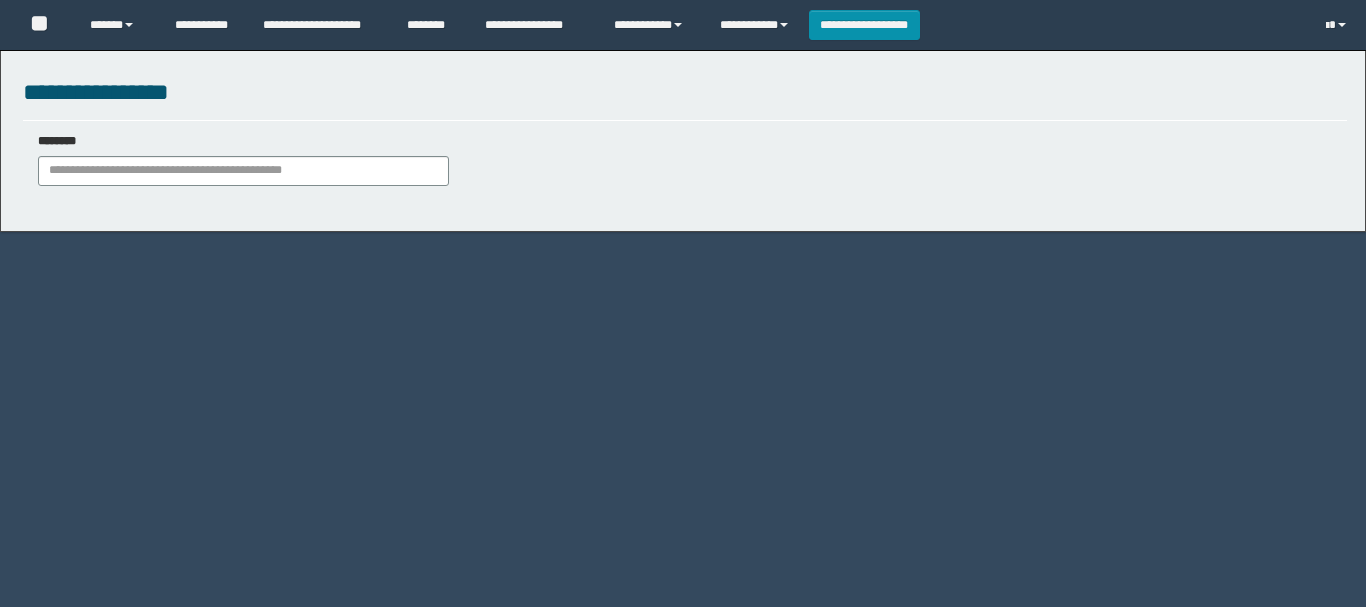 scroll, scrollTop: 0, scrollLeft: 0, axis: both 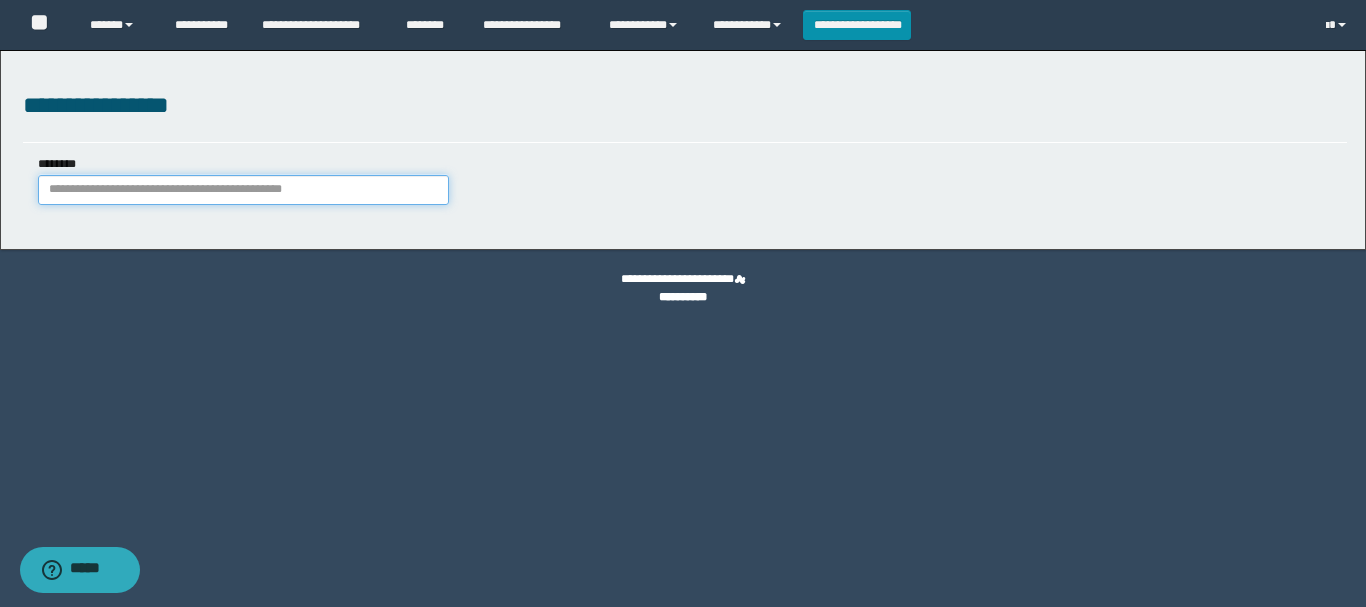 click on "********" at bounding box center (243, 190) 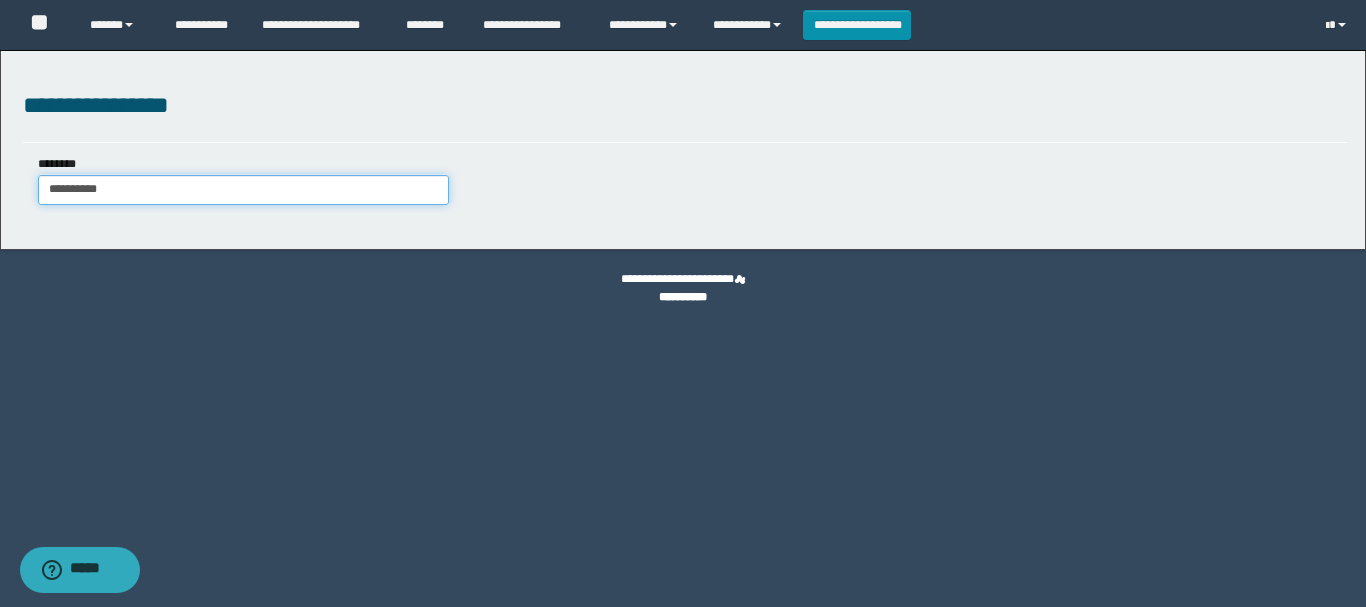 type on "**********" 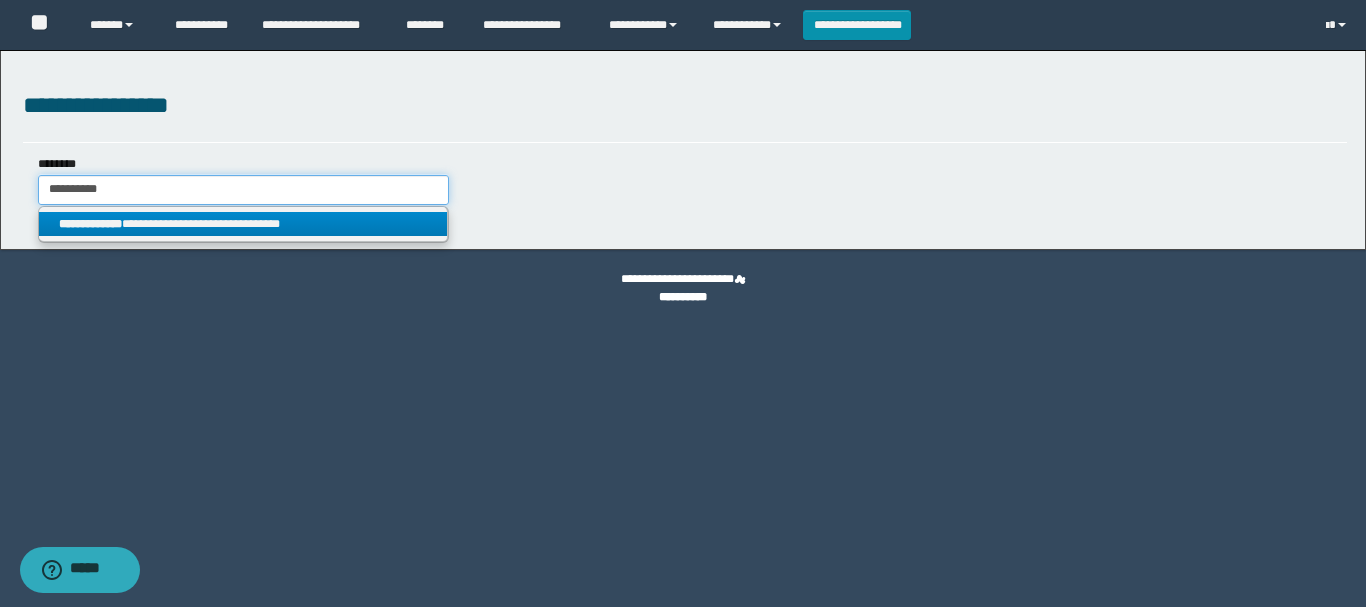 type on "**********" 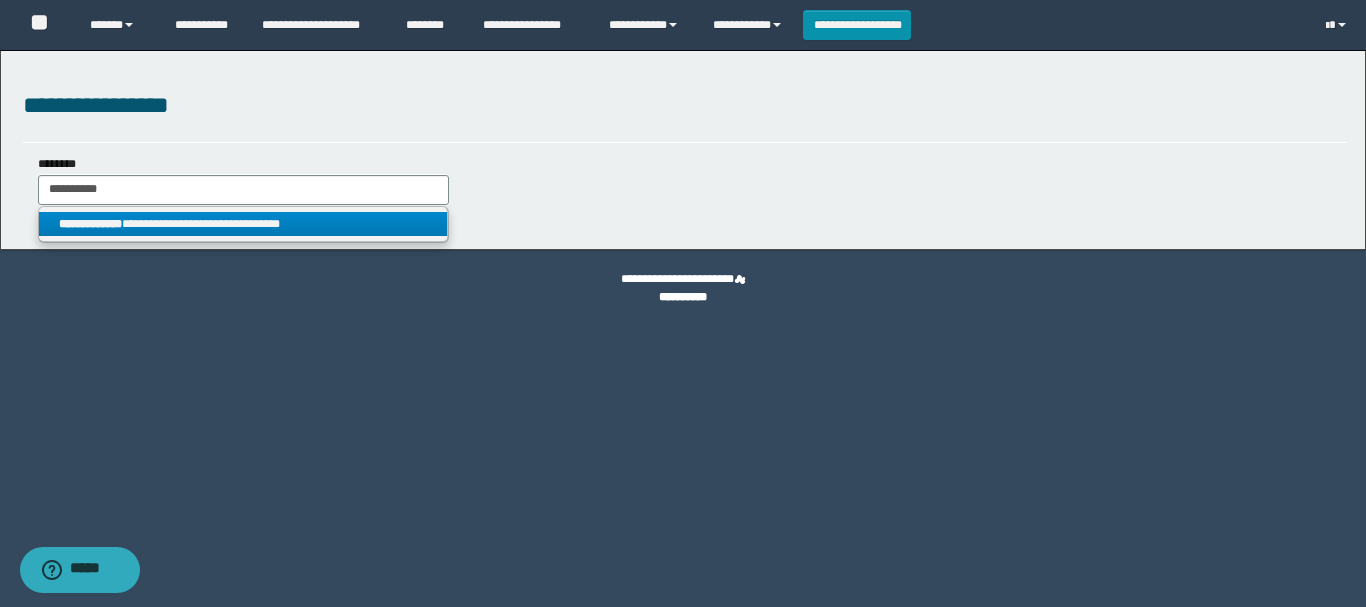 click on "**********" at bounding box center [243, 224] 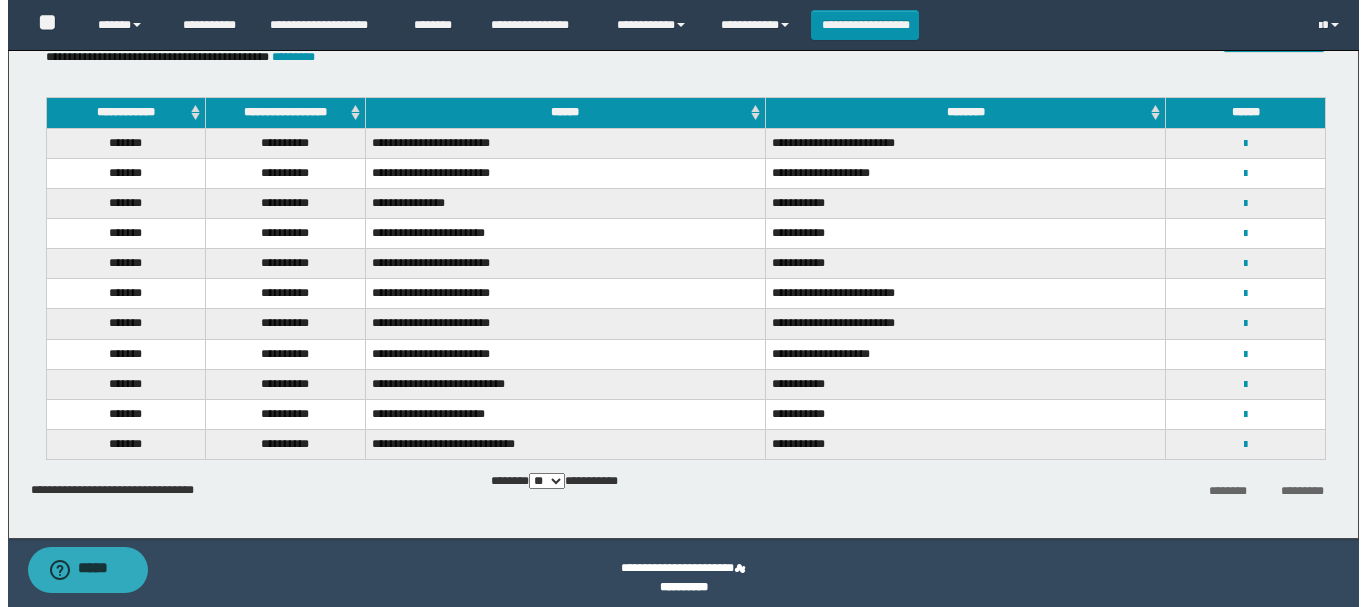 scroll, scrollTop: 155, scrollLeft: 0, axis: vertical 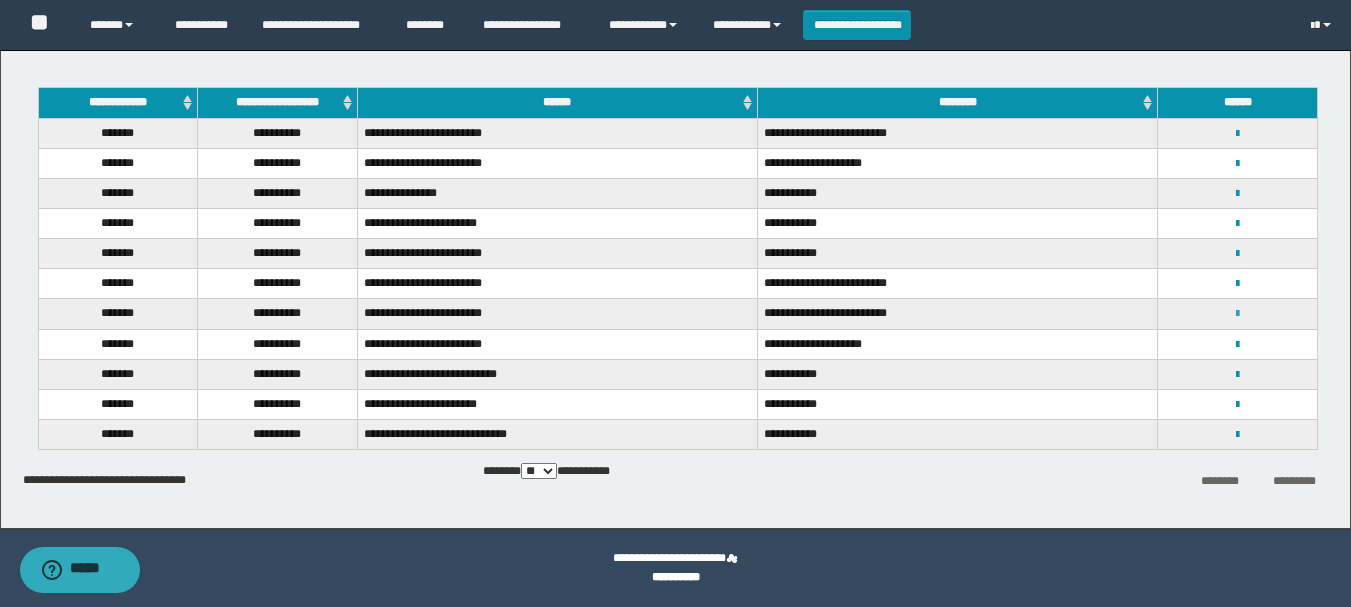 click at bounding box center [1237, 314] 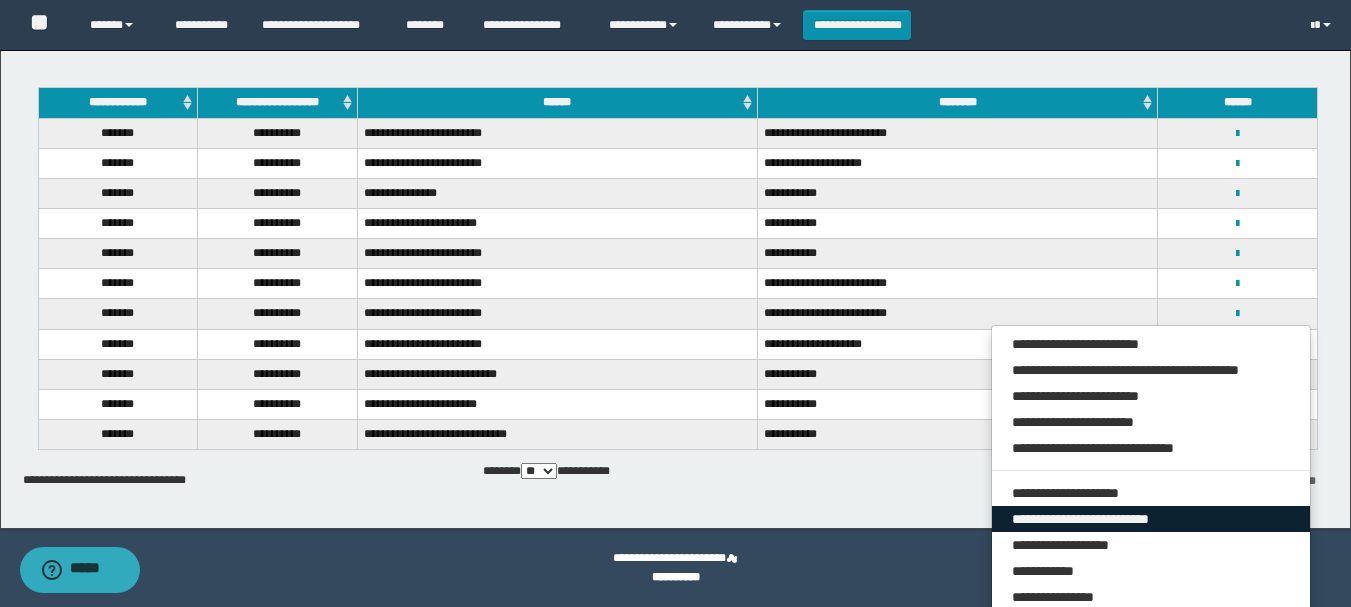 click on "**********" at bounding box center [1151, 519] 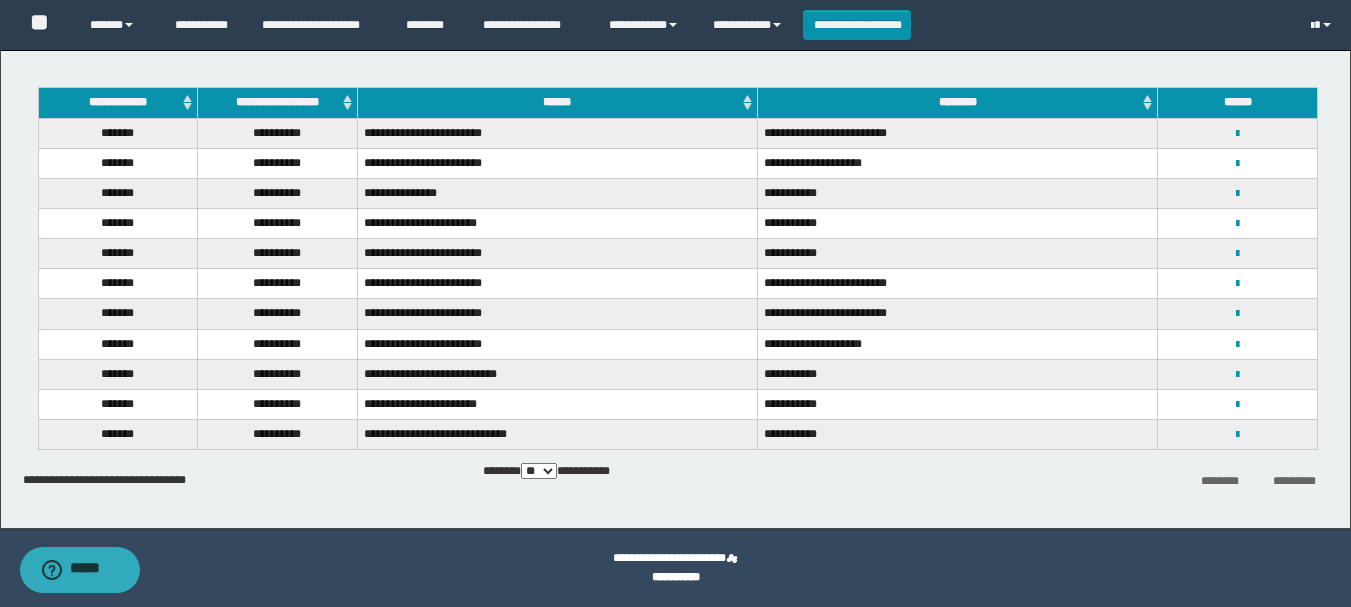 select on "***" 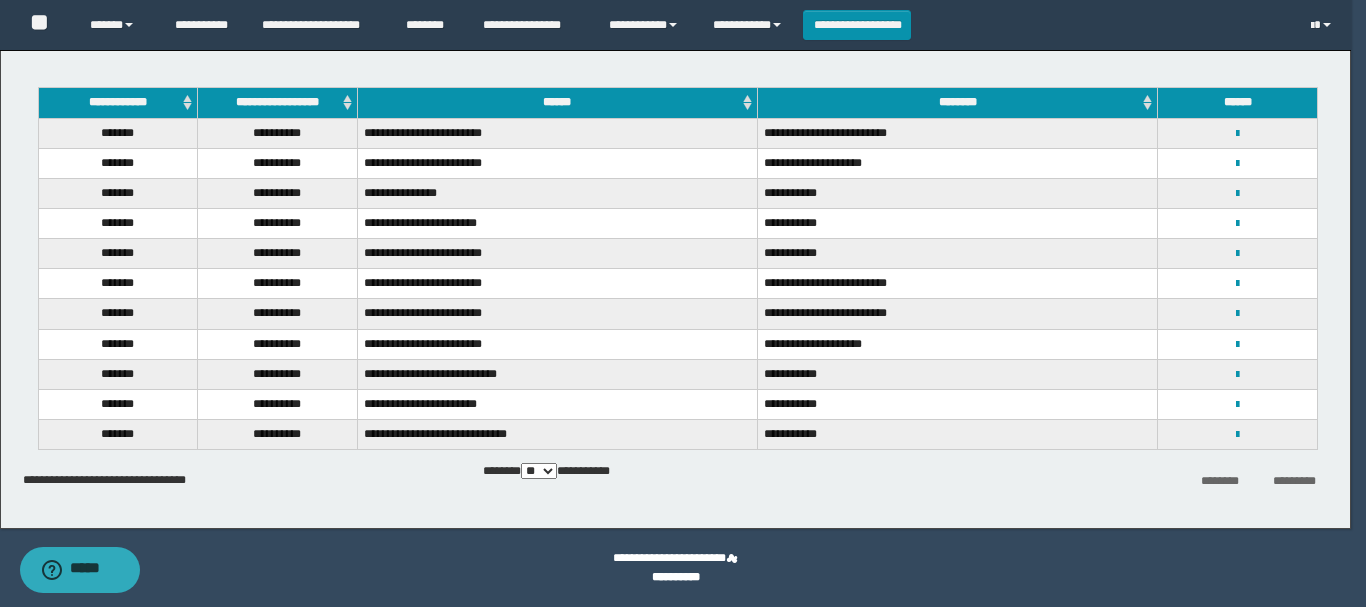 select on "****" 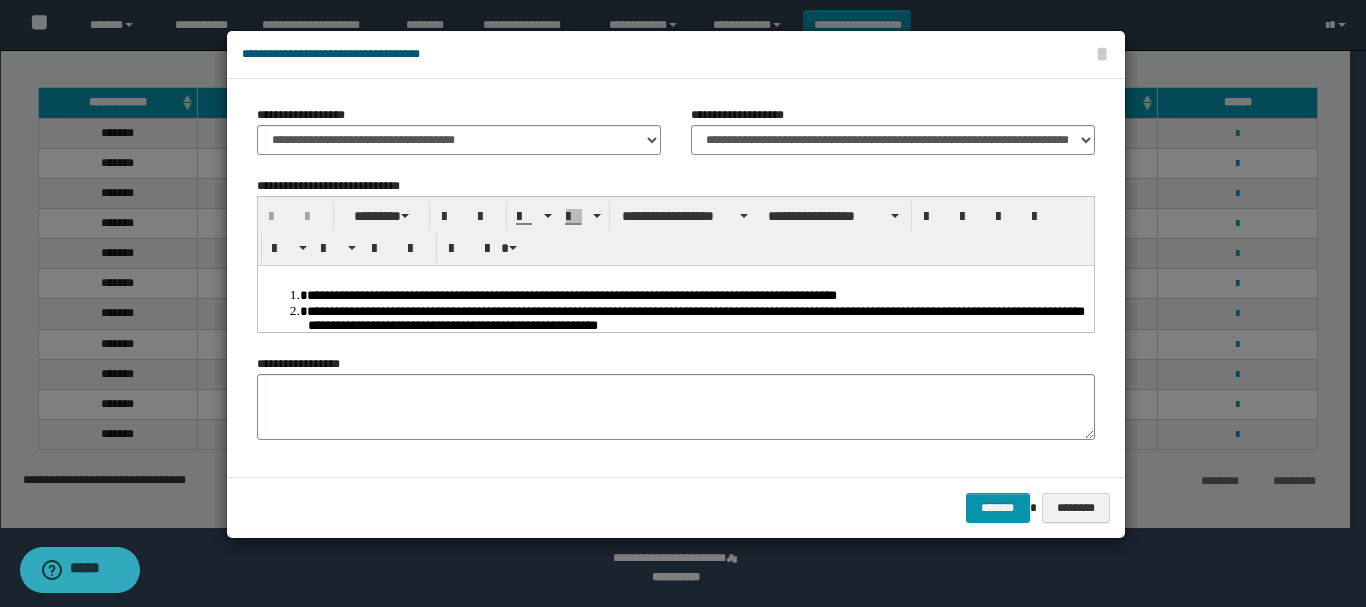 click on "**********" at bounding box center (695, 294) 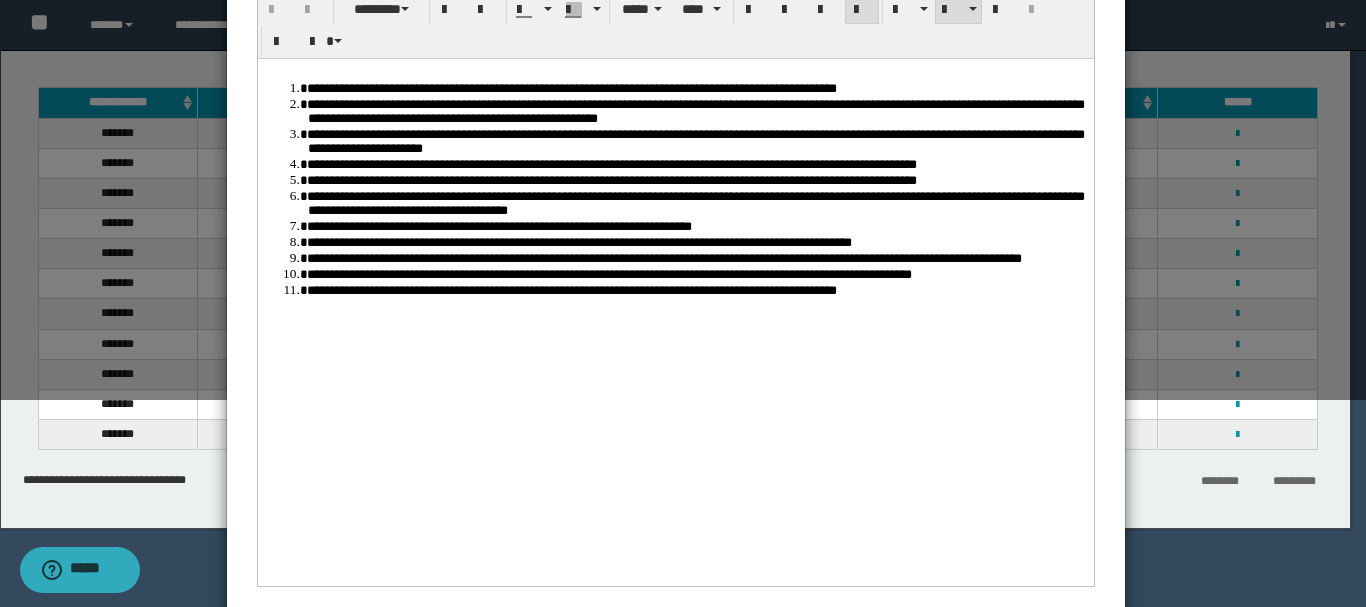 scroll, scrollTop: 300, scrollLeft: 0, axis: vertical 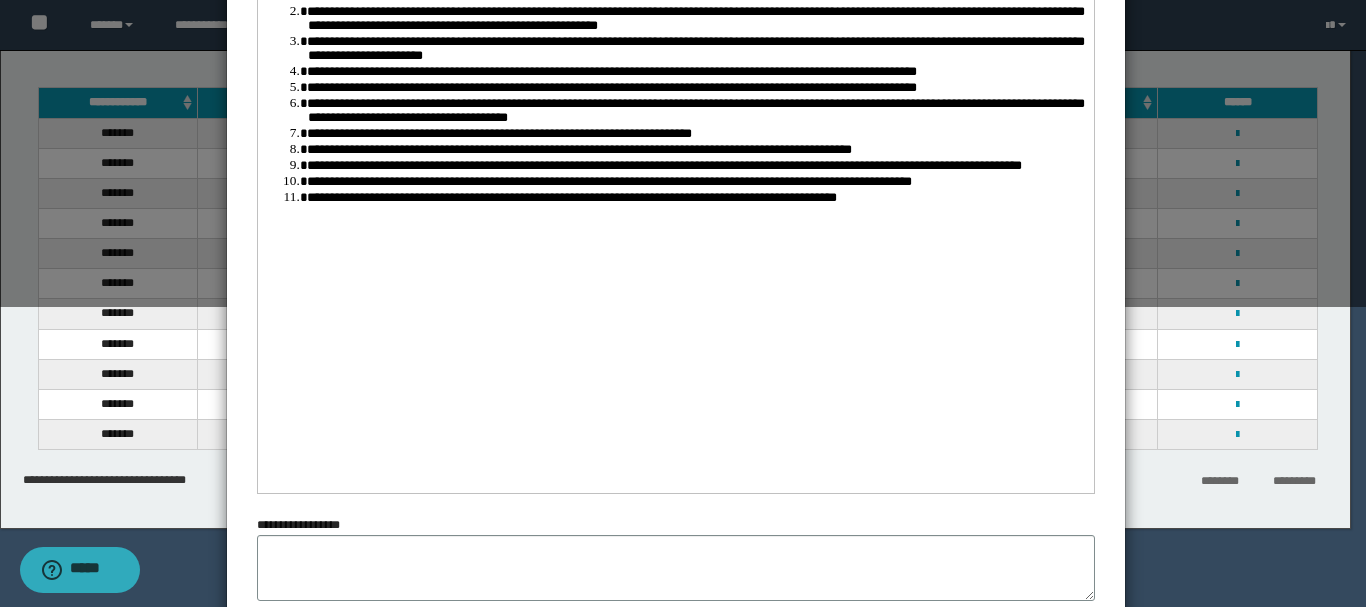 click on "**********" at bounding box center [683, 303] 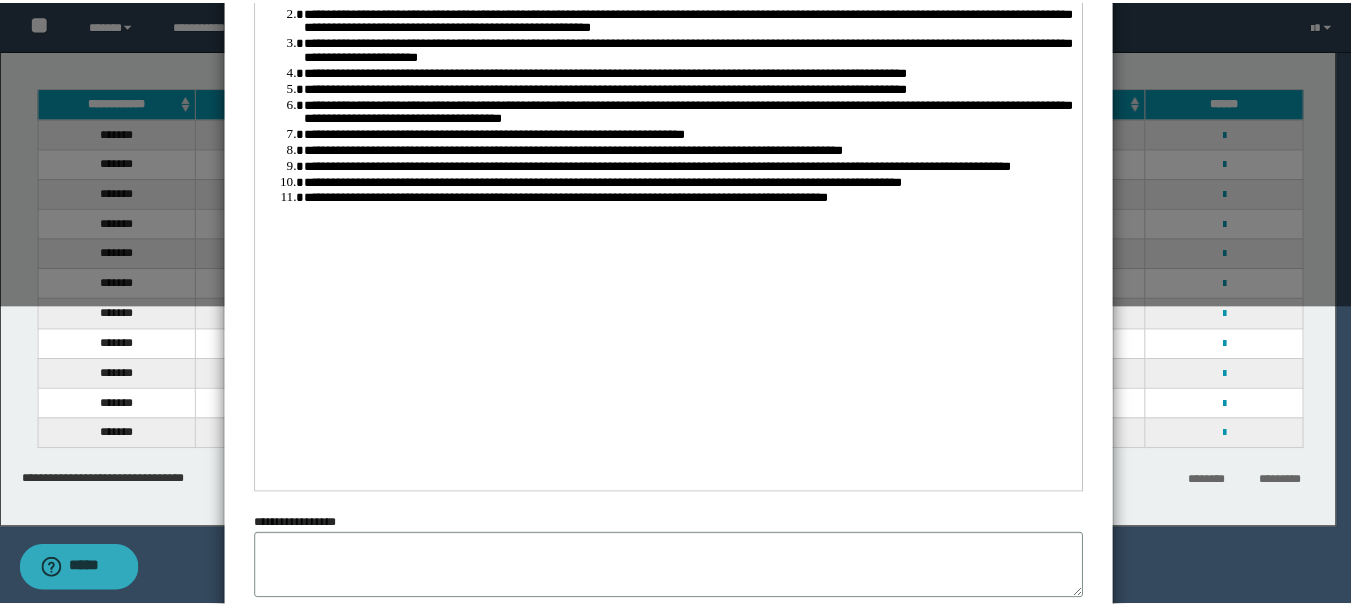 scroll, scrollTop: 0, scrollLeft: 0, axis: both 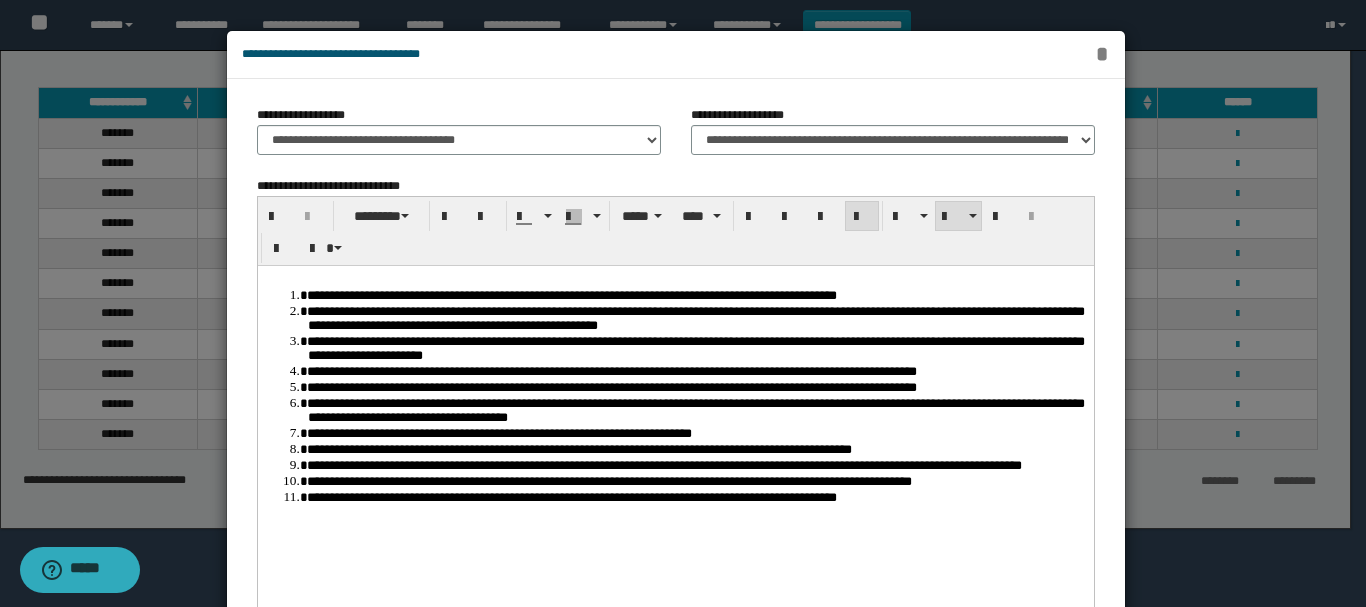 click on "*" at bounding box center (1102, 54) 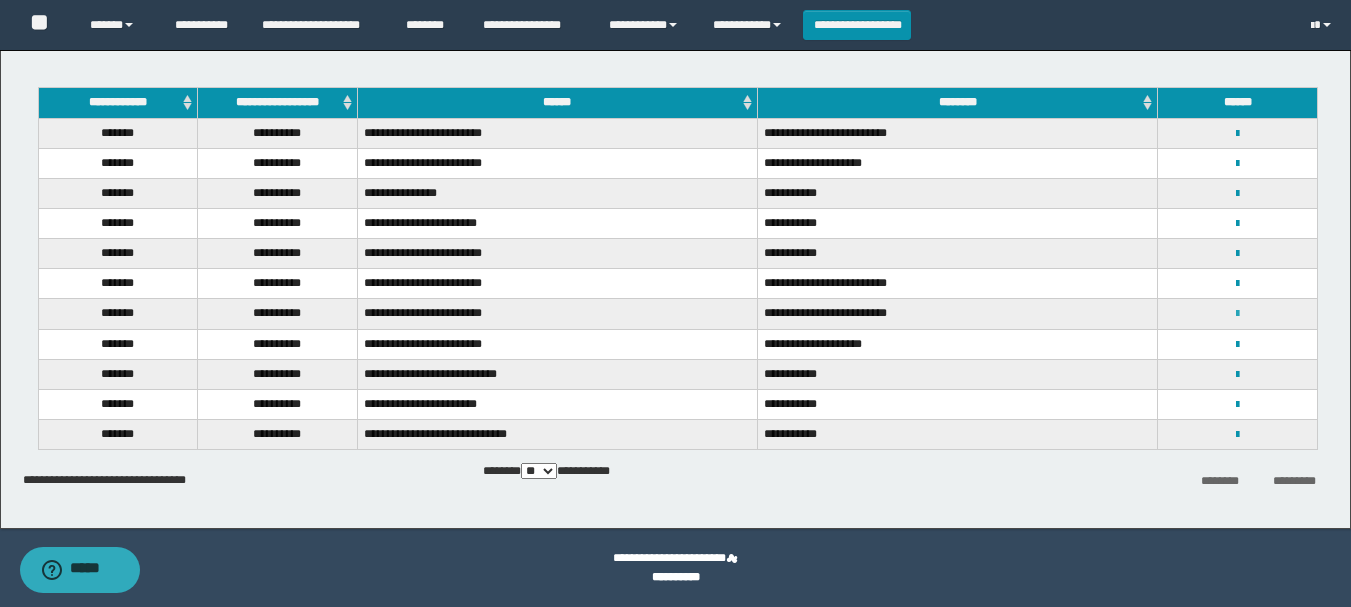 click at bounding box center (1237, 314) 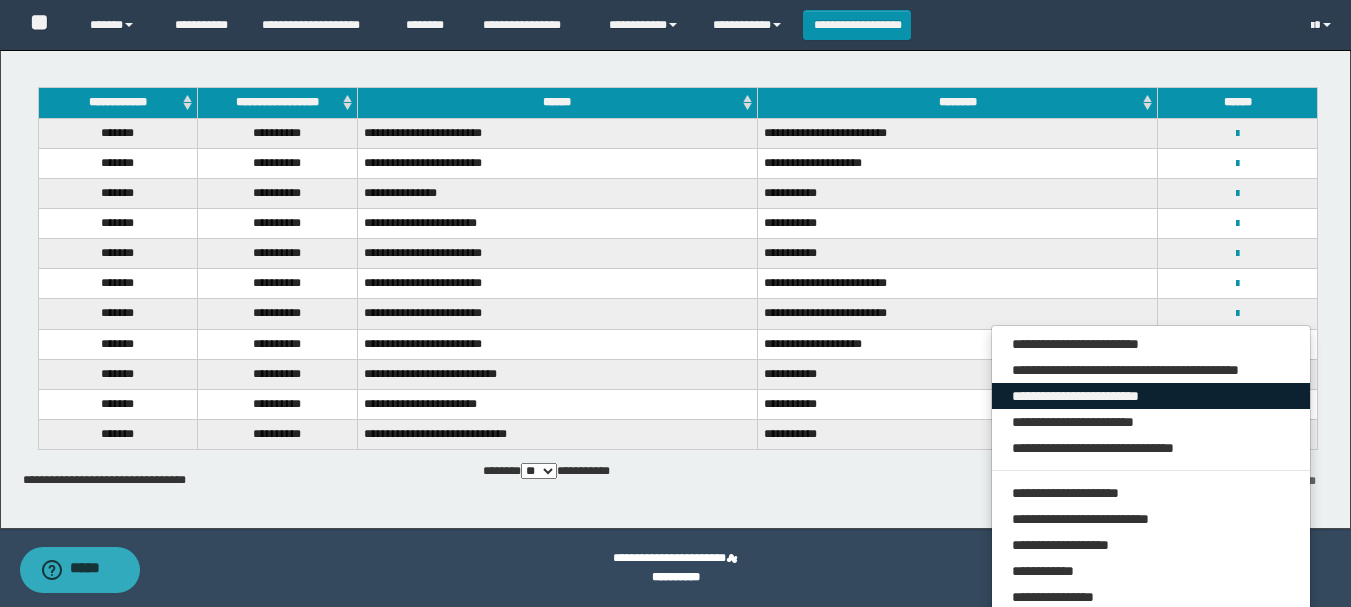 click on "**********" at bounding box center (1151, 396) 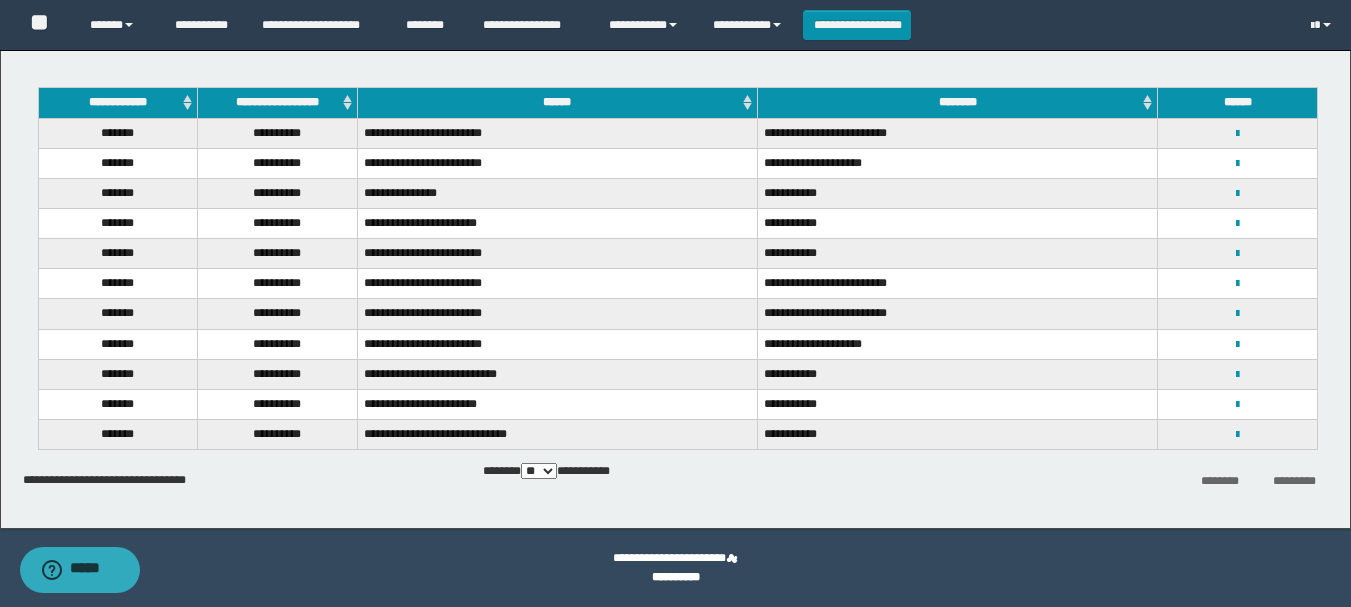 scroll, scrollTop: 0, scrollLeft: 0, axis: both 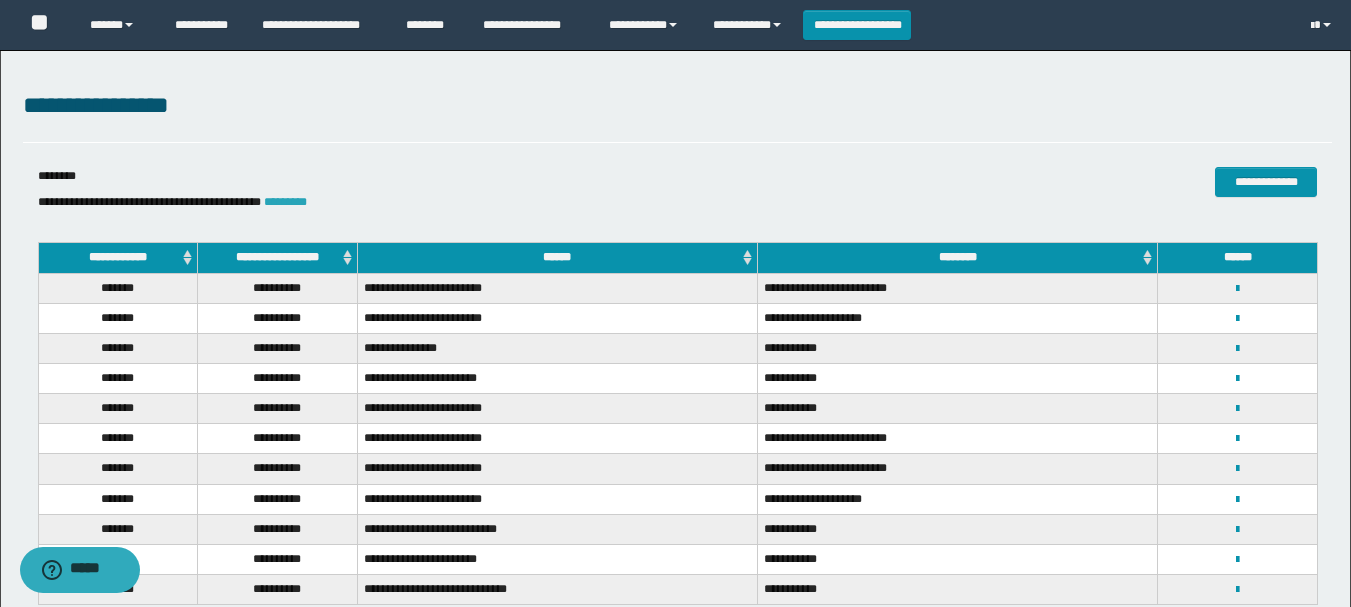 click on "*********" at bounding box center (285, 202) 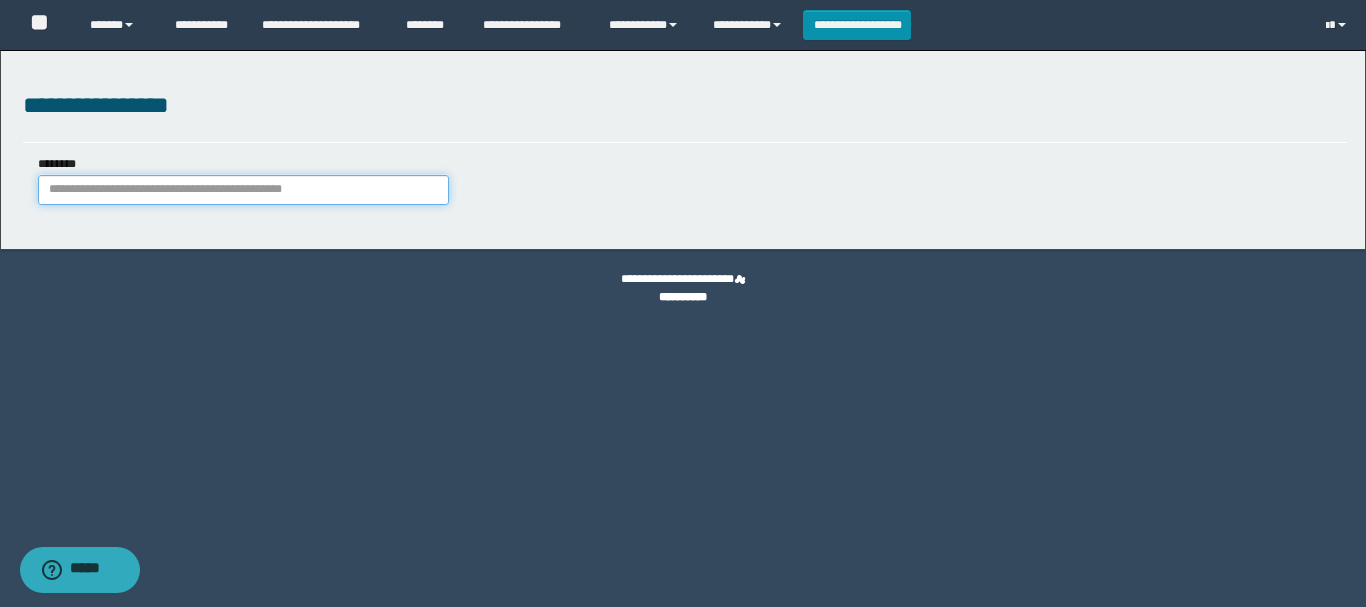 click on "********" at bounding box center (243, 190) 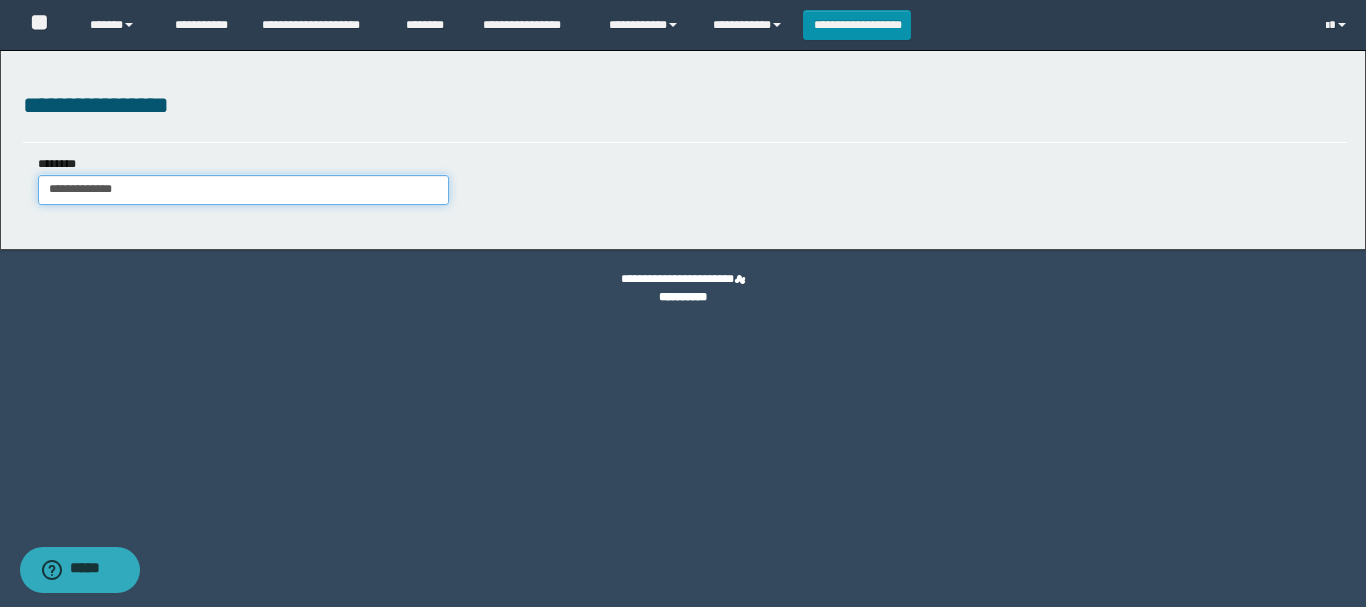 type on "**********" 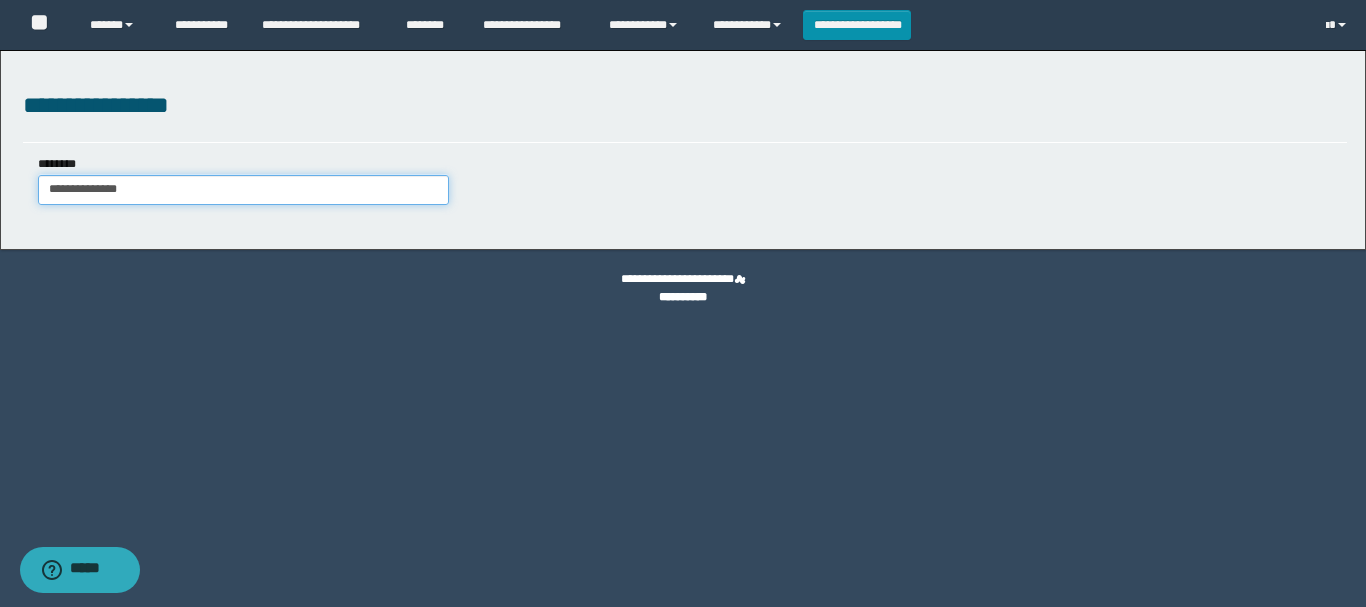 type on "**********" 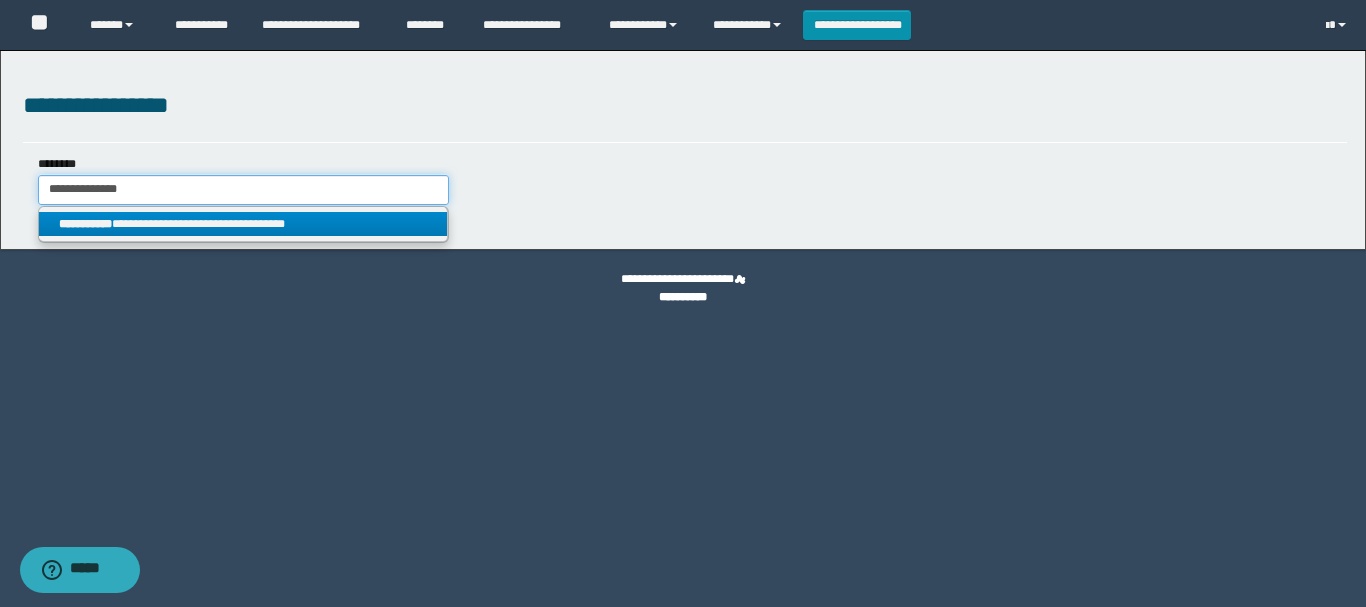 type on "**********" 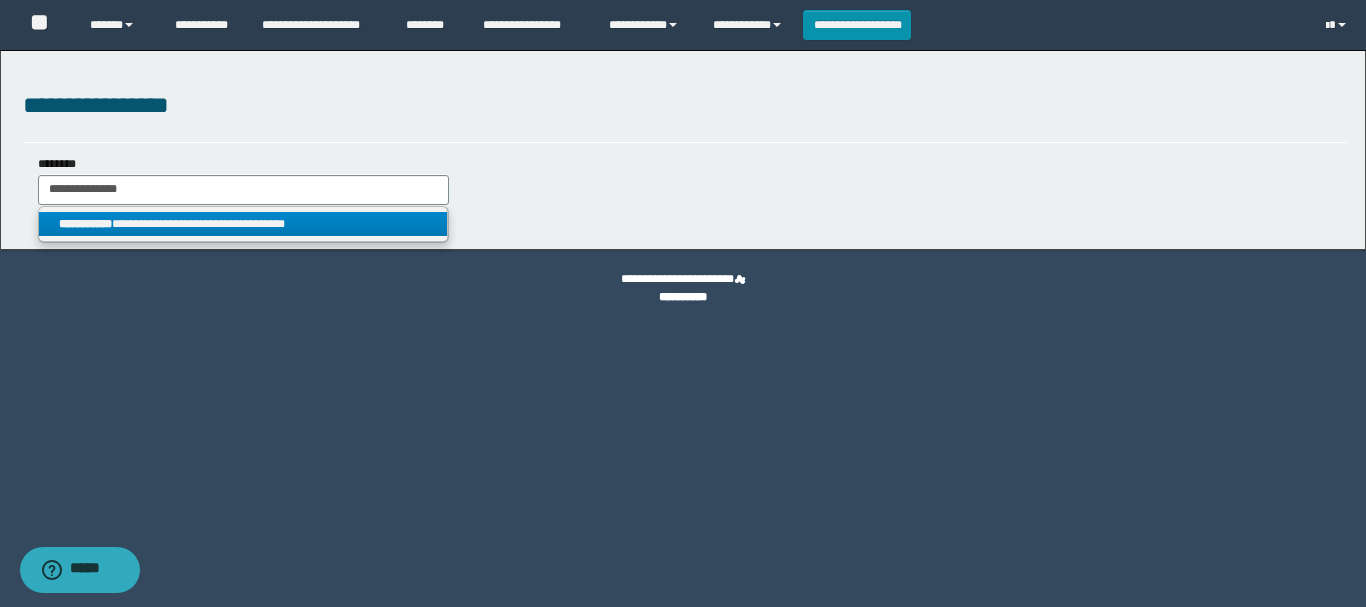 click on "**********" at bounding box center (243, 224) 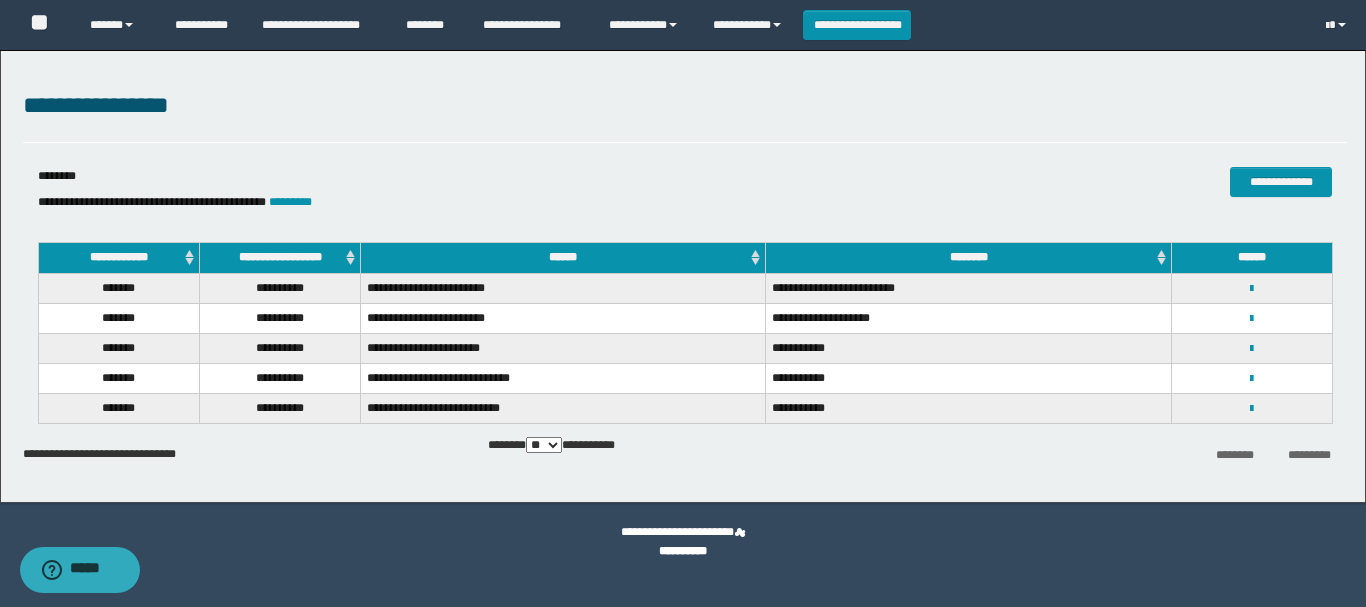 click on "**********" at bounding box center [1252, 288] 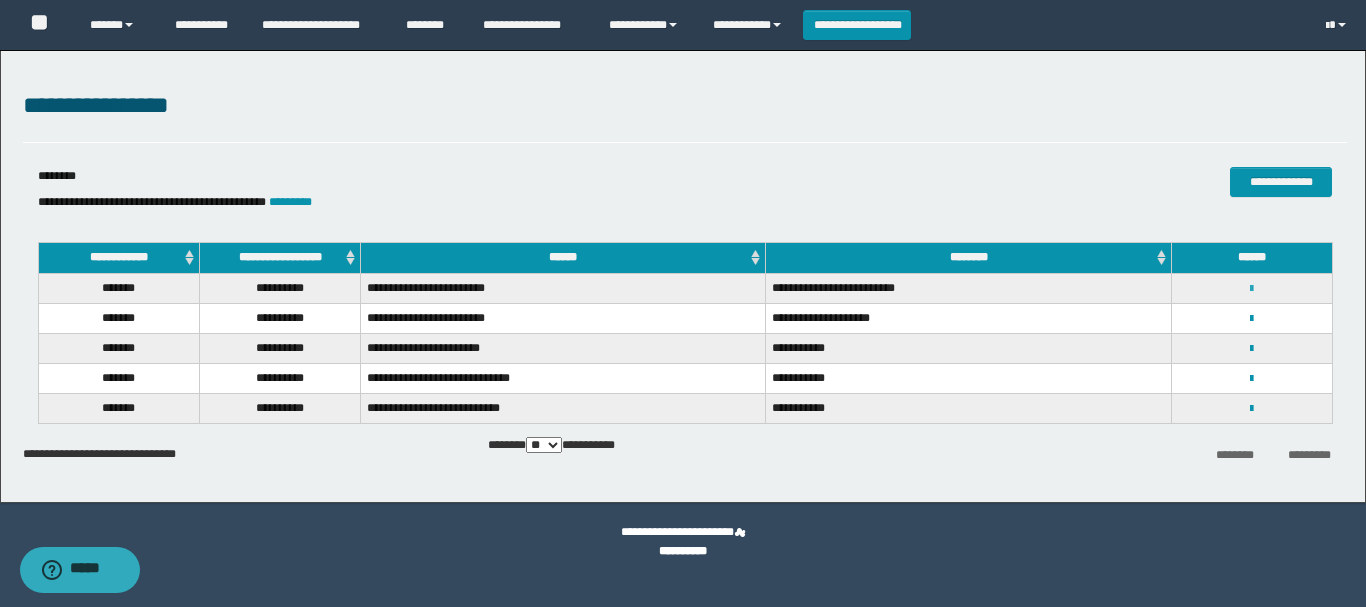 click at bounding box center (1251, 289) 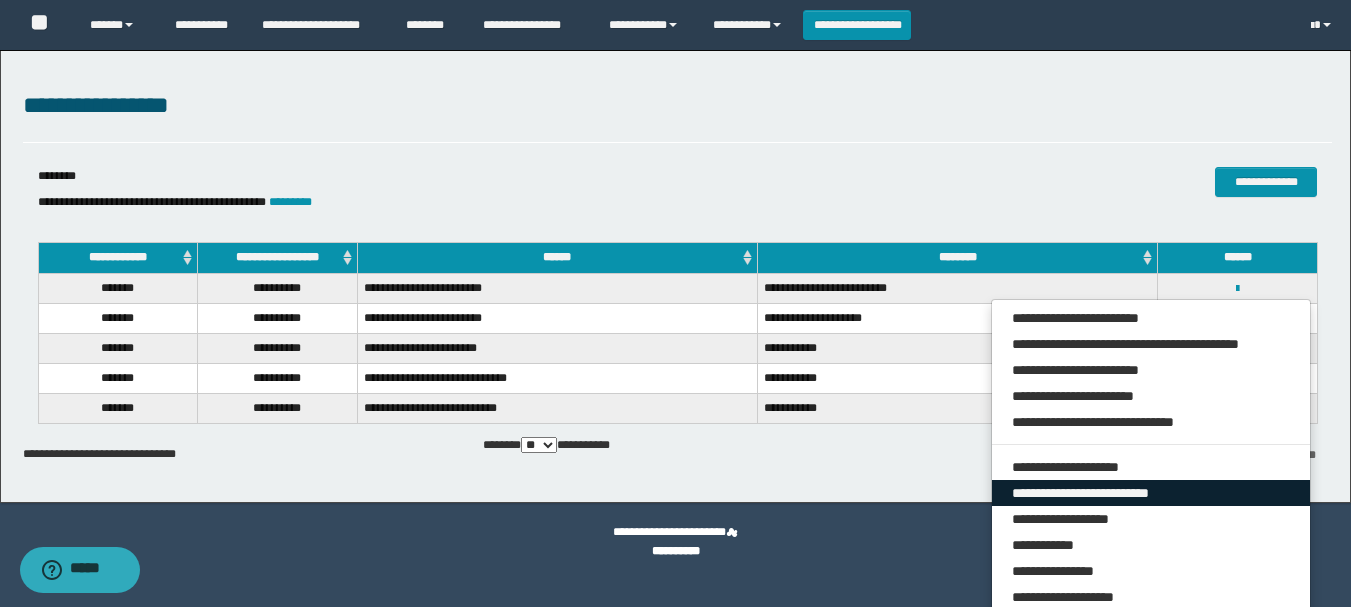 click on "**********" at bounding box center [1151, 493] 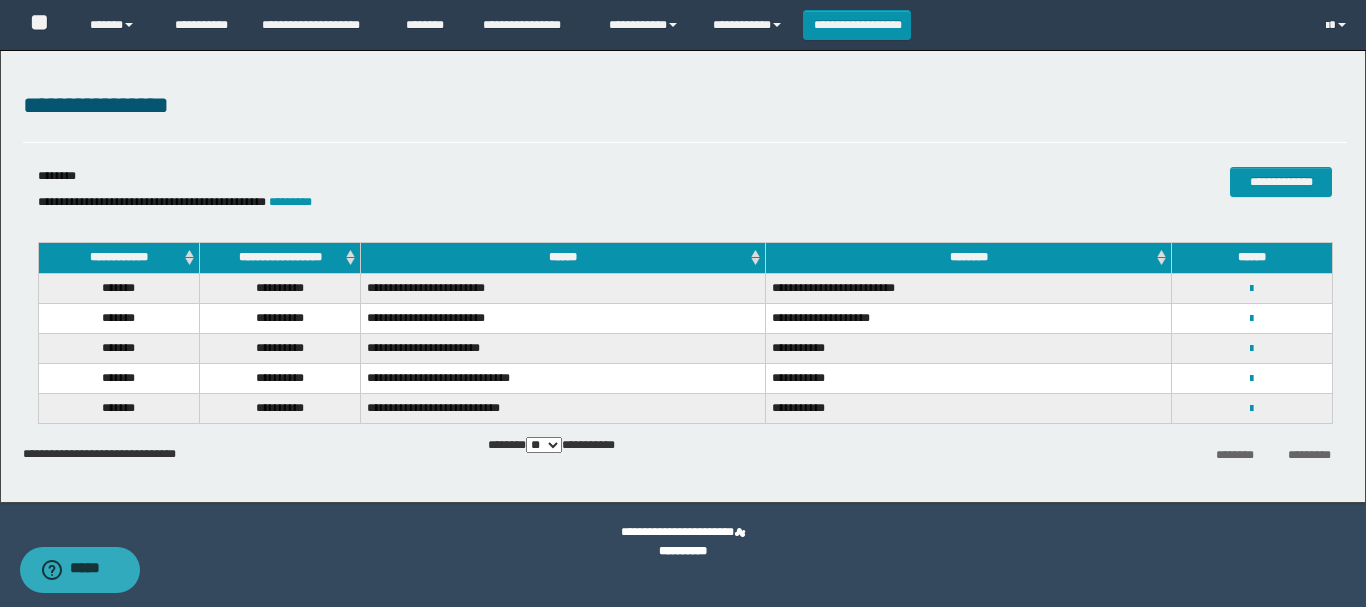 select on "***" 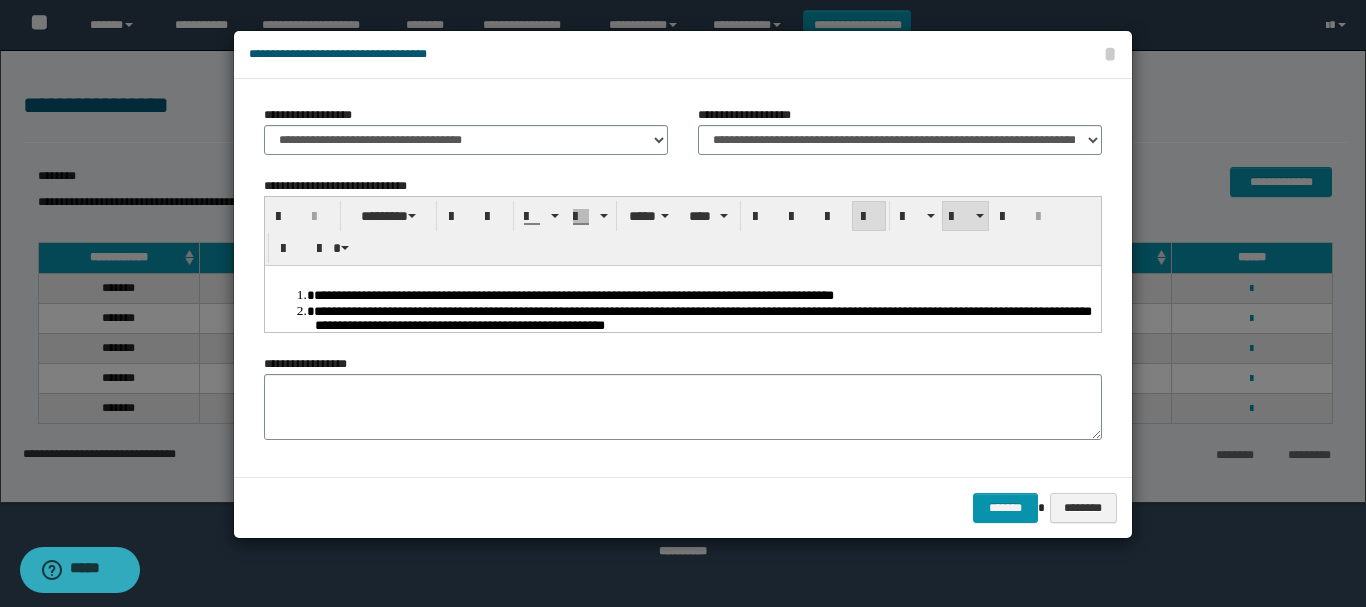 click on "**********" at bounding box center (703, 294) 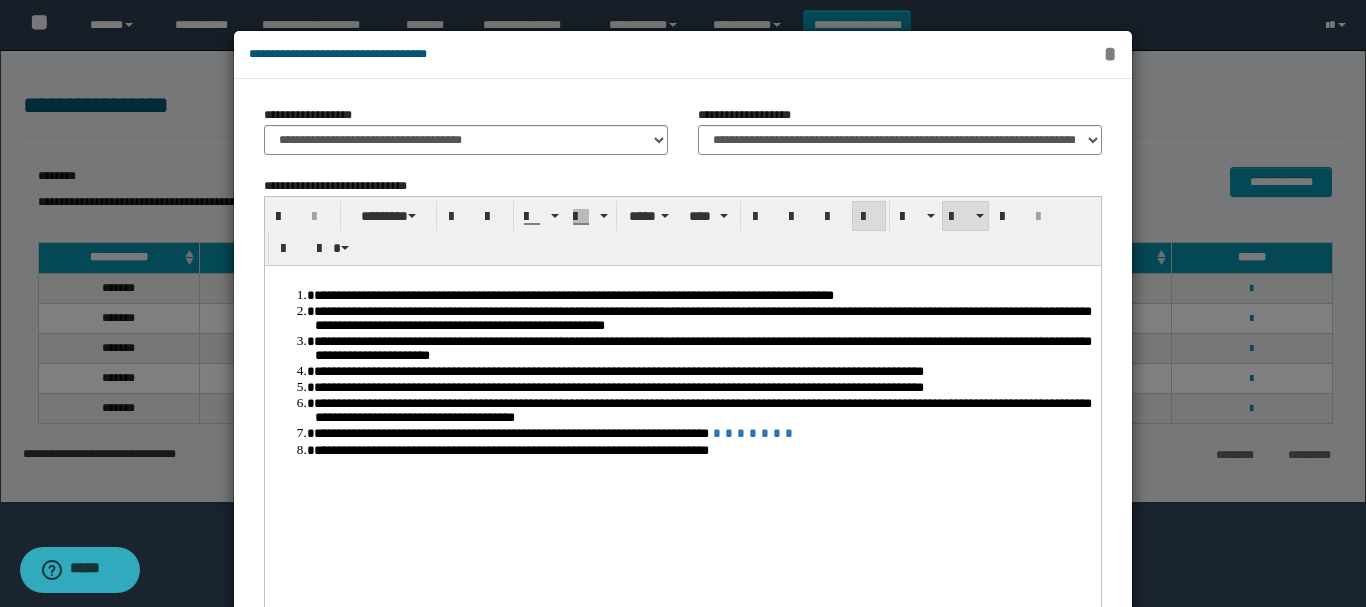 click on "*" at bounding box center [1109, 54] 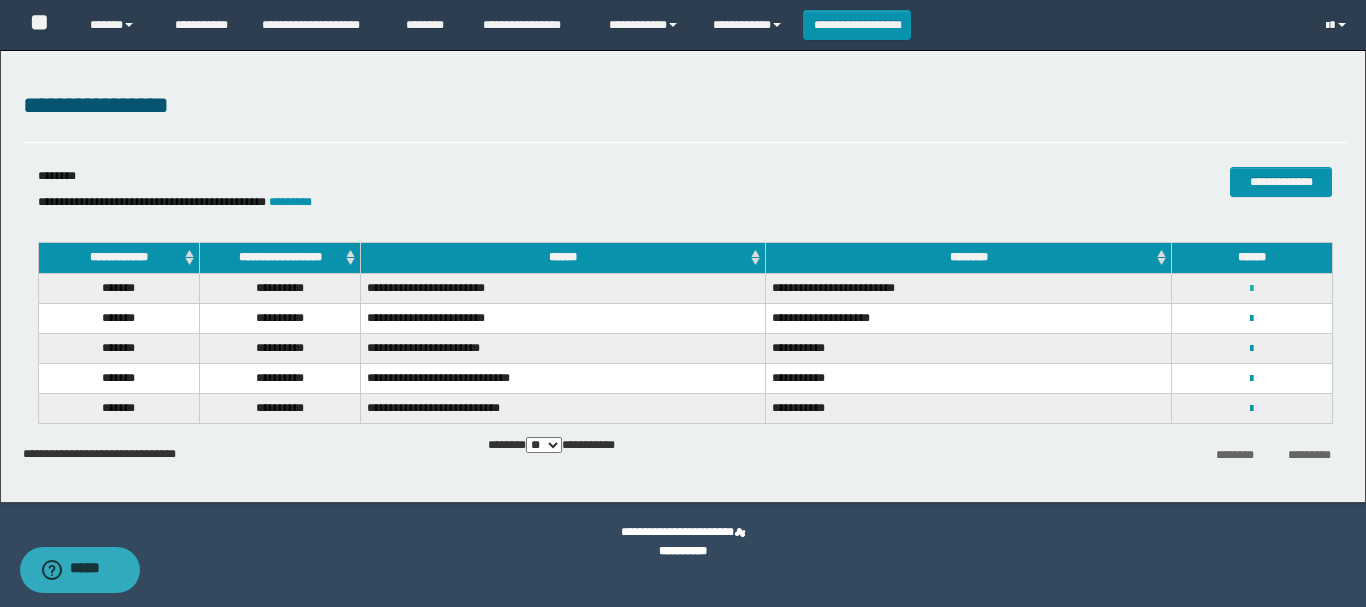 click at bounding box center (1251, 289) 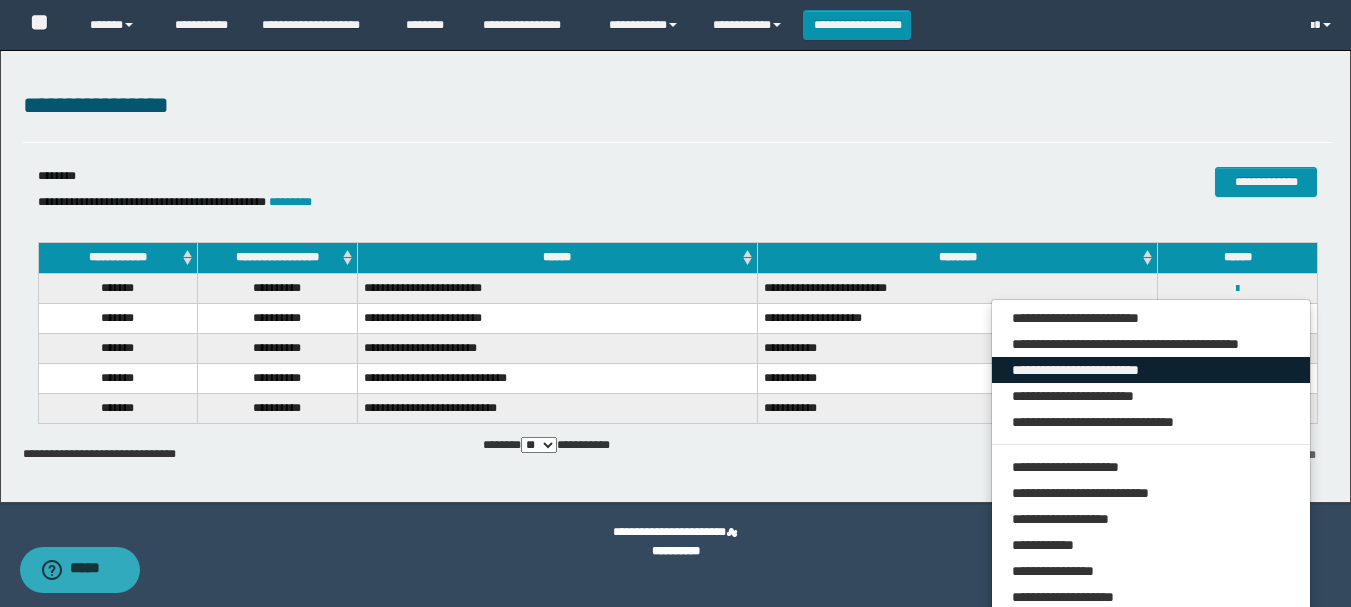 click on "**********" at bounding box center (1151, 370) 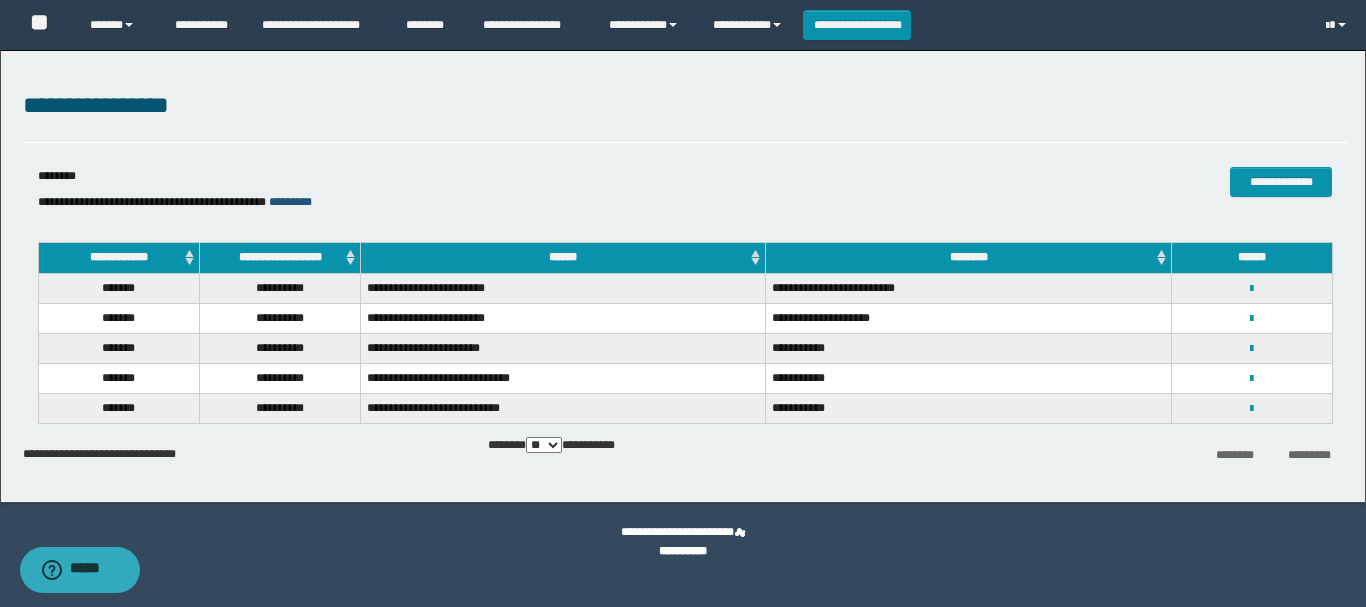 drag, startPoint x: 333, startPoint y: 206, endPoint x: 333, endPoint y: 195, distance: 11 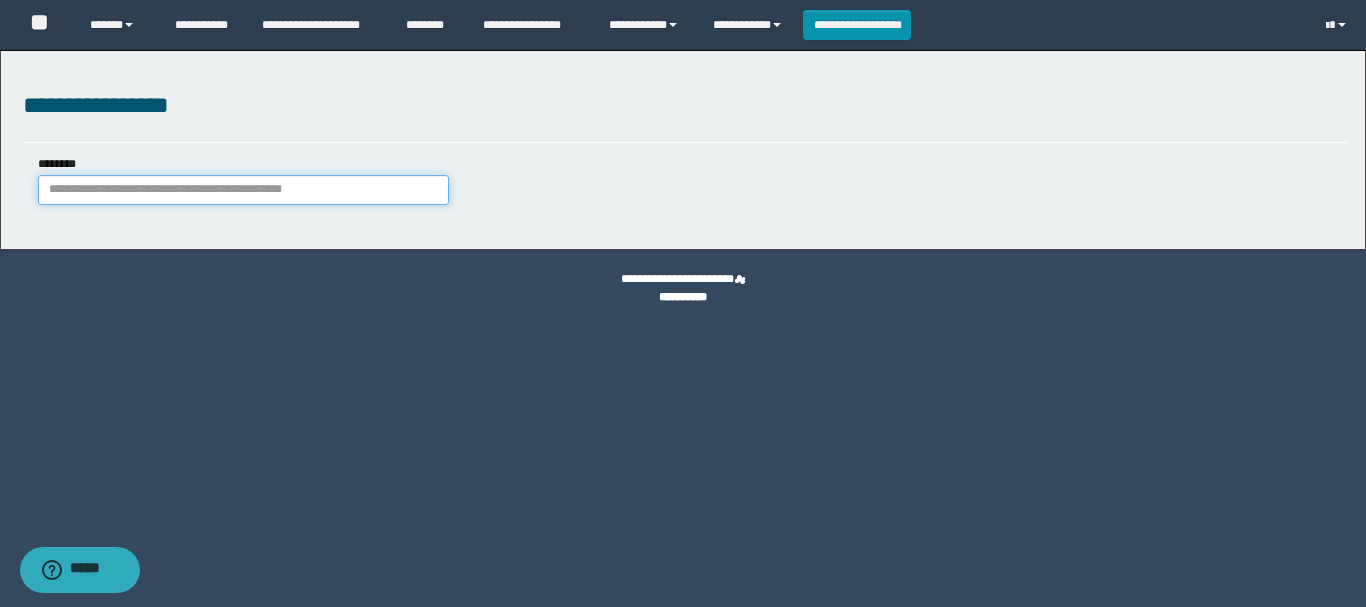 click on "********" at bounding box center (243, 190) 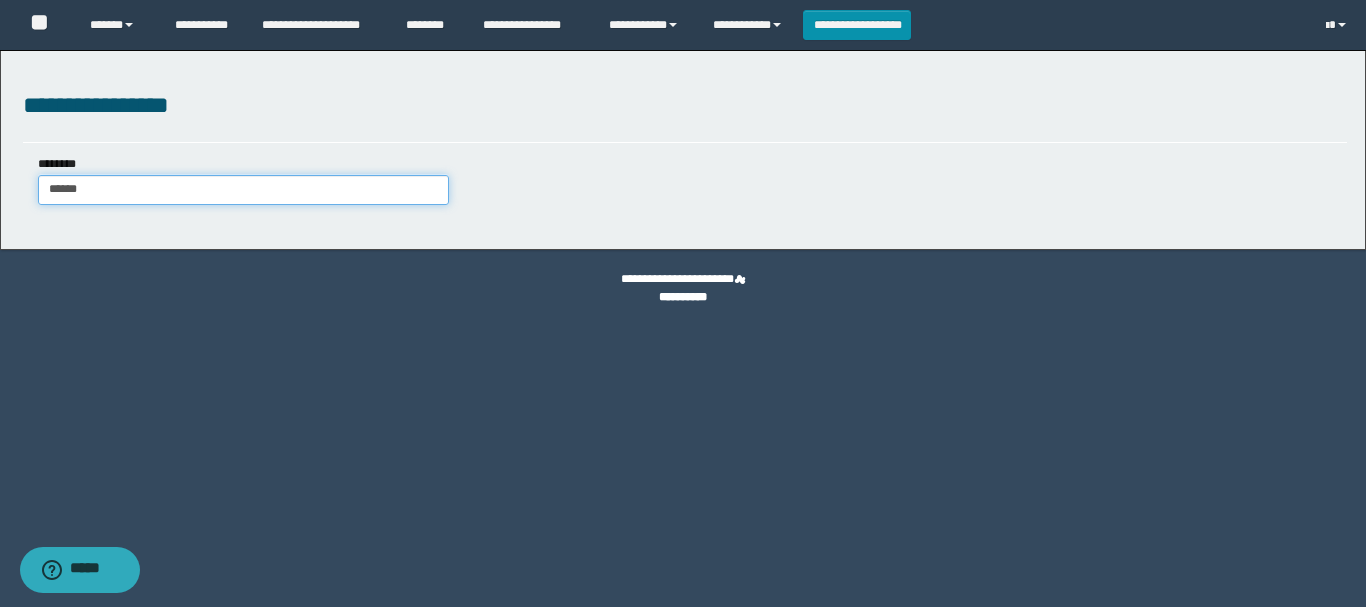 type on "******" 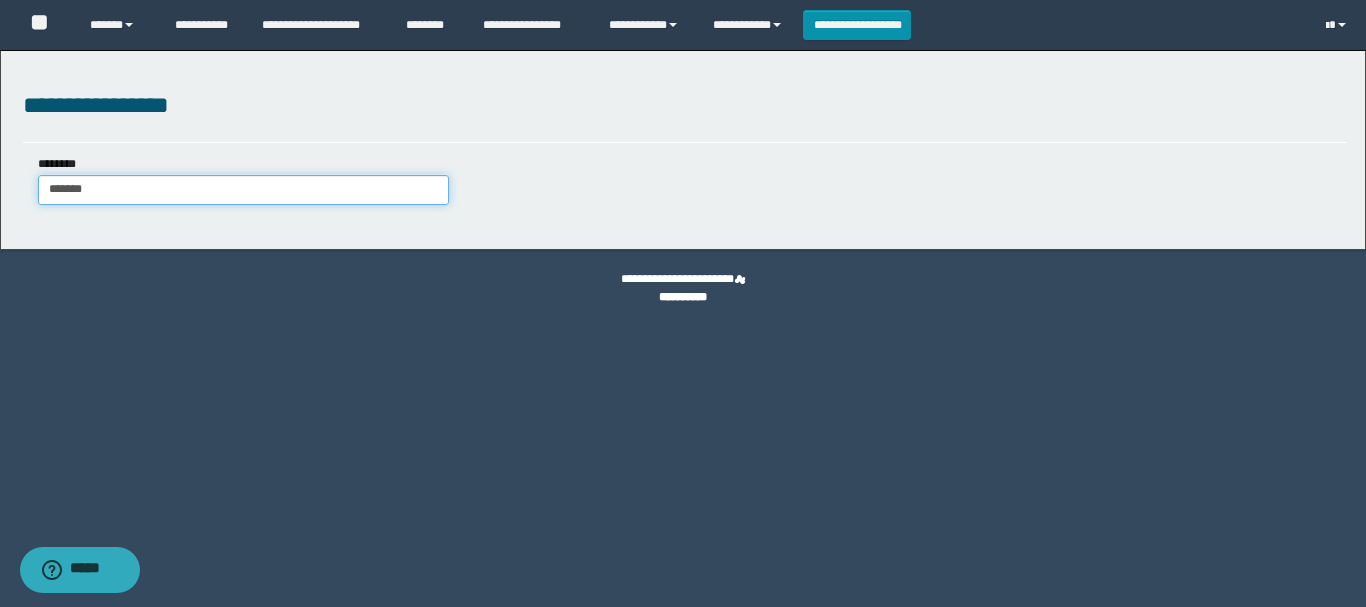 type on "******" 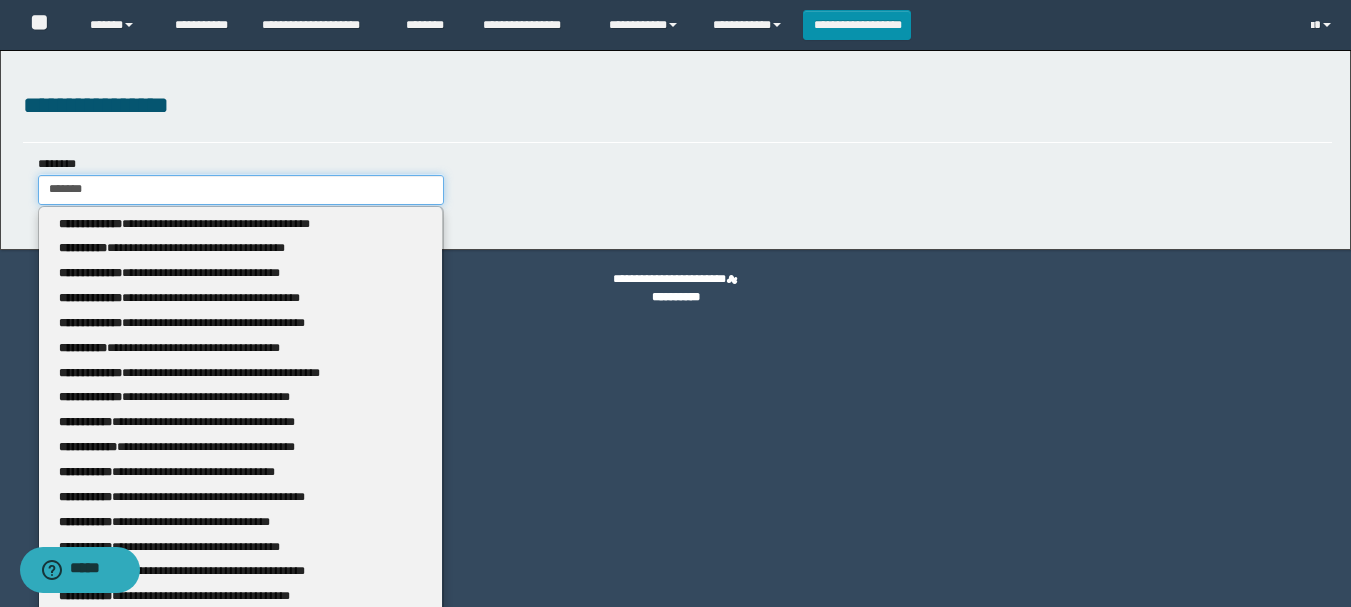 type on "******" 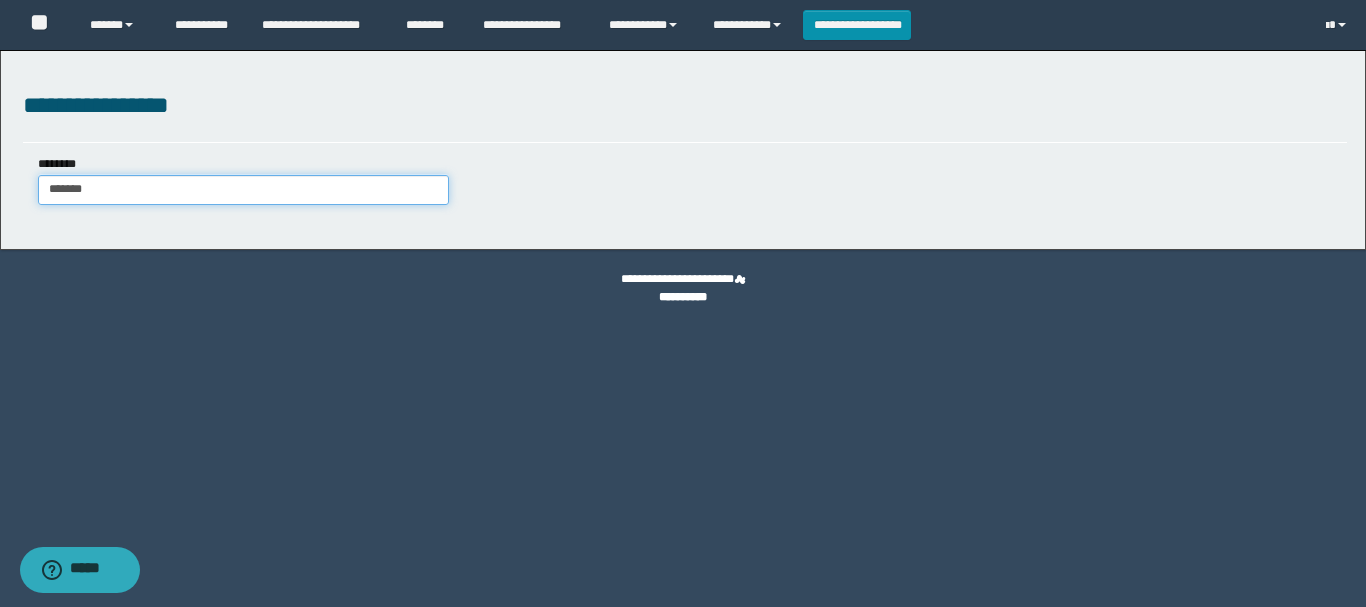 type on "******" 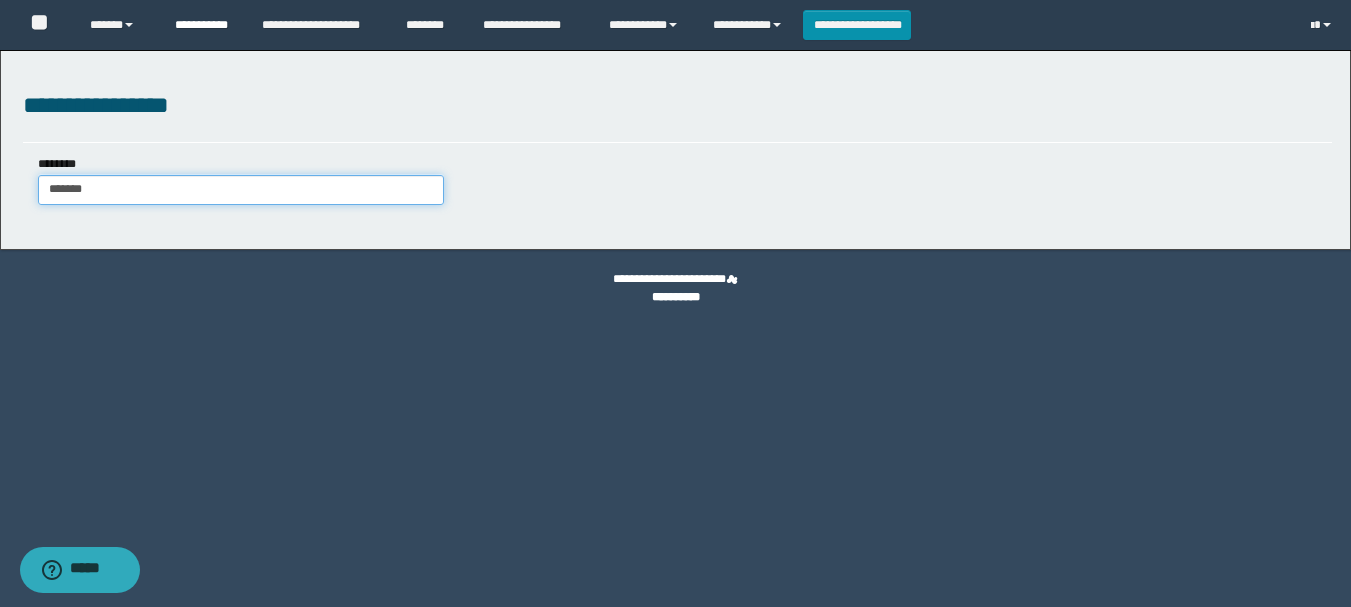 type on "******" 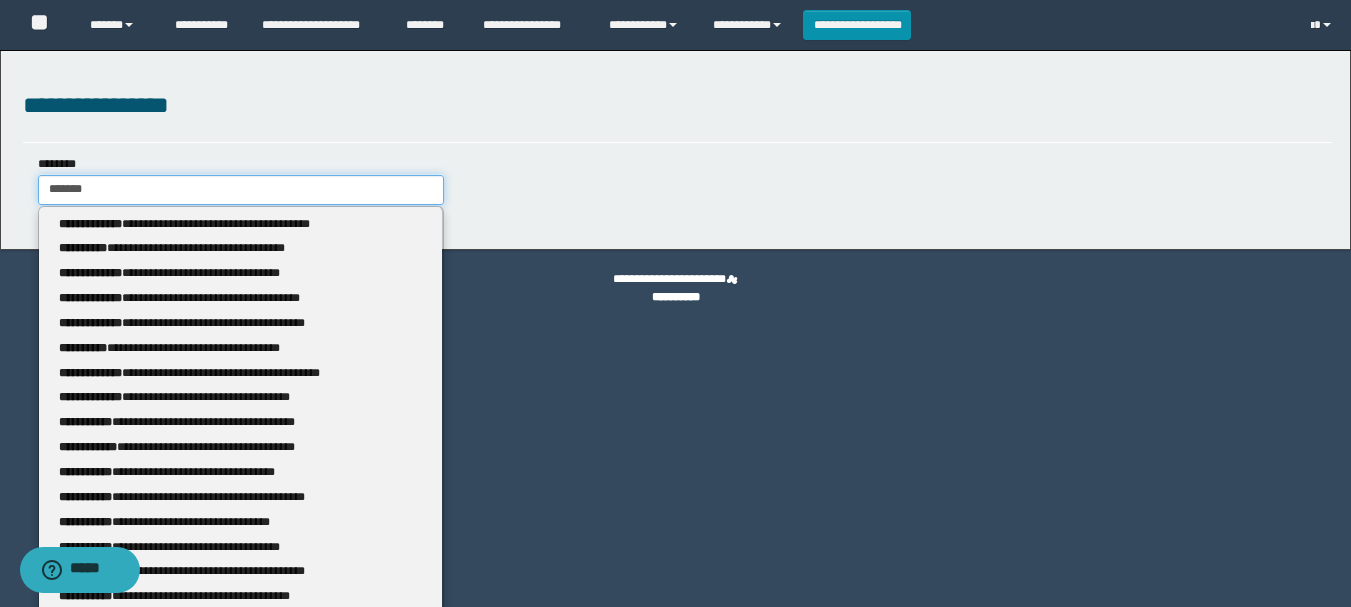 type 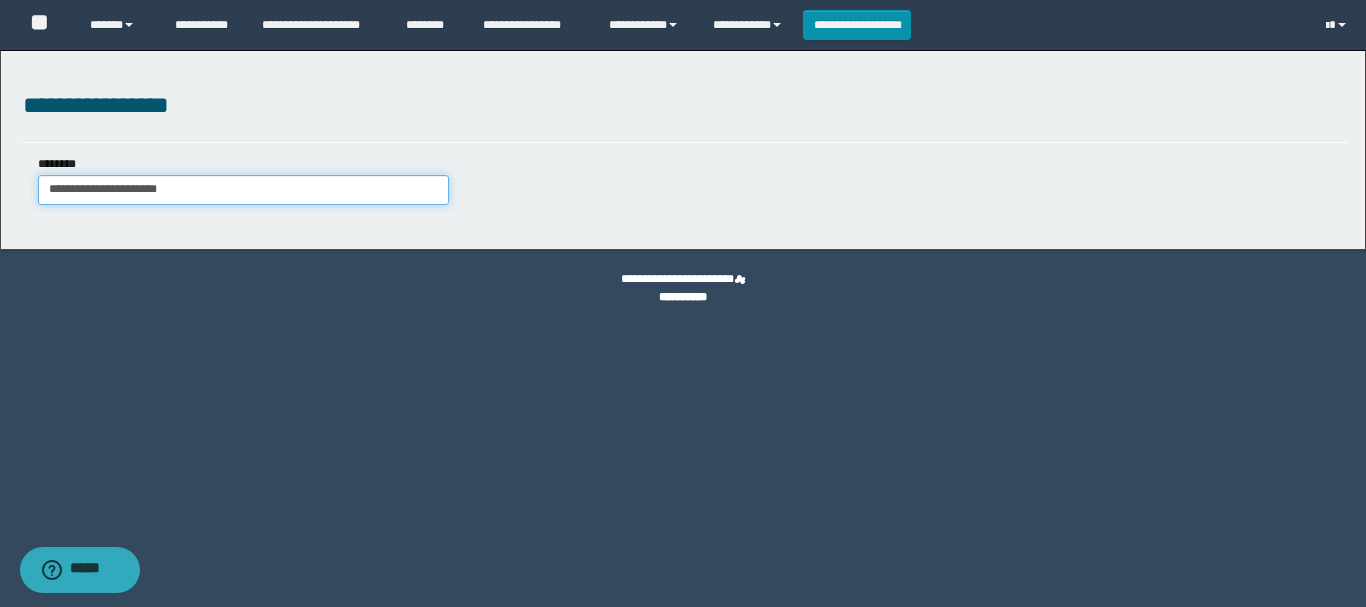 type on "**********" 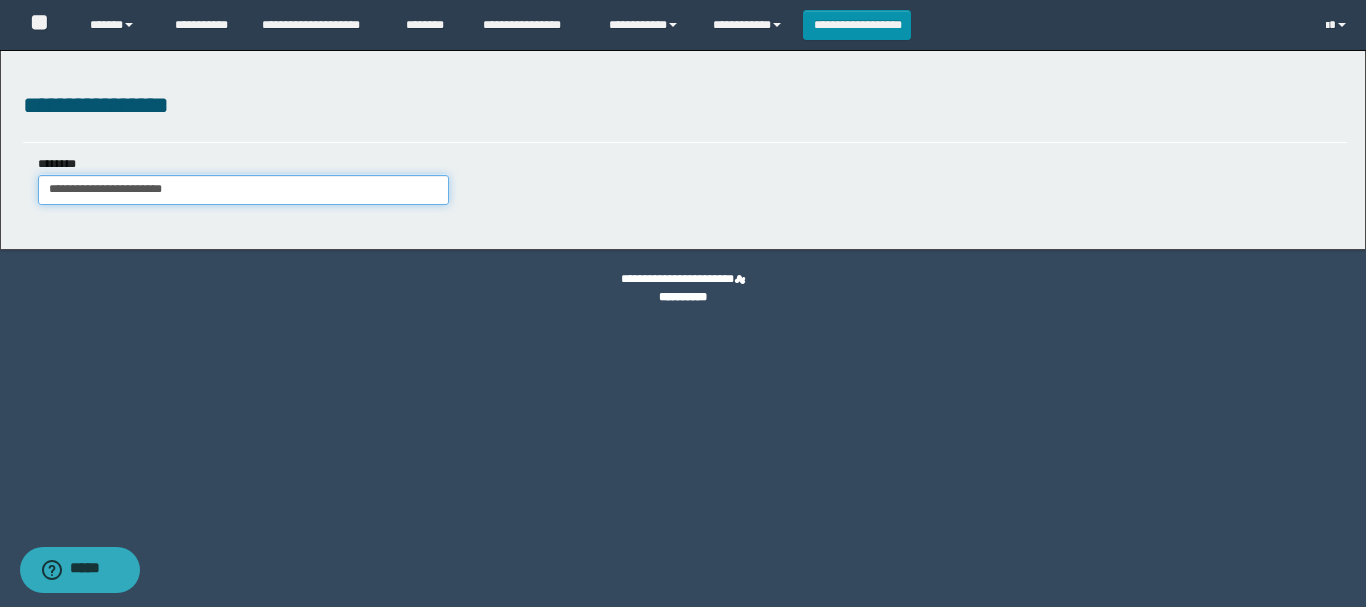 type on "**********" 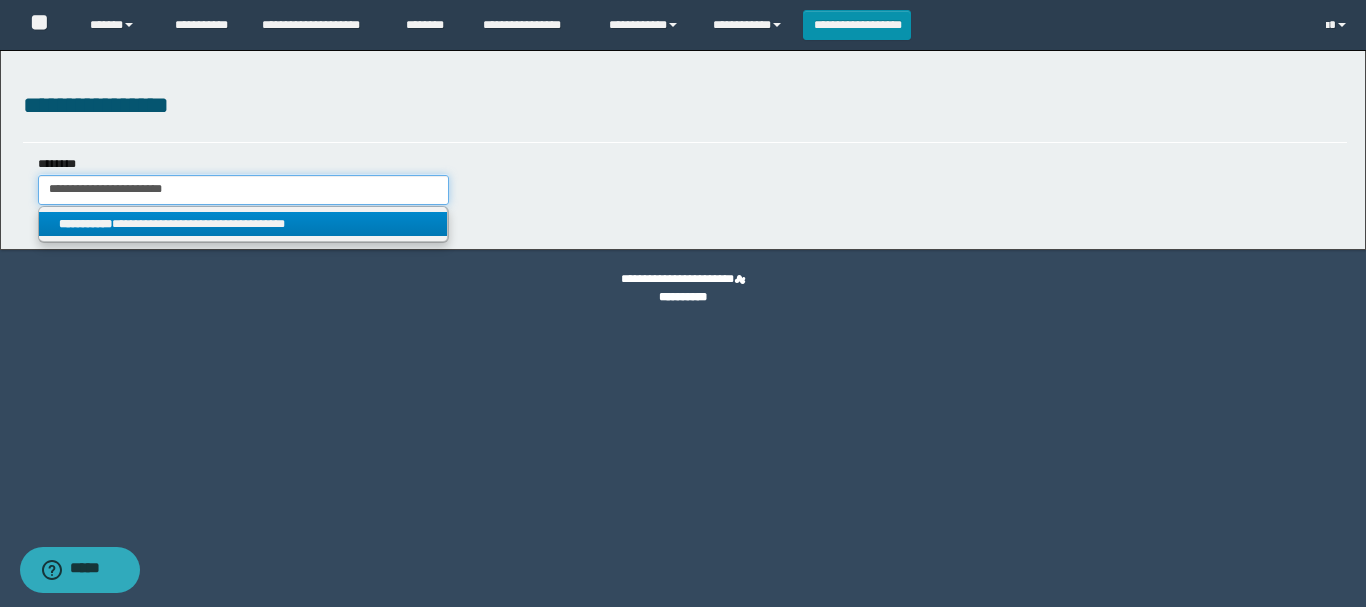 type on "**********" 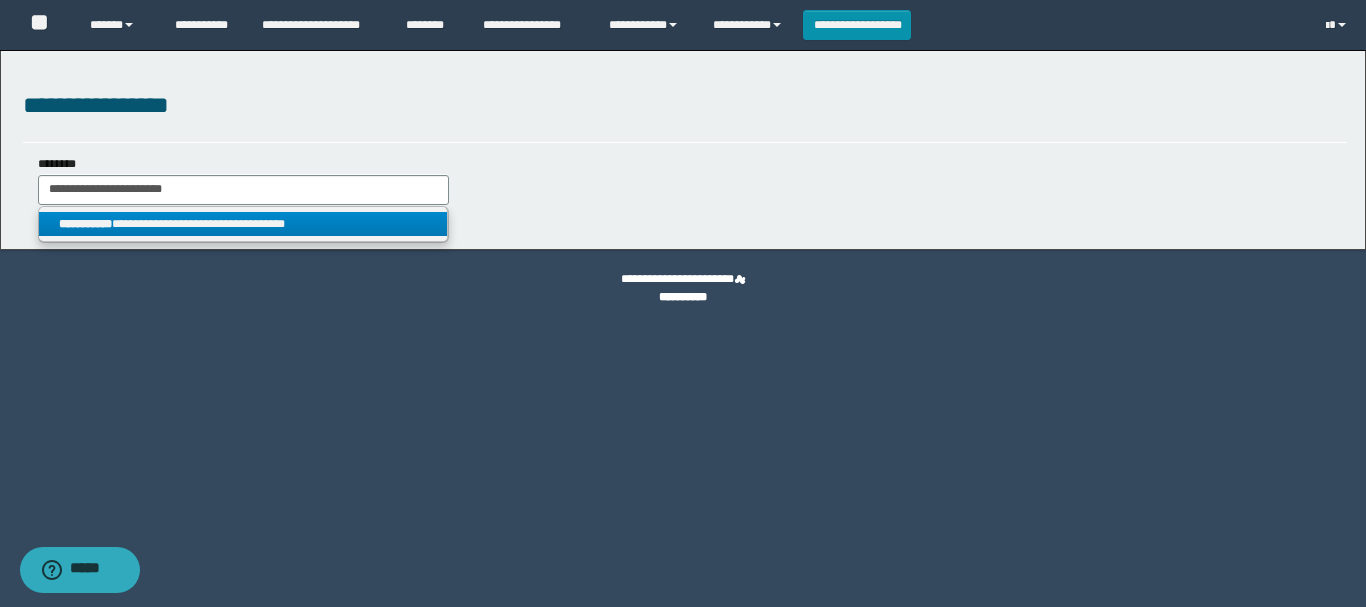 click on "**********" at bounding box center [243, 224] 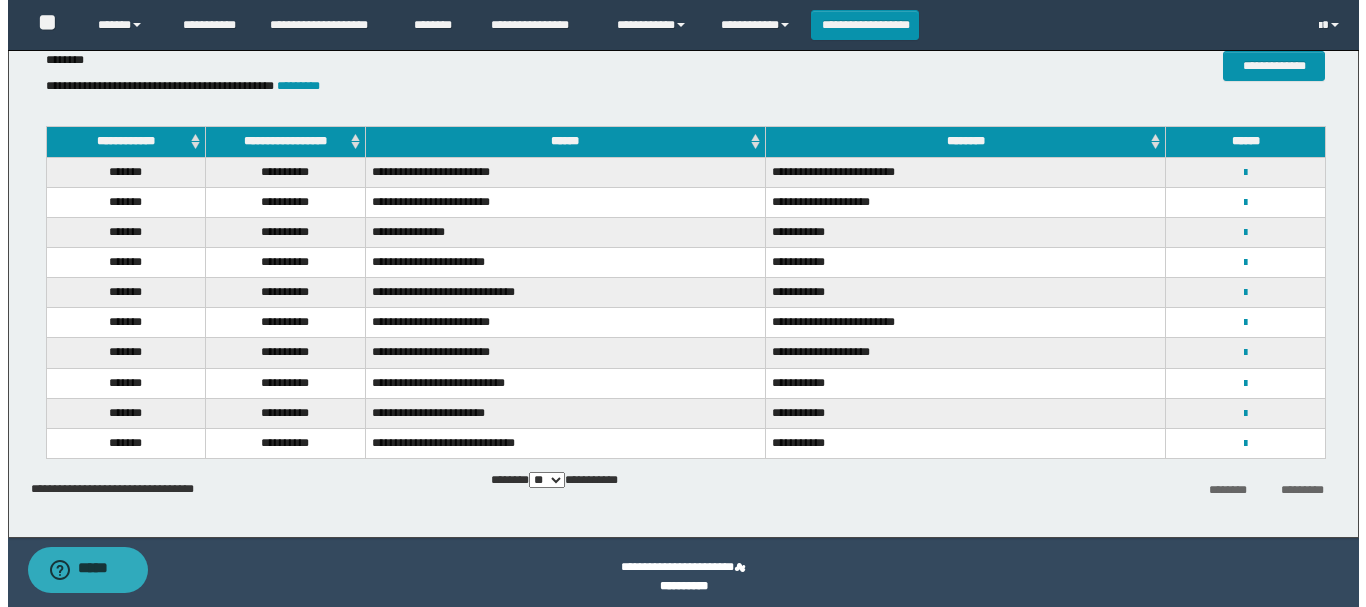 scroll, scrollTop: 124, scrollLeft: 0, axis: vertical 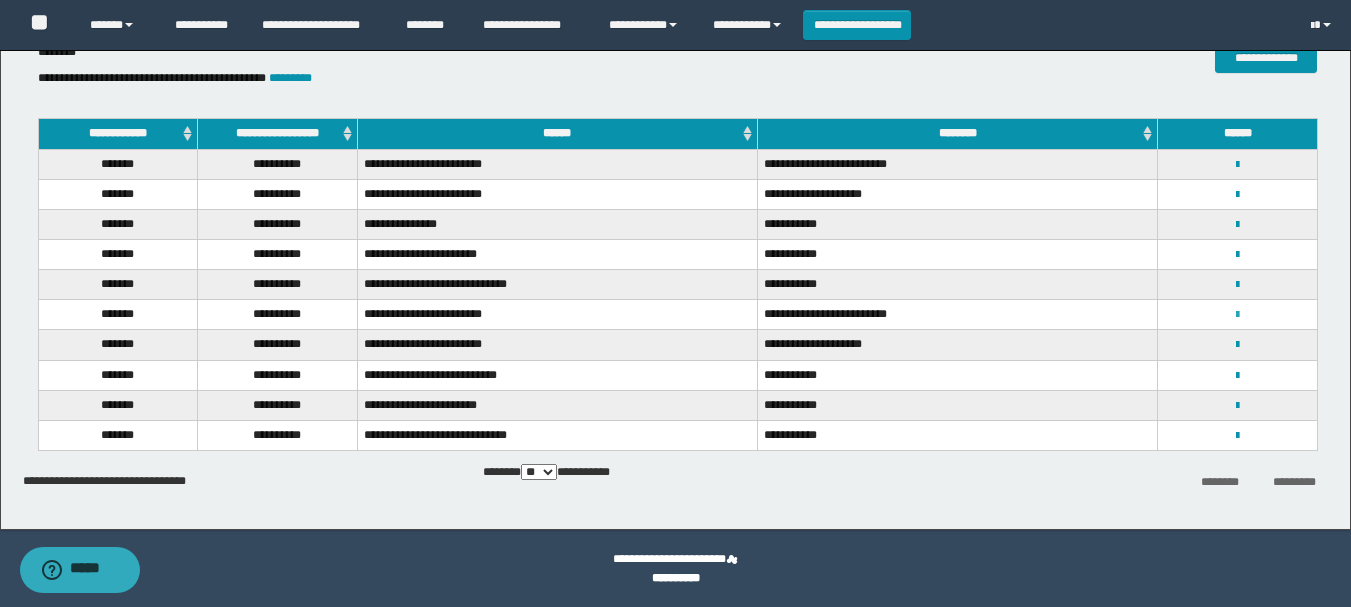 click at bounding box center [1237, 315] 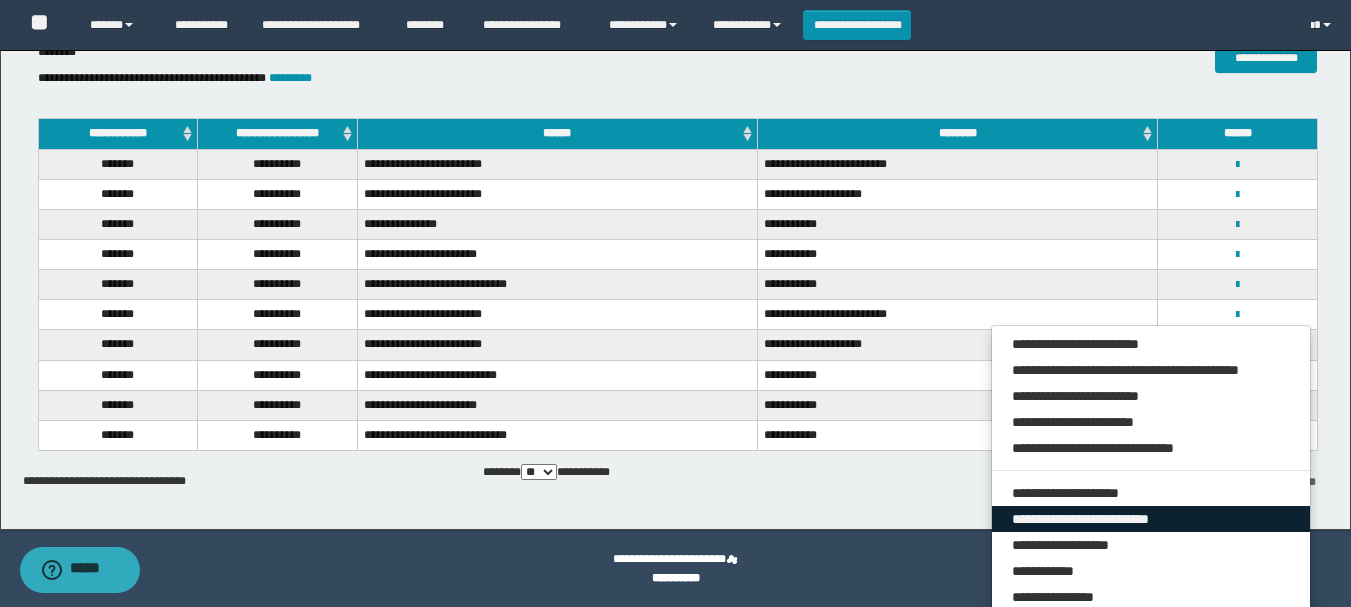 click on "**********" at bounding box center [1151, 519] 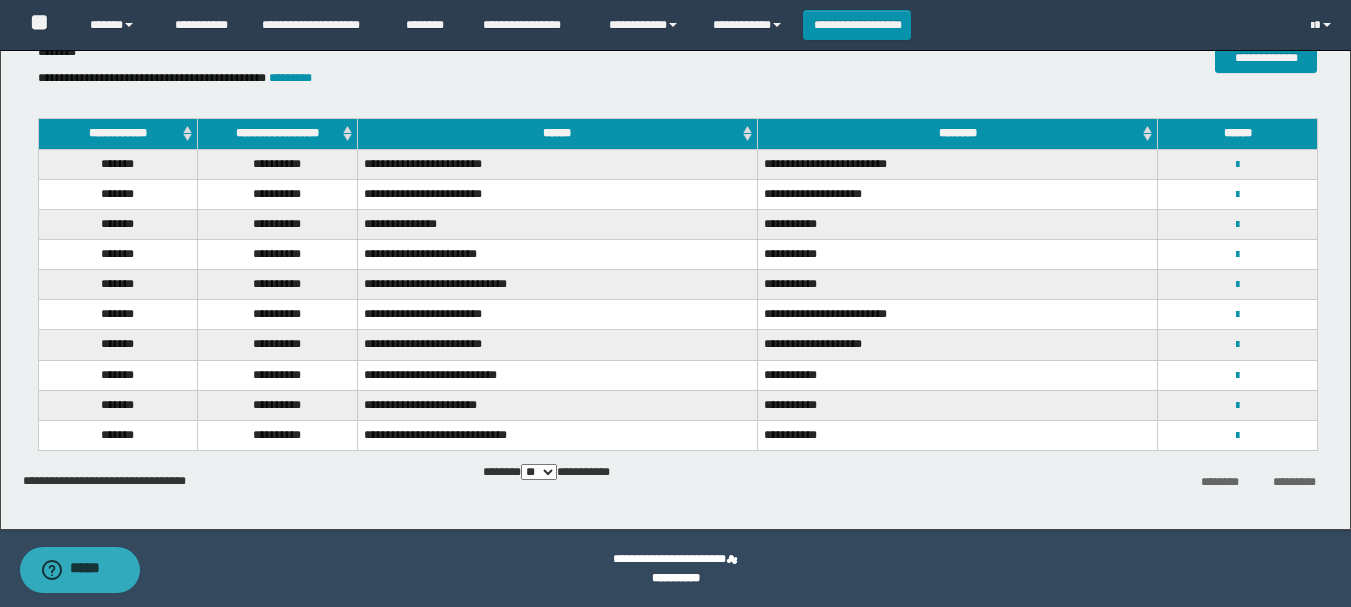 select on "***" 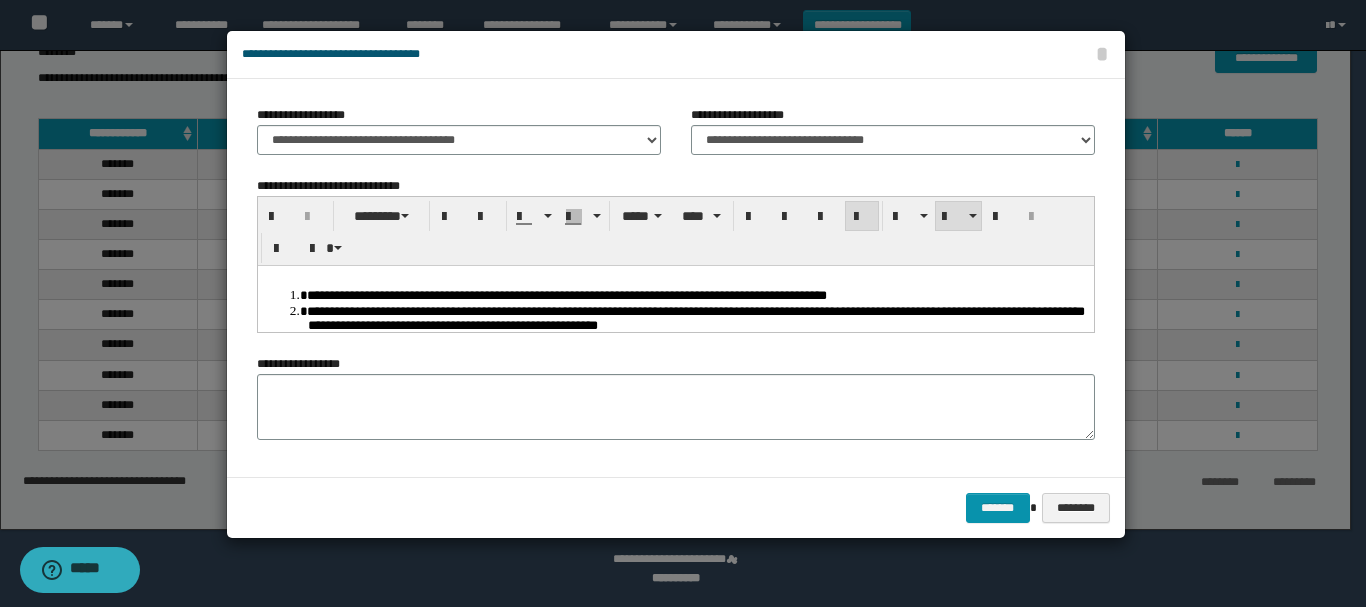 click on "**********" at bounding box center [695, 294] 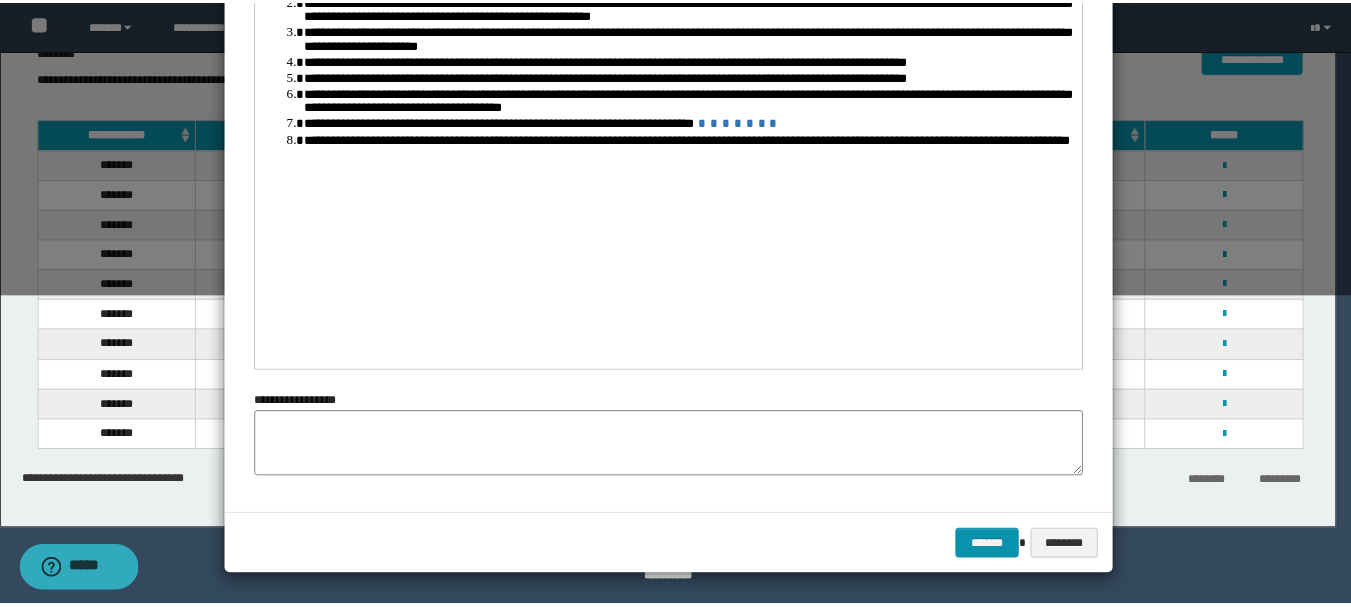 scroll, scrollTop: 0, scrollLeft: 0, axis: both 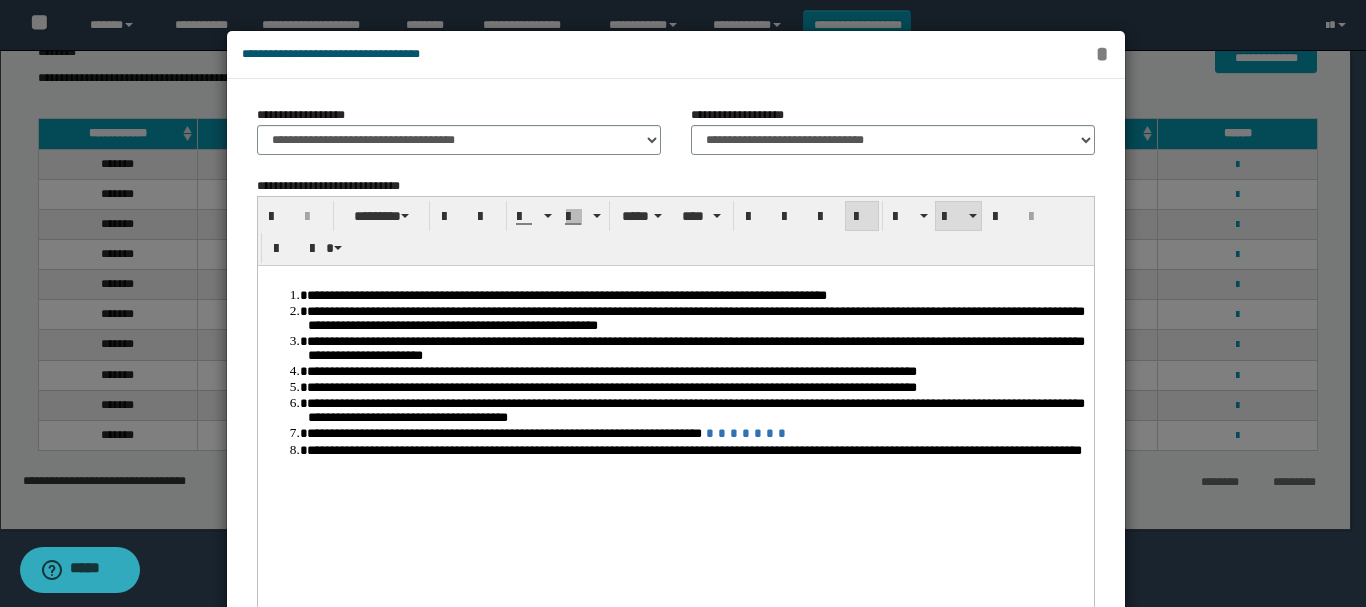 click on "*" at bounding box center (1102, 54) 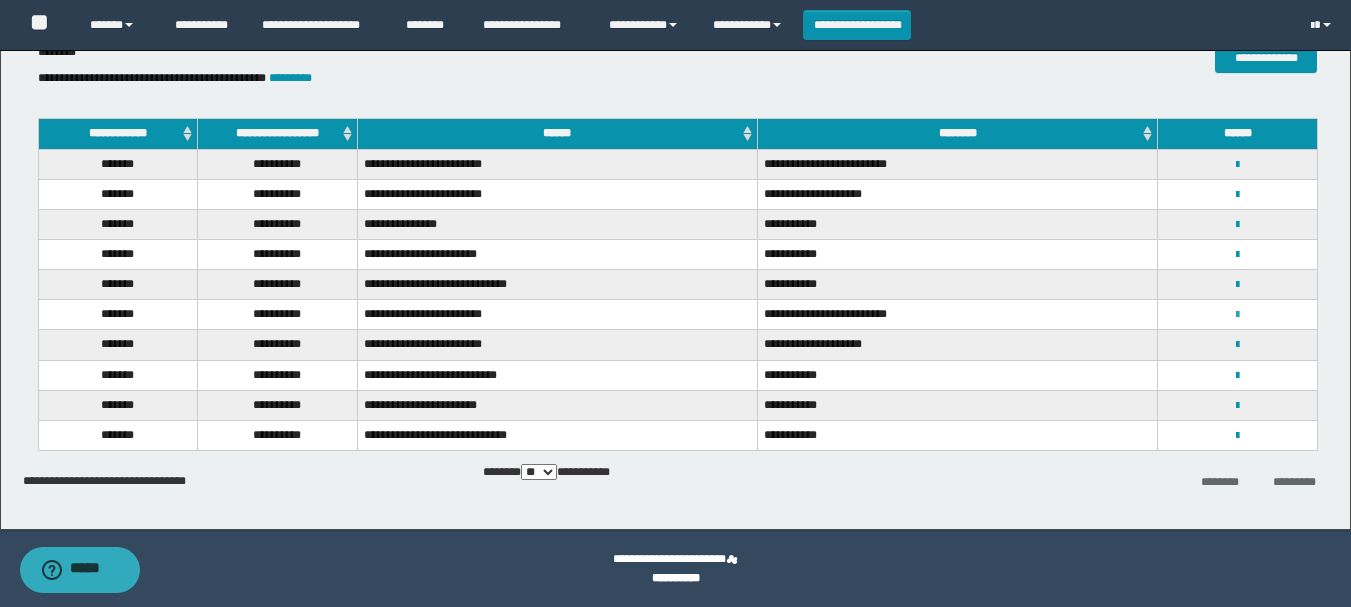 click at bounding box center [1237, 315] 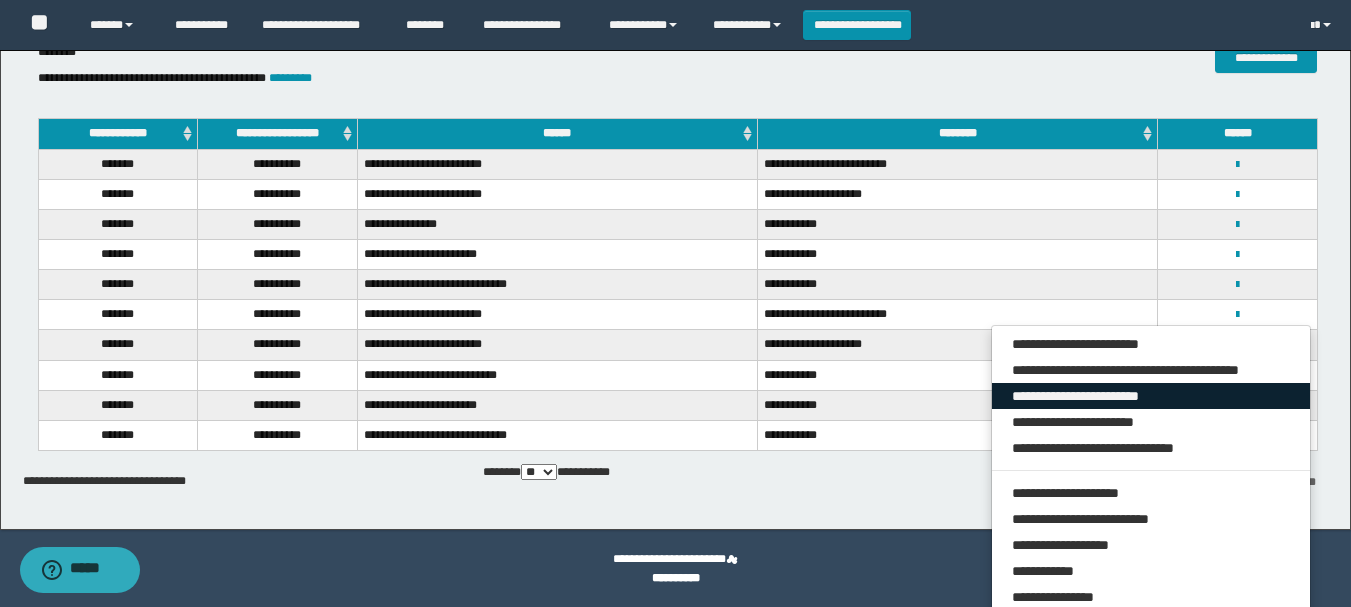 click on "**********" at bounding box center (1151, 396) 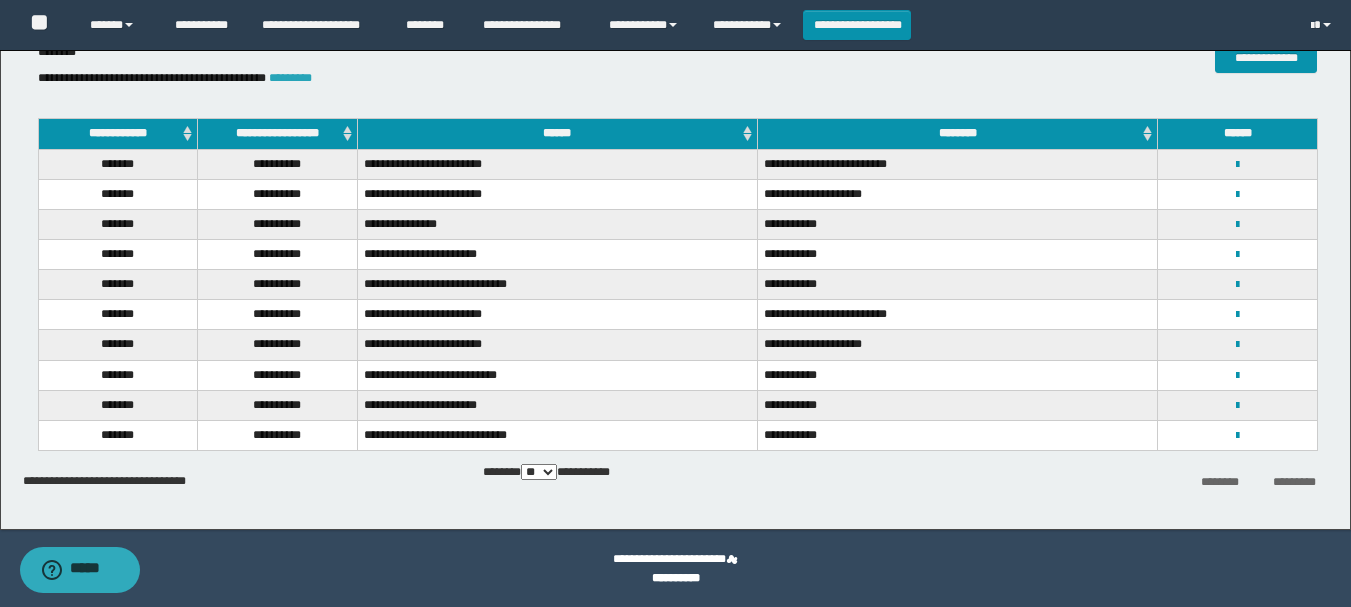click on "*********" at bounding box center [290, 78] 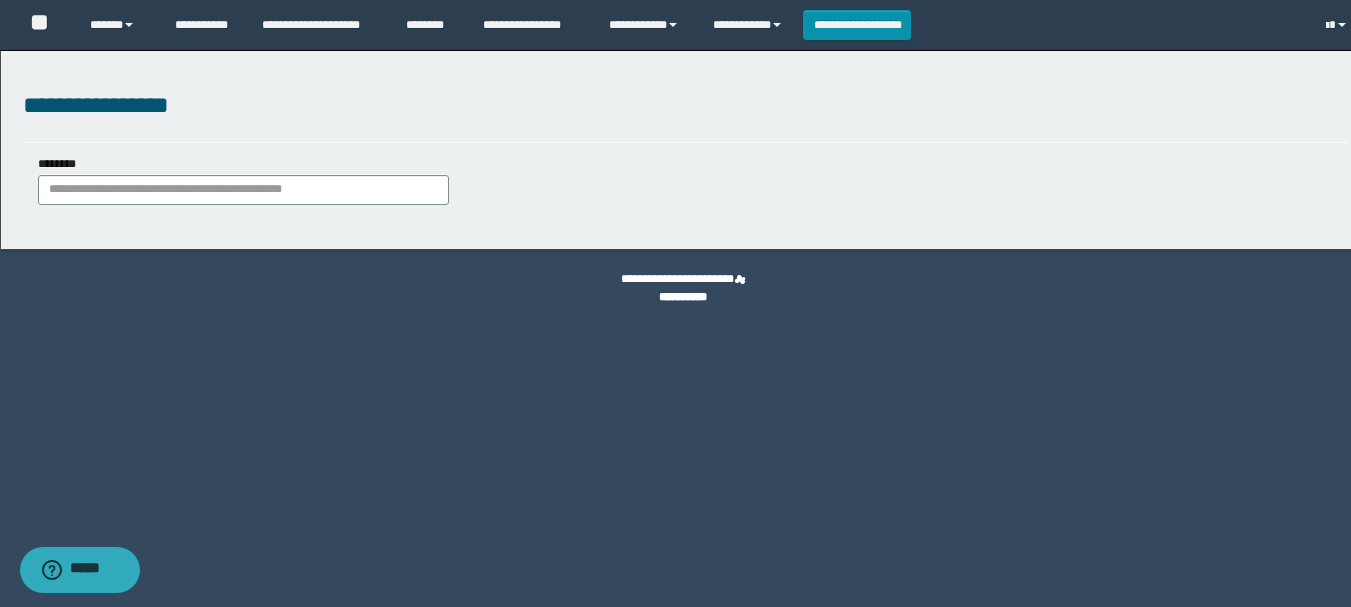 scroll, scrollTop: 0, scrollLeft: 0, axis: both 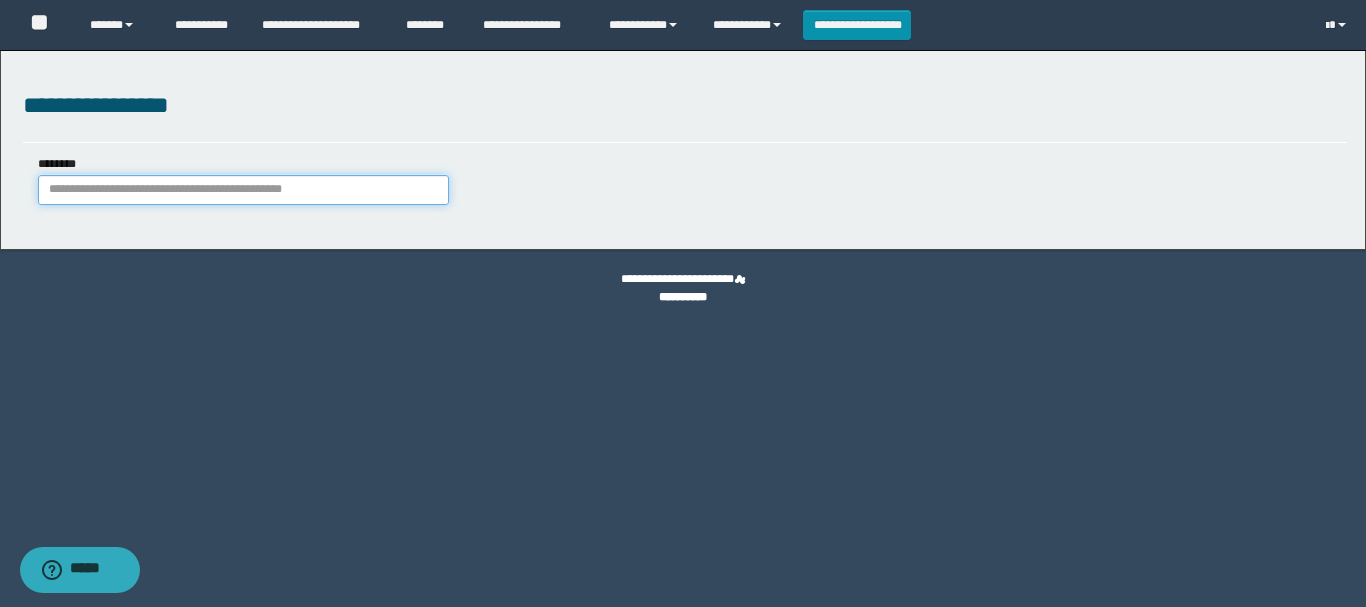 click on "********" at bounding box center [243, 190] 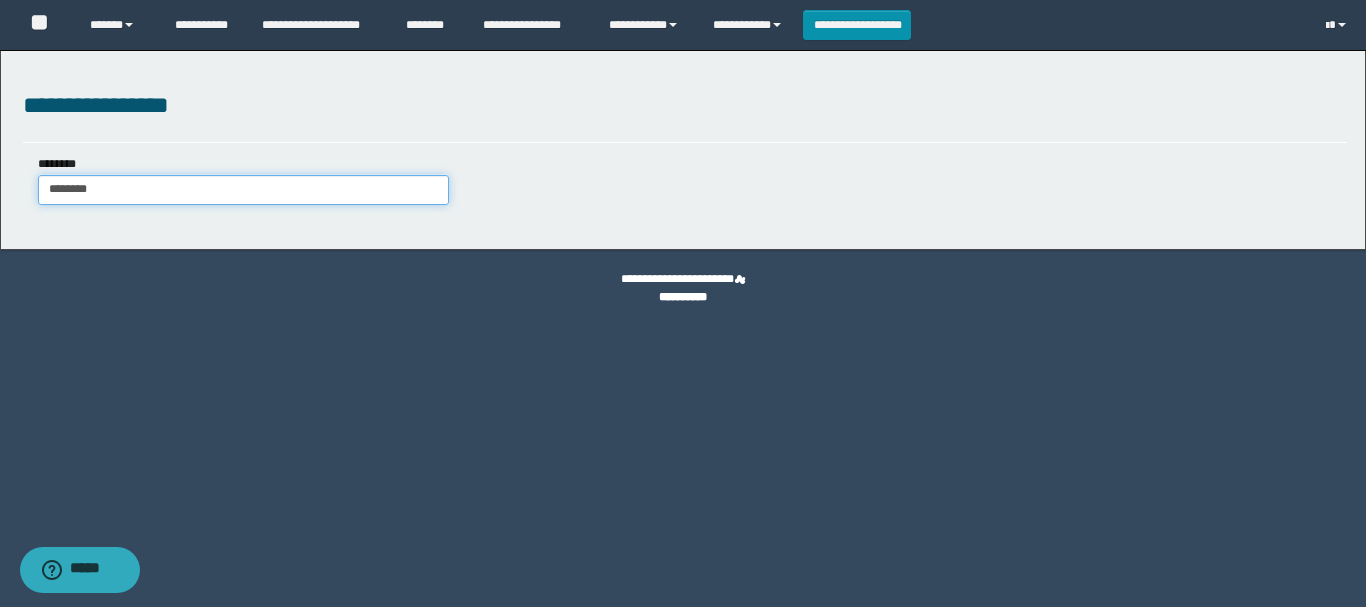 type on "********" 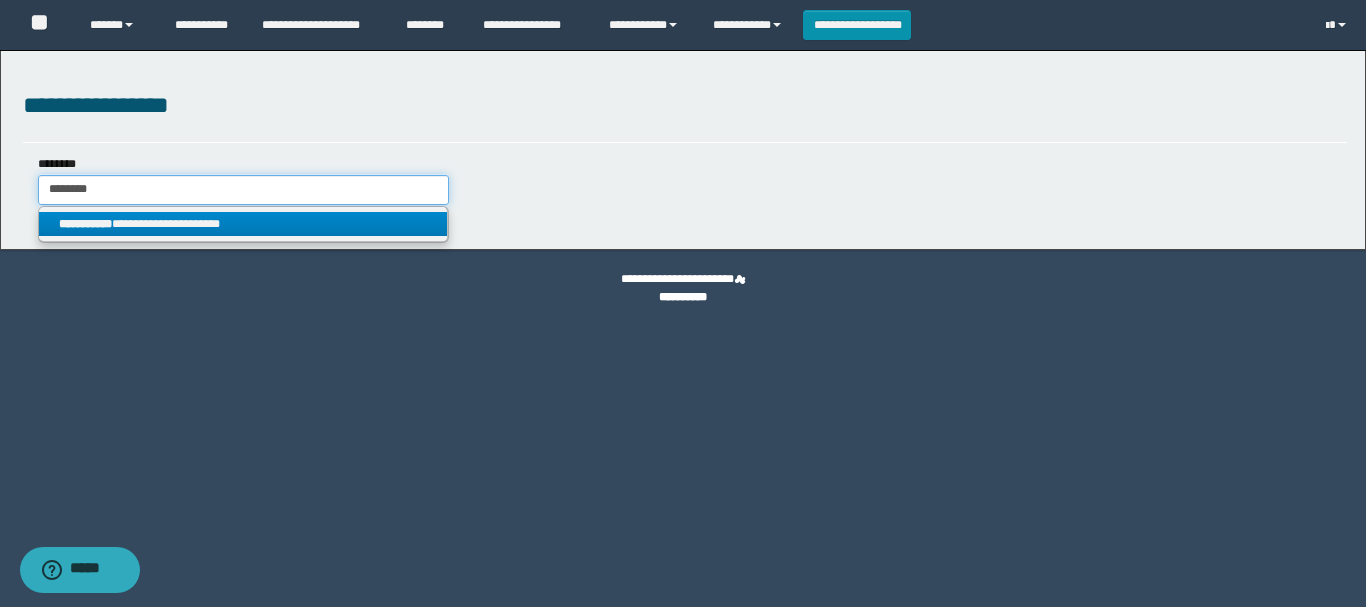 type on "********" 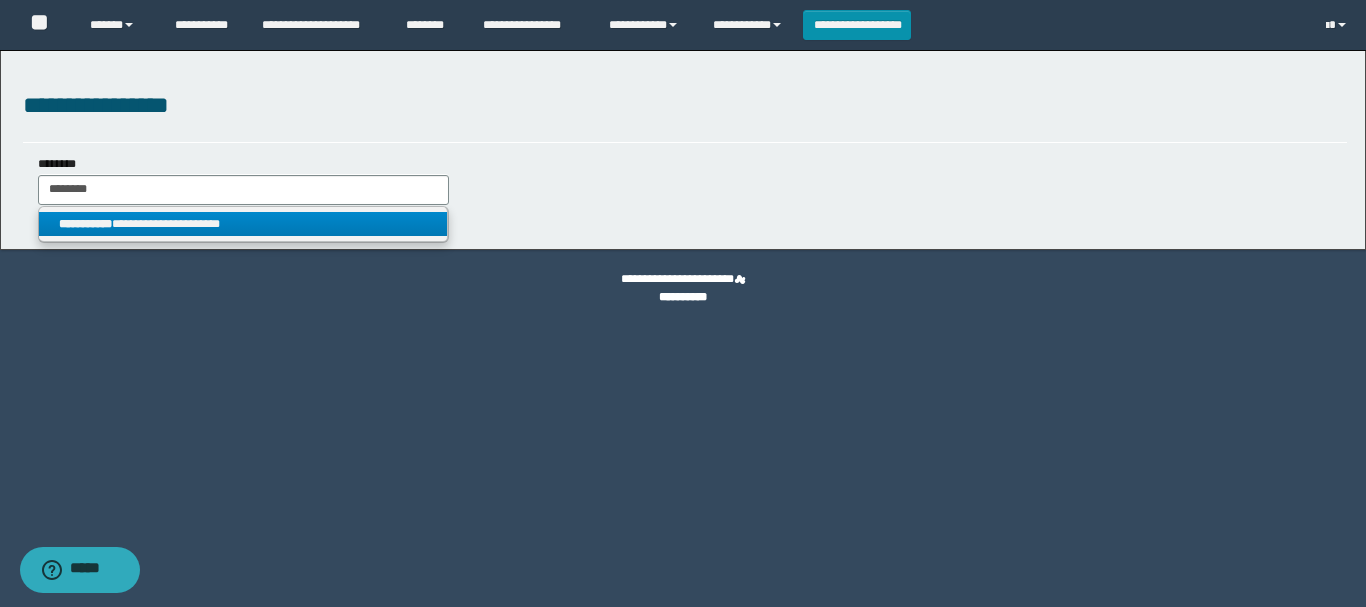 click on "**********" at bounding box center [243, 224] 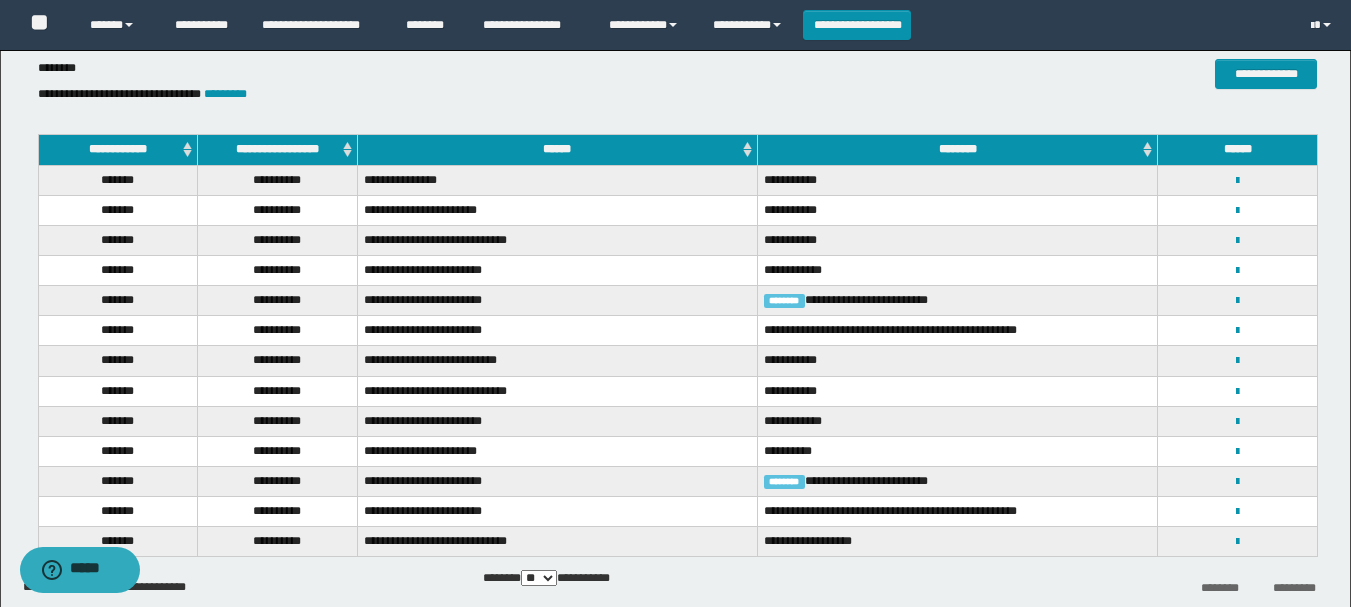scroll, scrollTop: 215, scrollLeft: 0, axis: vertical 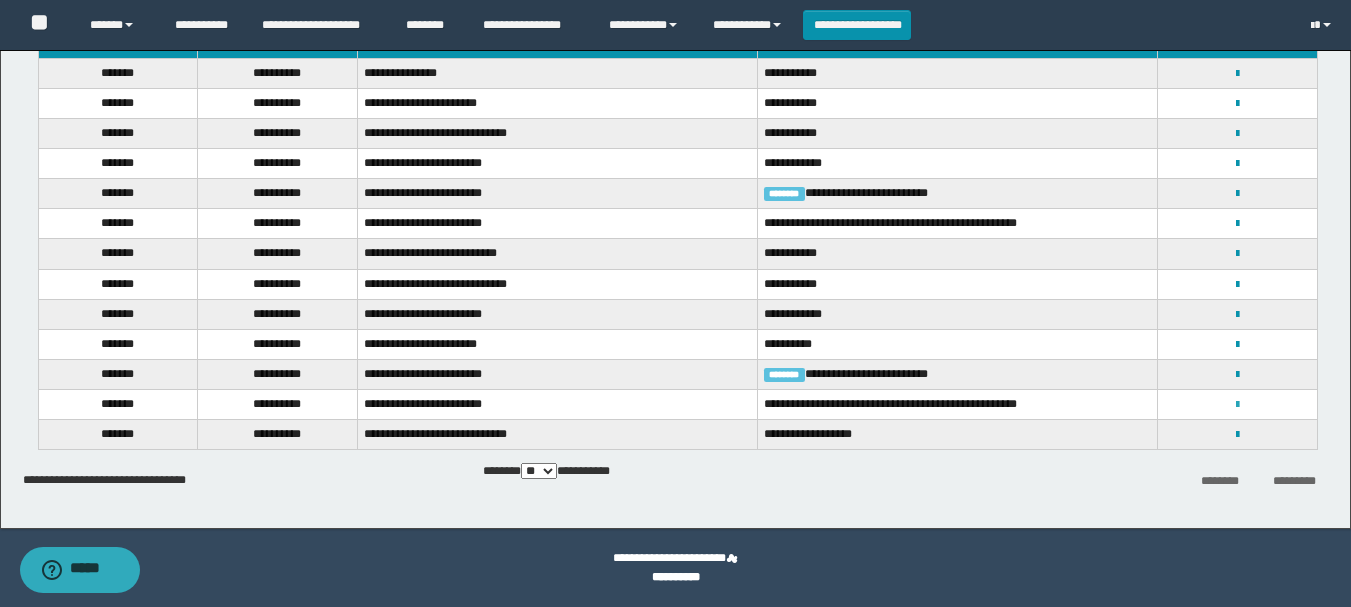 click at bounding box center (1237, 405) 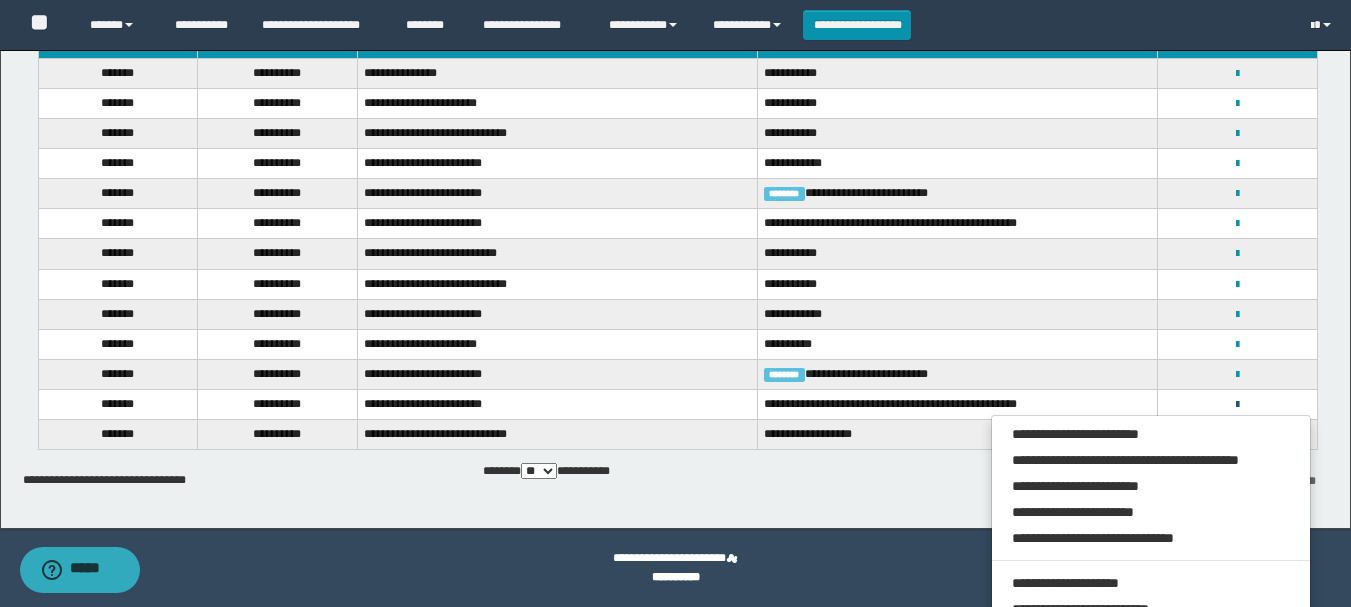 scroll, scrollTop: 415, scrollLeft: 0, axis: vertical 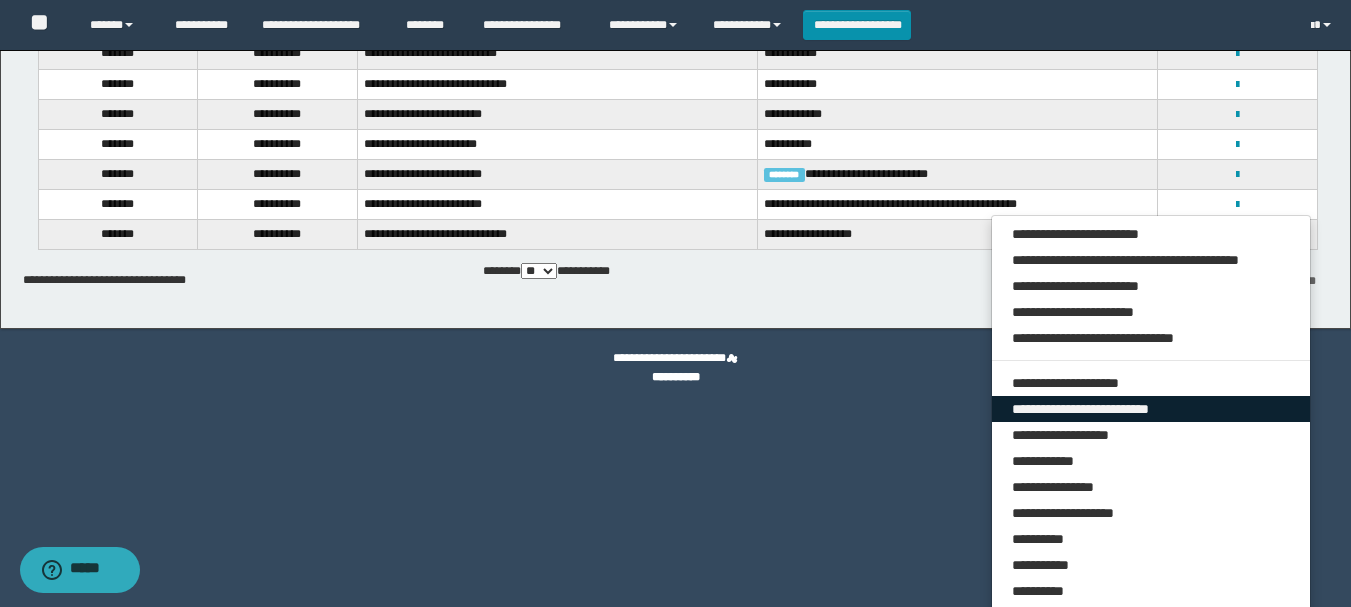 click on "**********" at bounding box center [1151, 409] 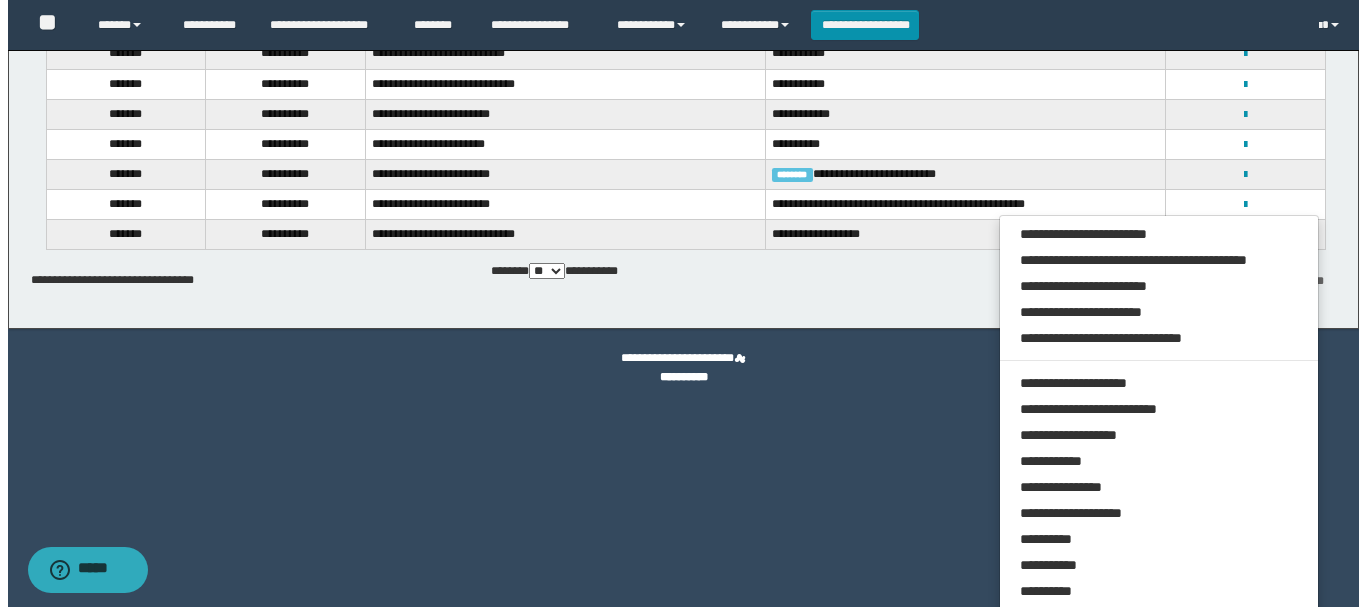 scroll, scrollTop: 215, scrollLeft: 0, axis: vertical 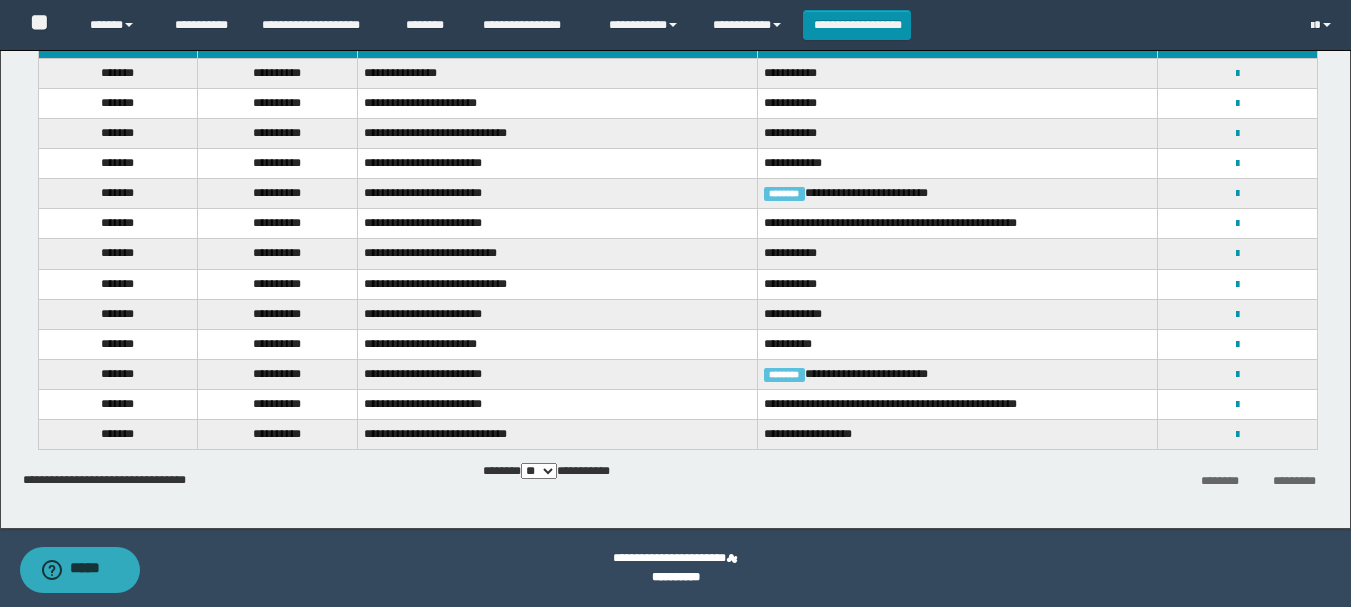 select on "***" 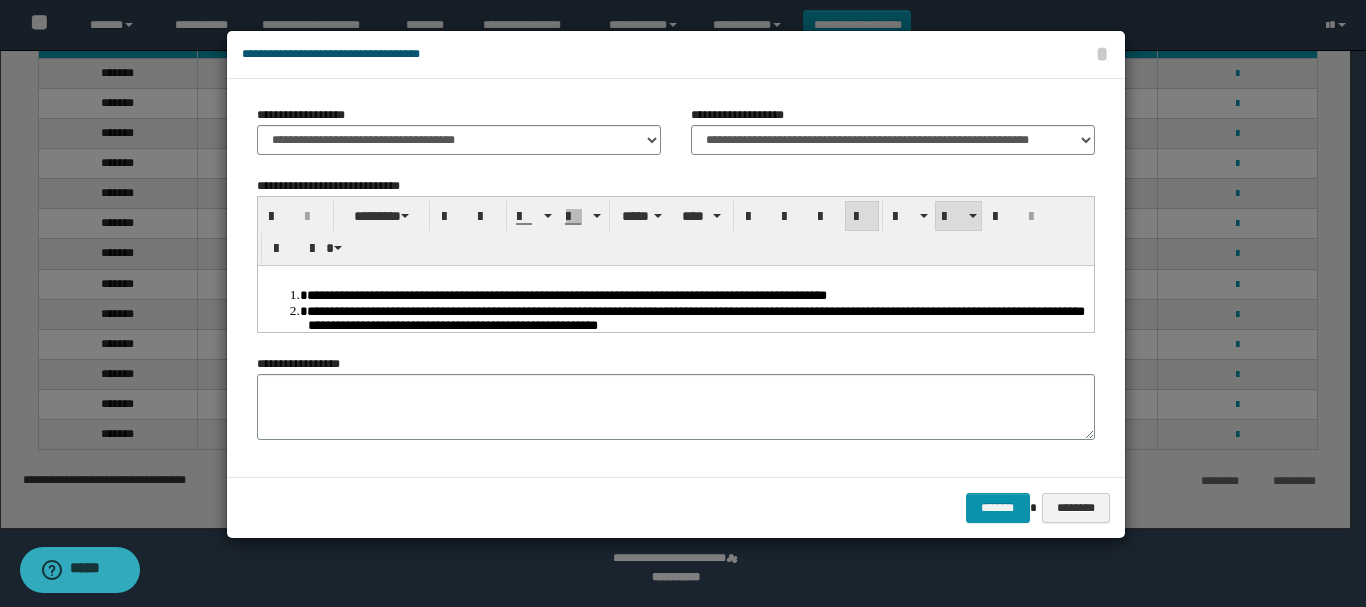 click on "**********" at bounding box center [675, 411] 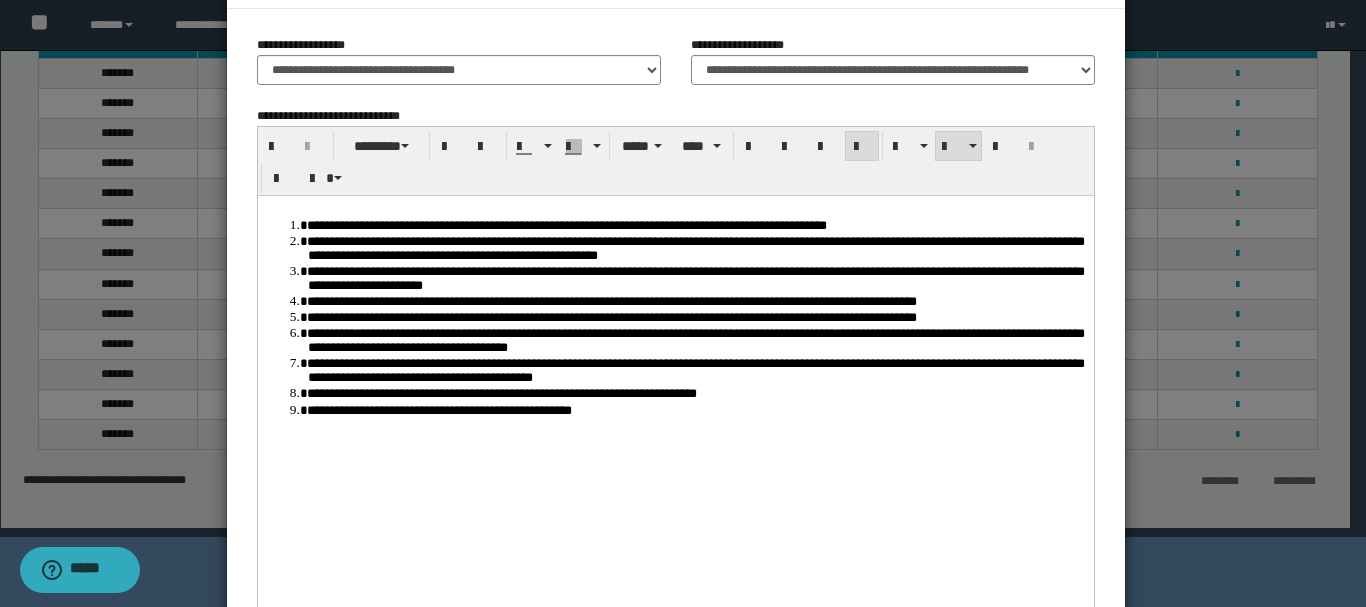 scroll, scrollTop: 100, scrollLeft: 0, axis: vertical 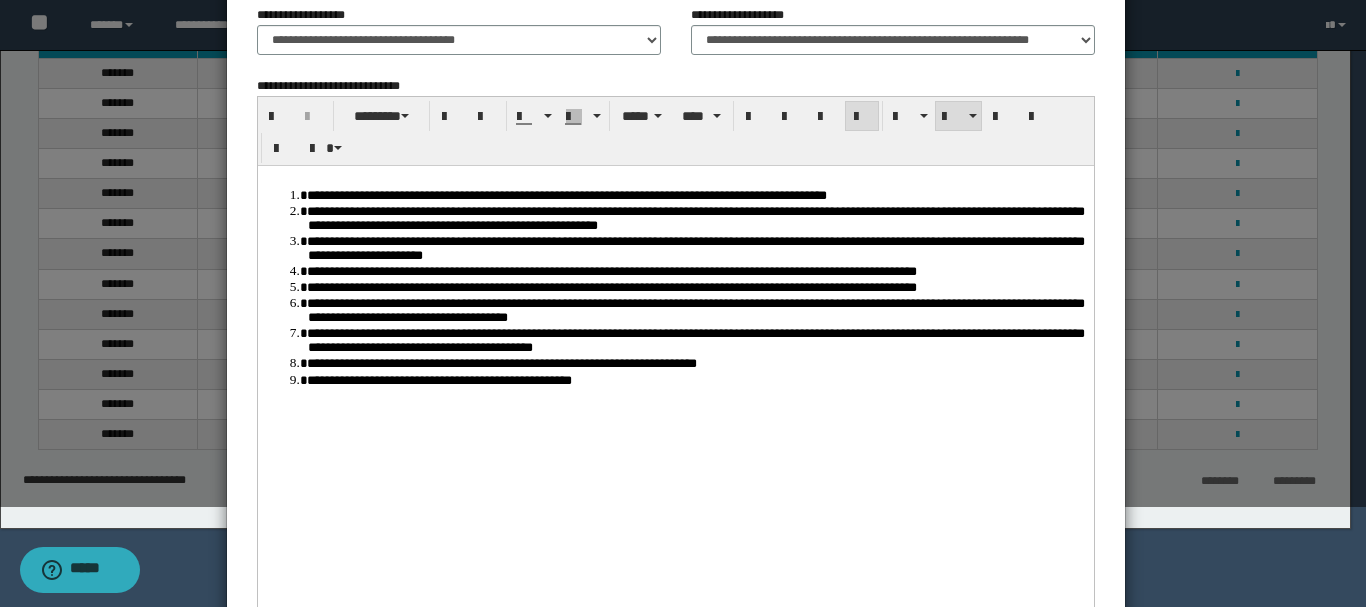 click on "**********" at bounding box center (695, 339) 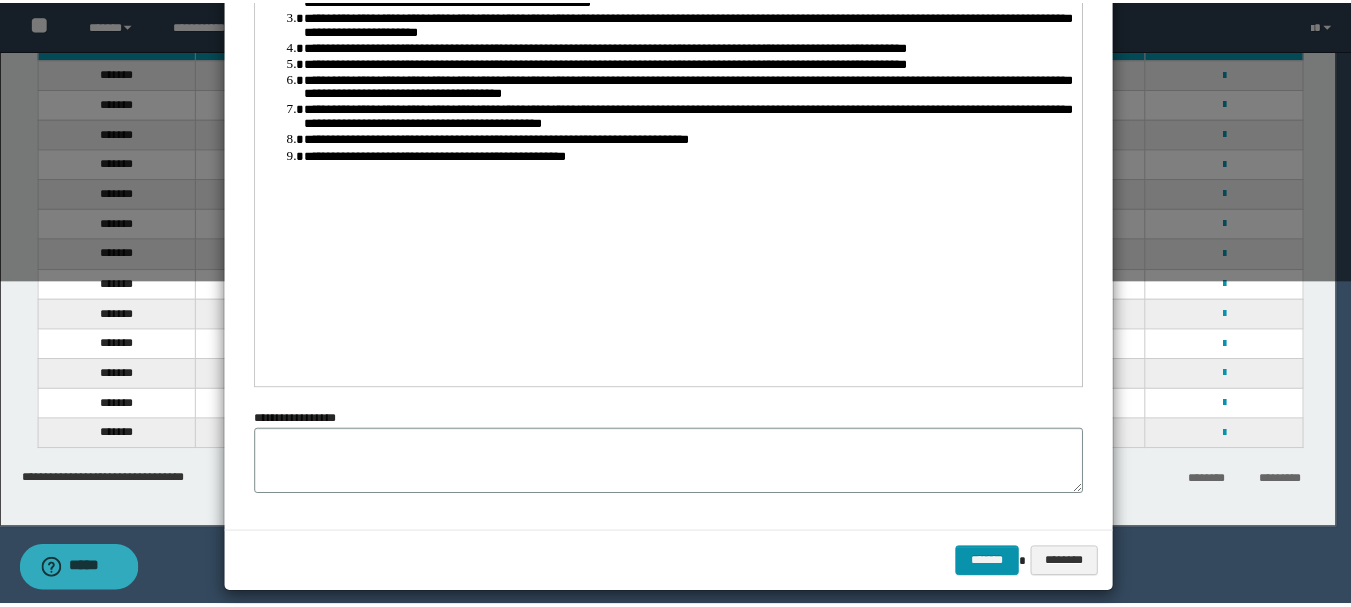scroll, scrollTop: 343, scrollLeft: 0, axis: vertical 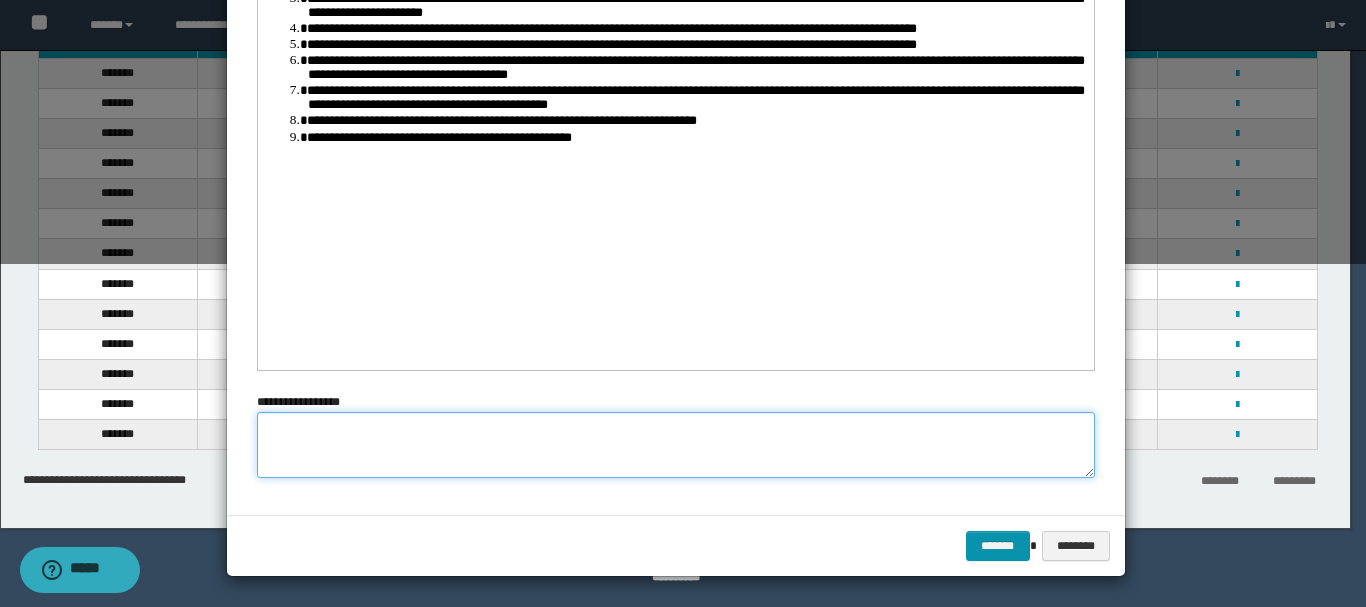 click at bounding box center (676, 445) 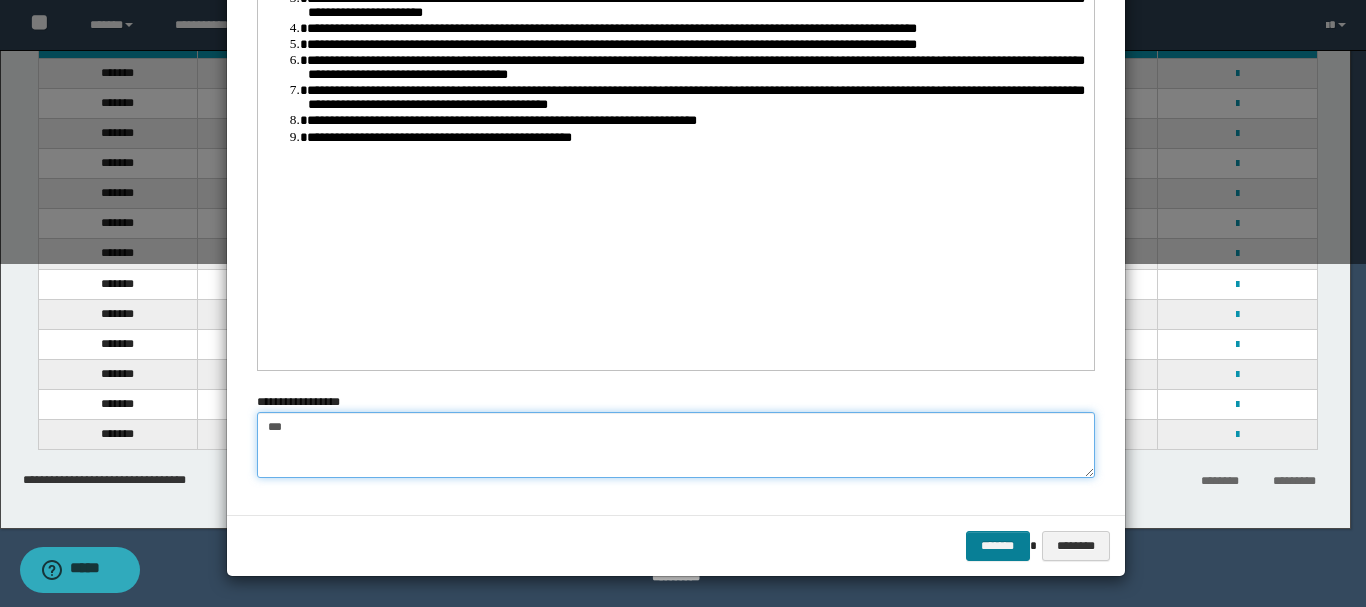 type on "***" 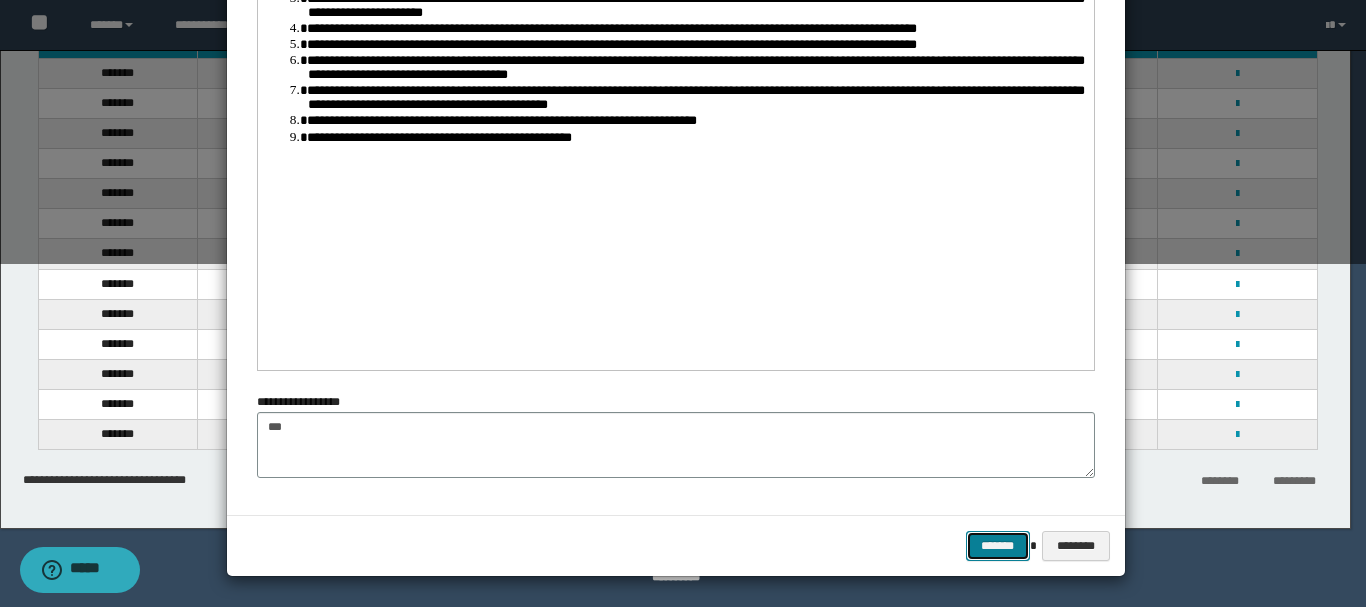 click on "*******" at bounding box center [998, 546] 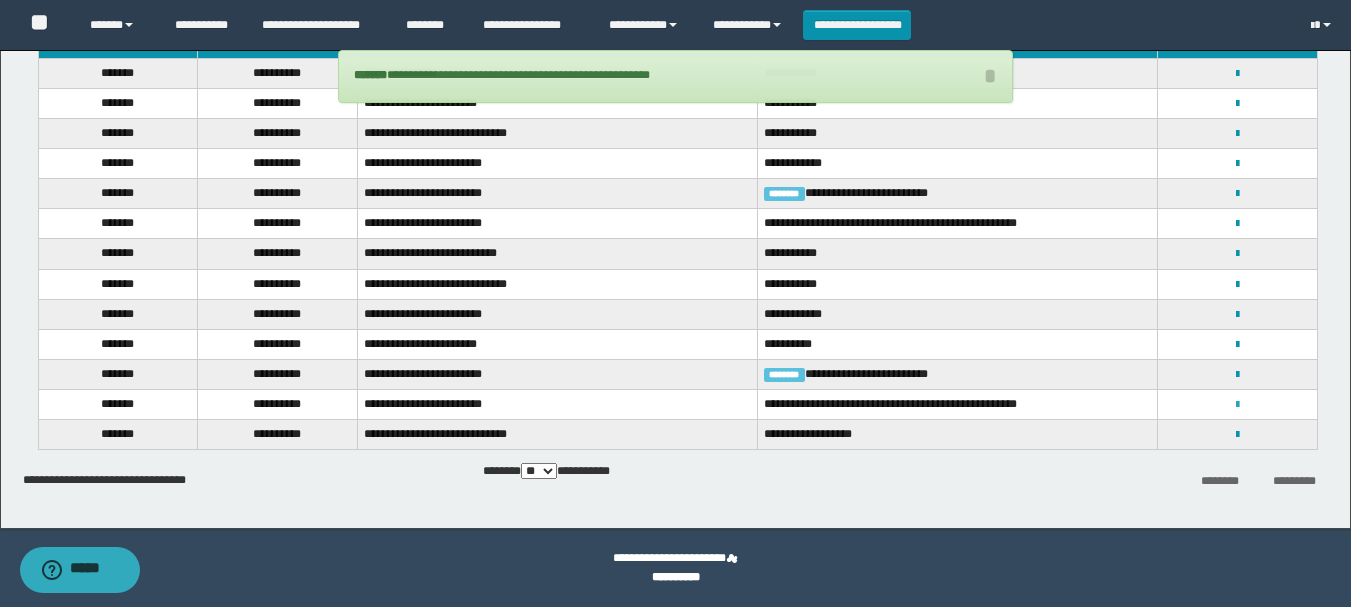 click at bounding box center (1237, 405) 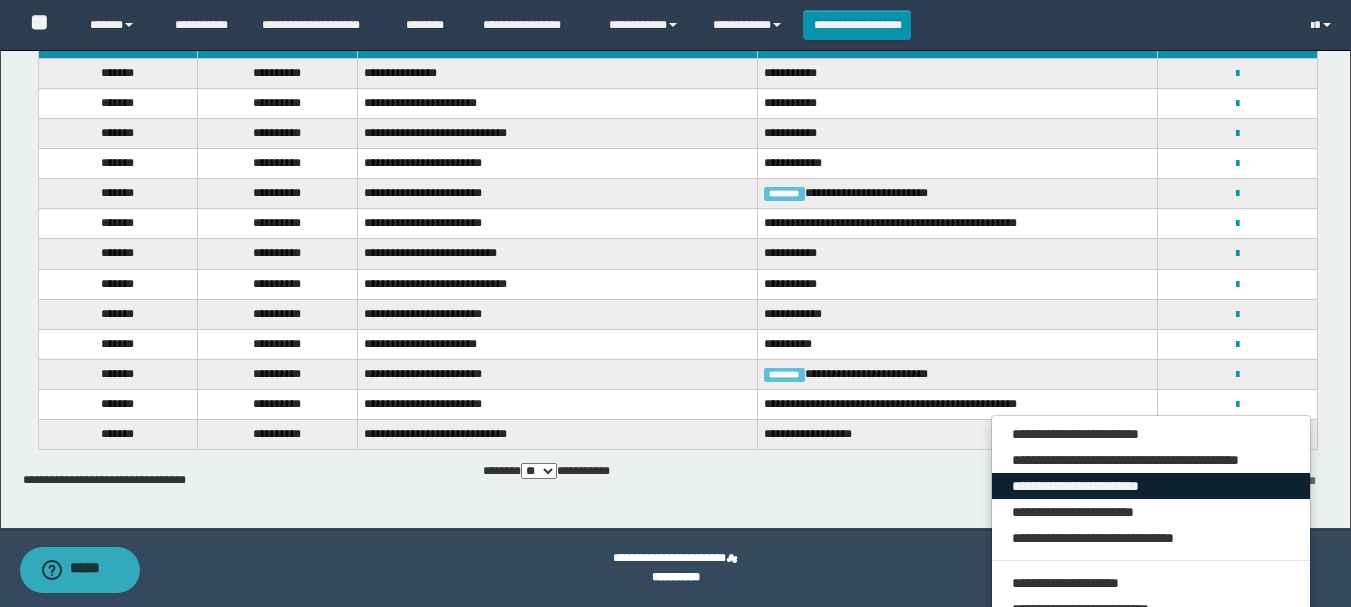 click on "**********" at bounding box center [1151, 486] 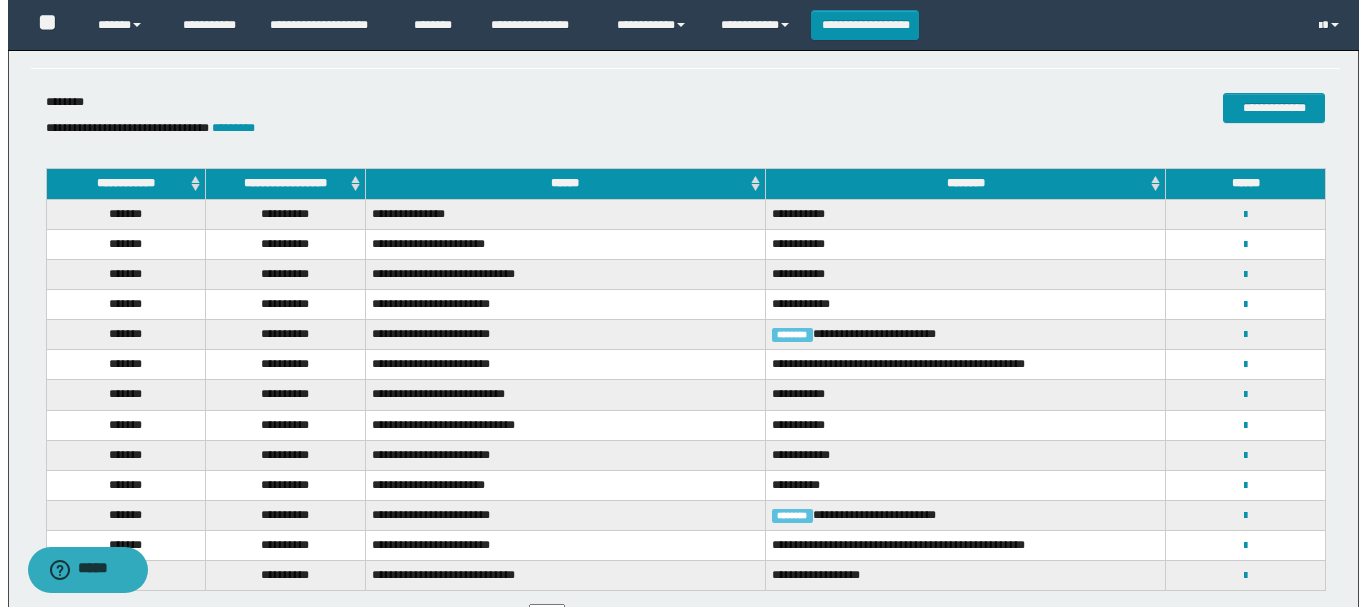 scroll, scrollTop: 0, scrollLeft: 0, axis: both 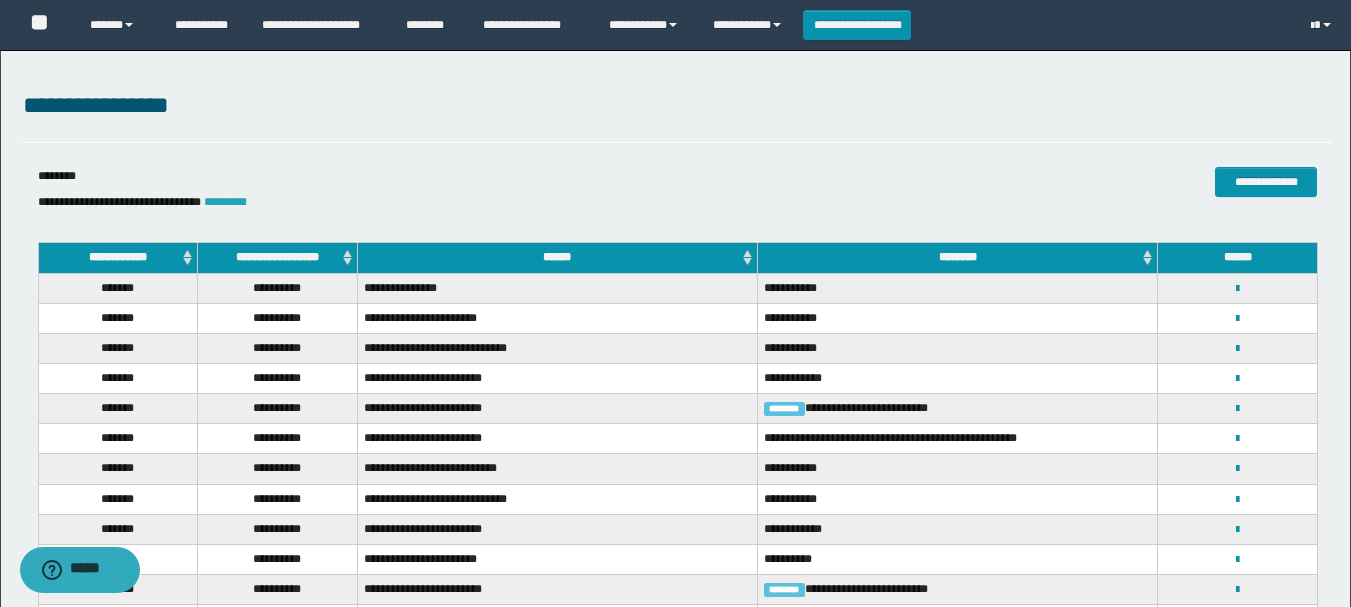 click on "*********" at bounding box center (225, 202) 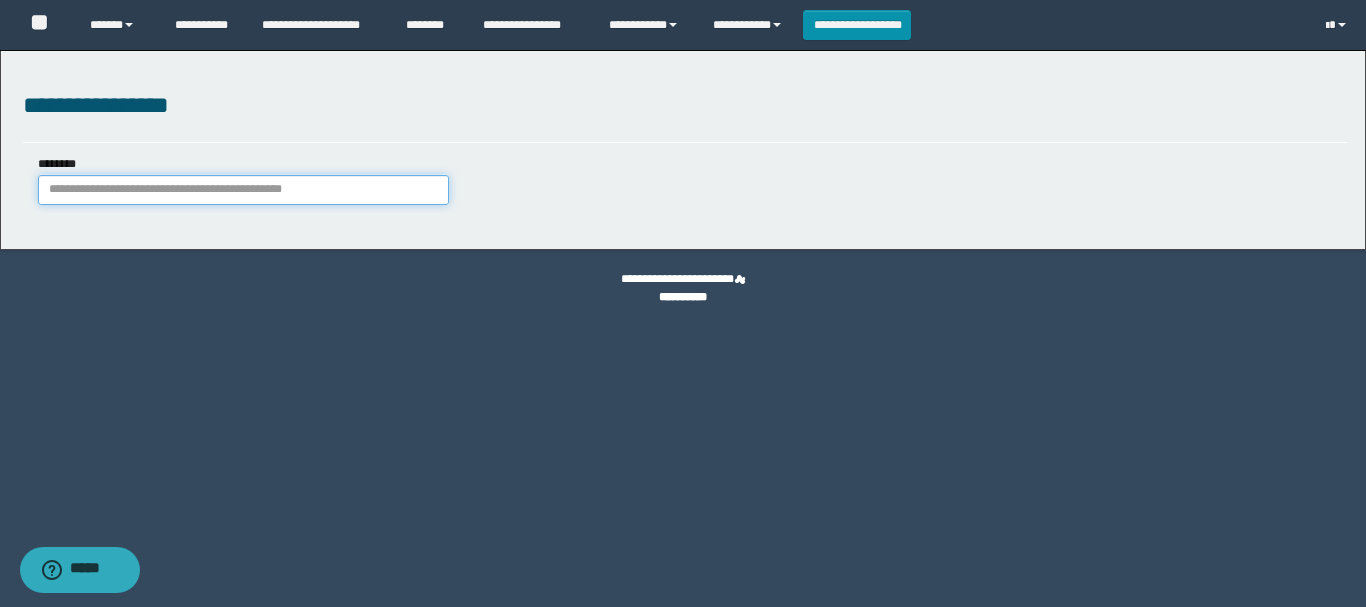 click on "********" at bounding box center [243, 190] 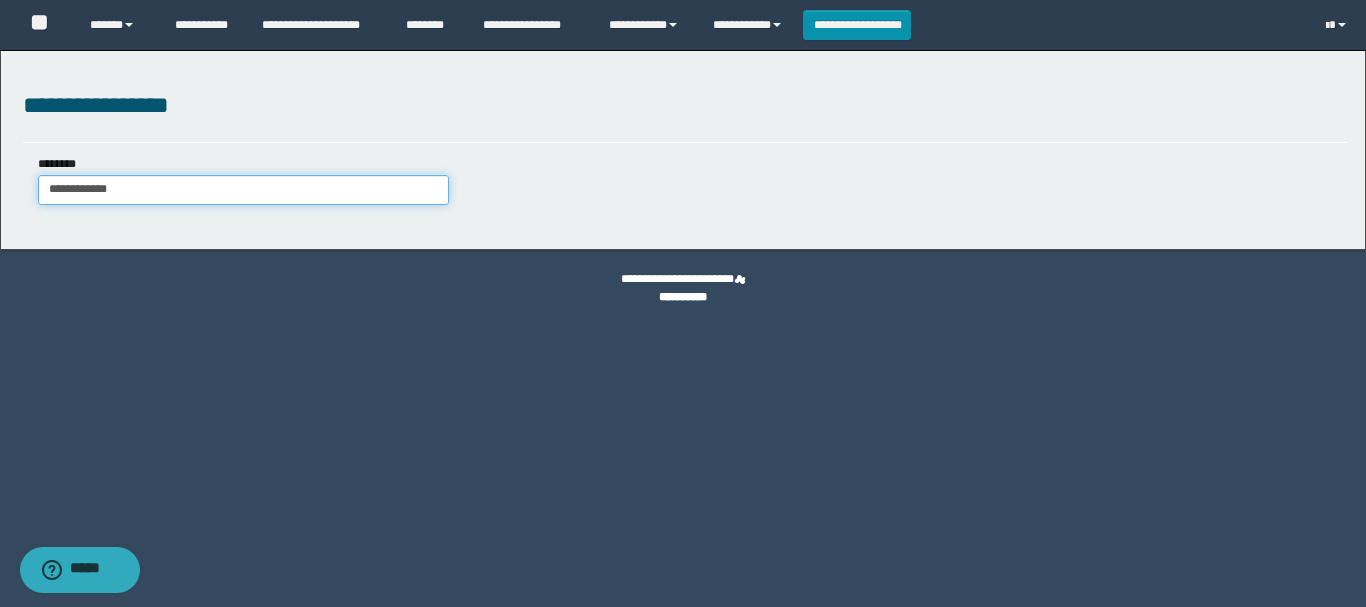 type on "**********" 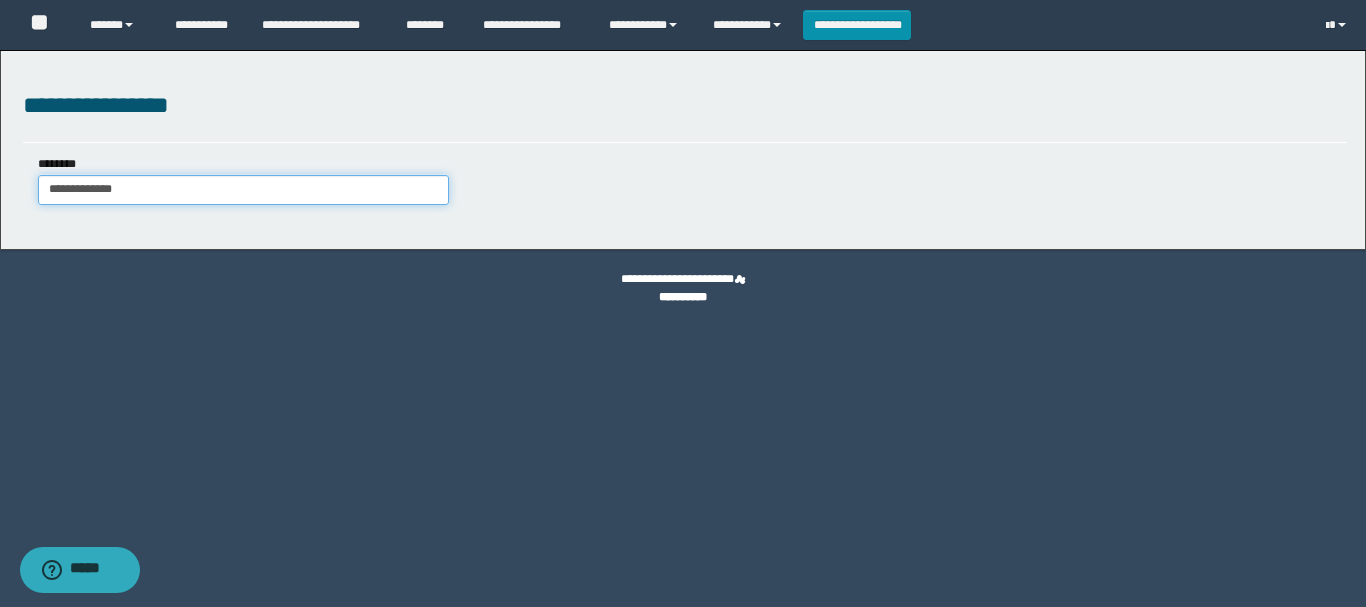 type on "**********" 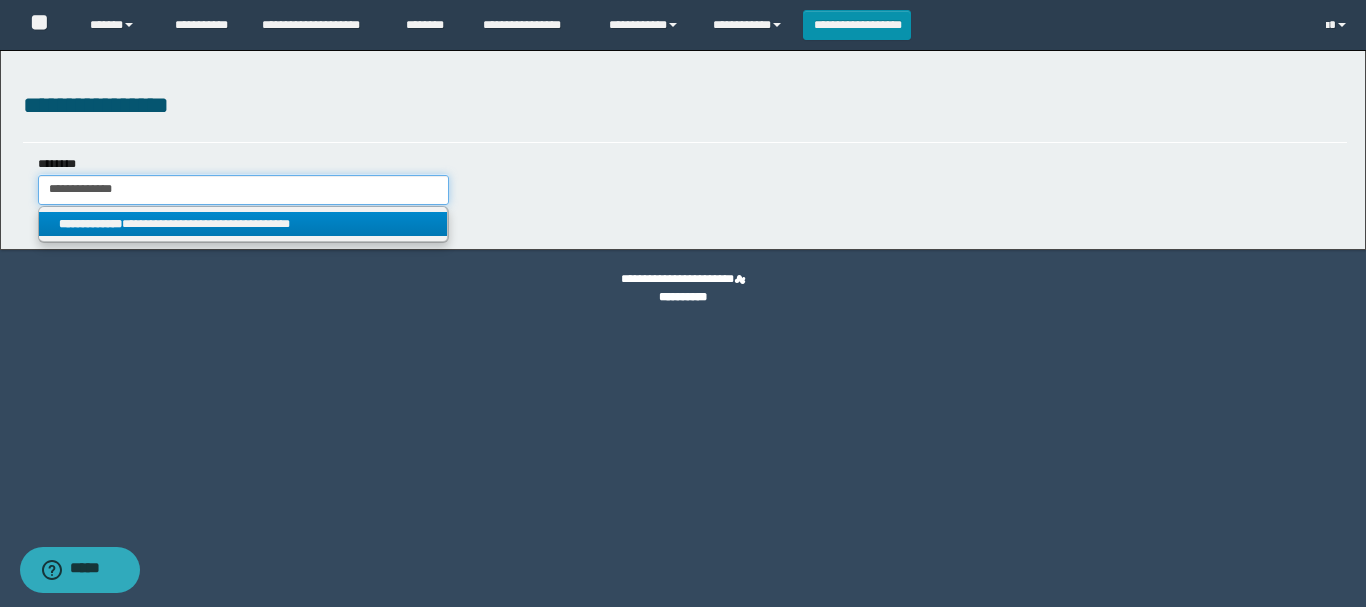 type on "**********" 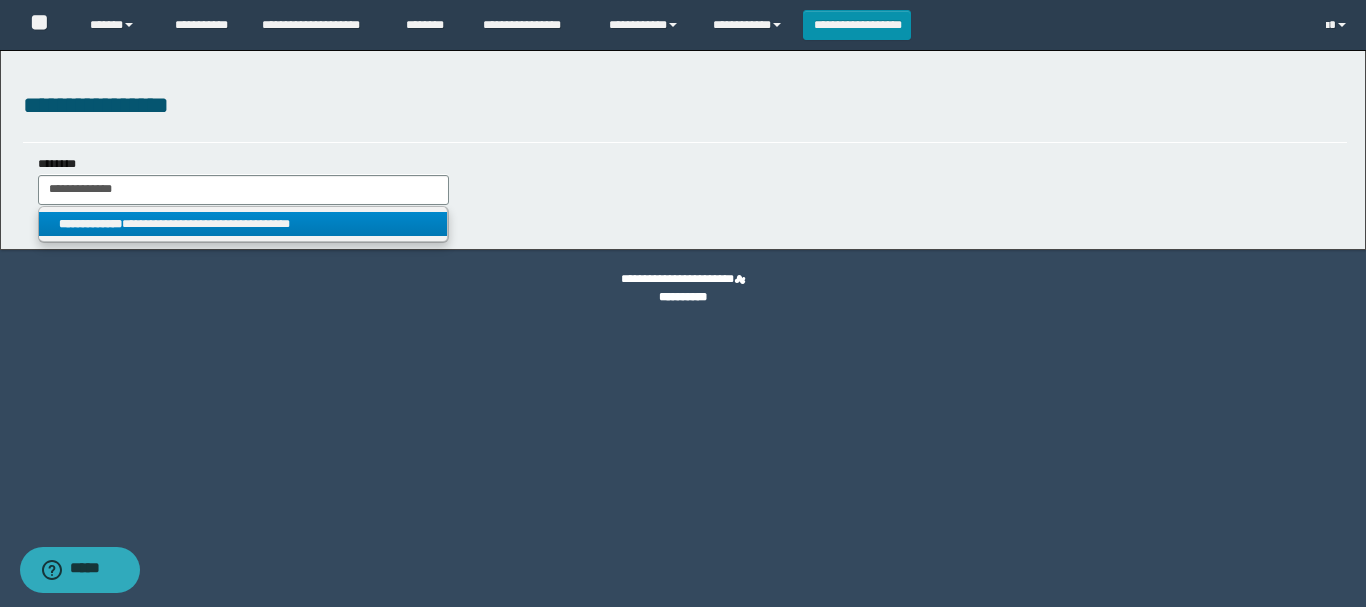click on "**********" at bounding box center [243, 224] 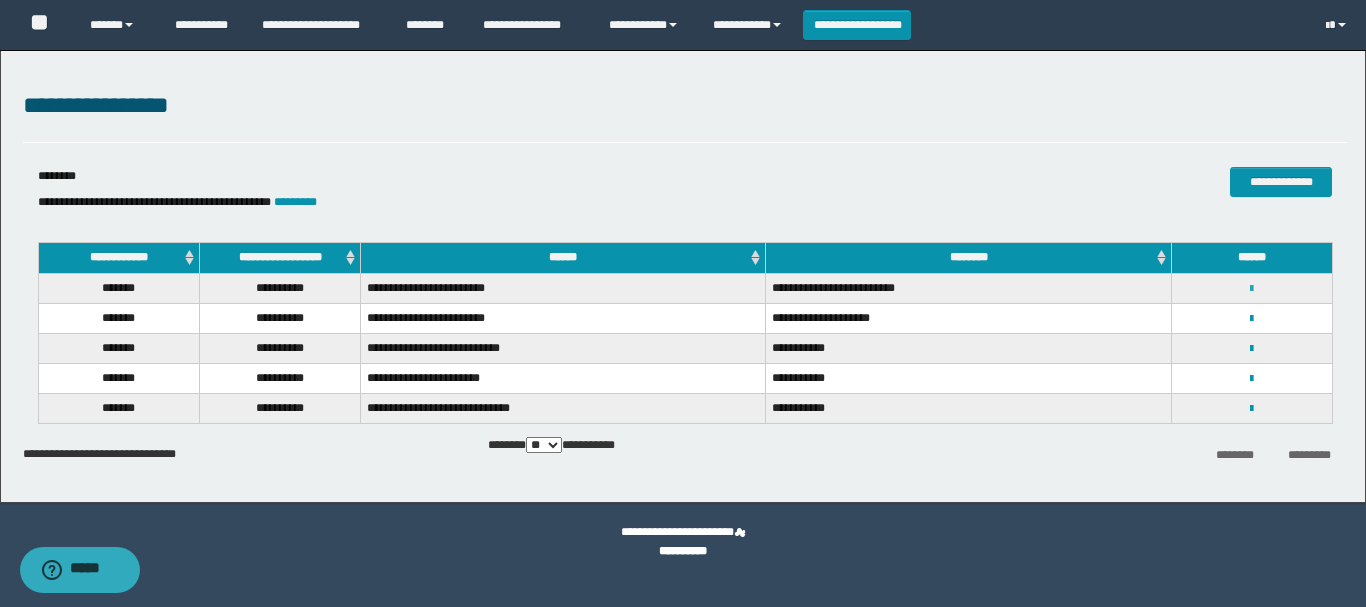 click at bounding box center [1251, 289] 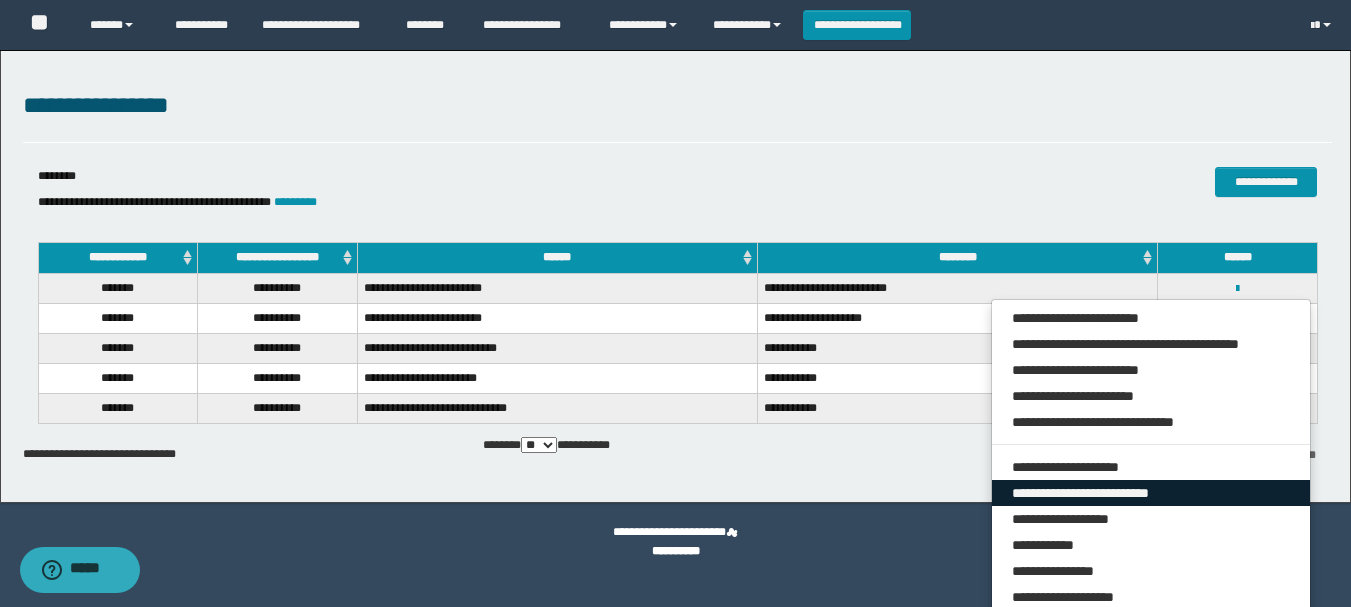 click on "**********" at bounding box center [1151, 493] 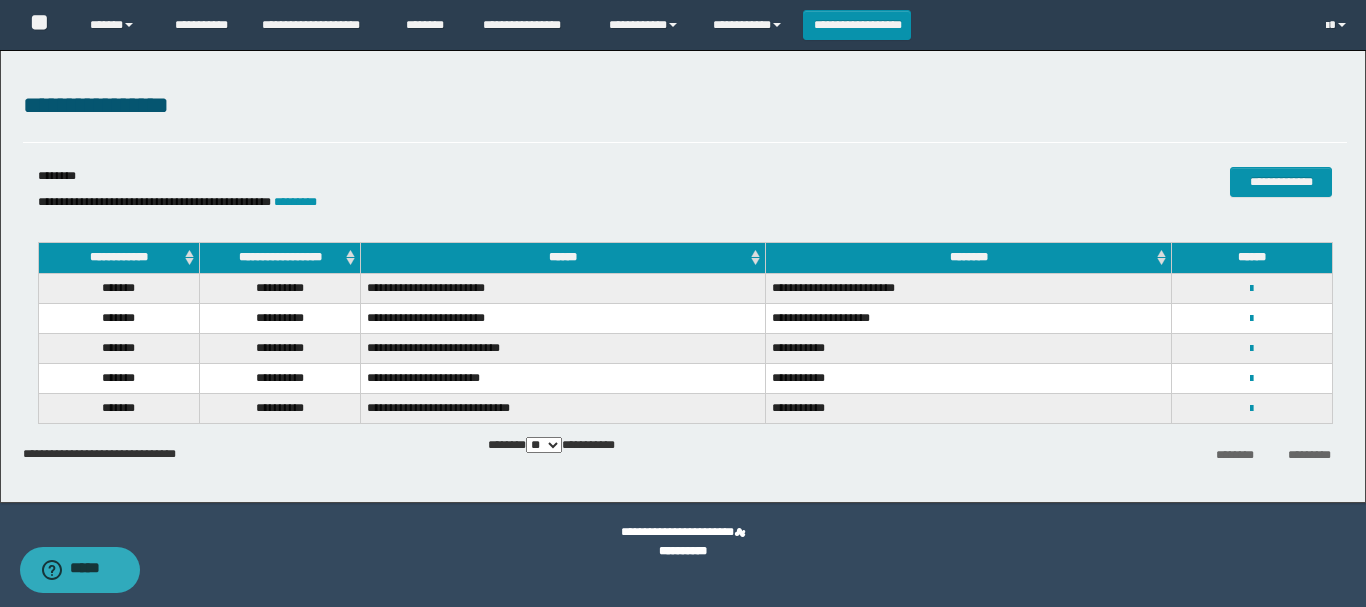 select on "***" 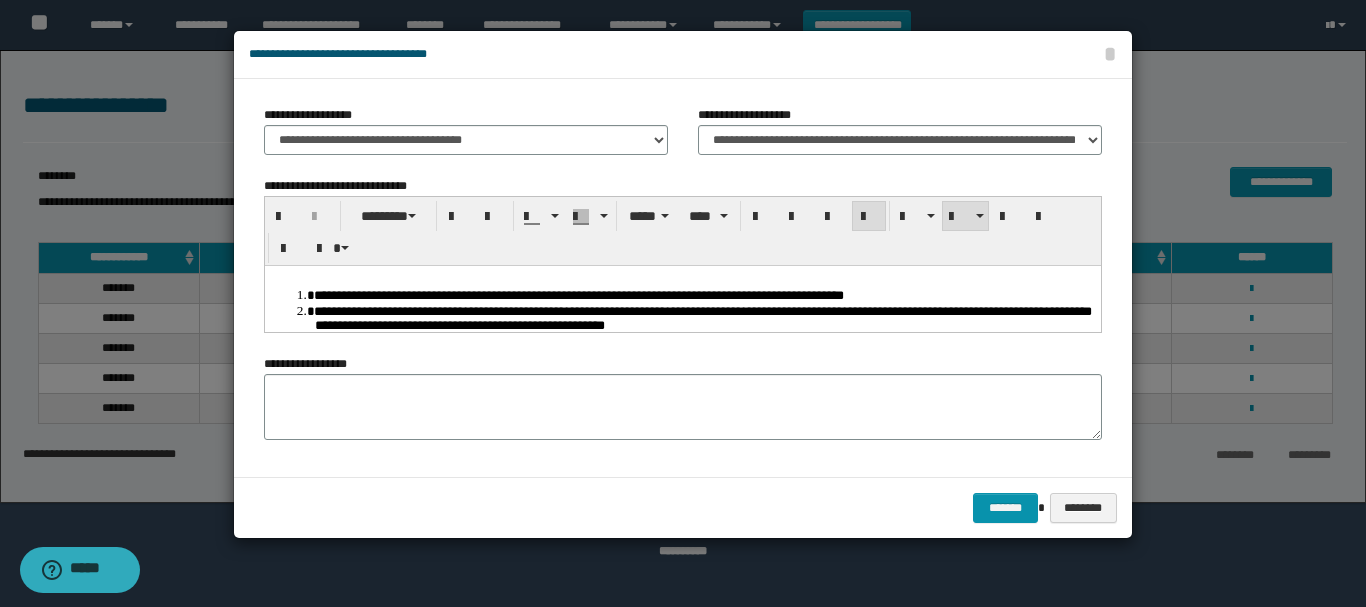 click on "**********" at bounding box center [703, 317] 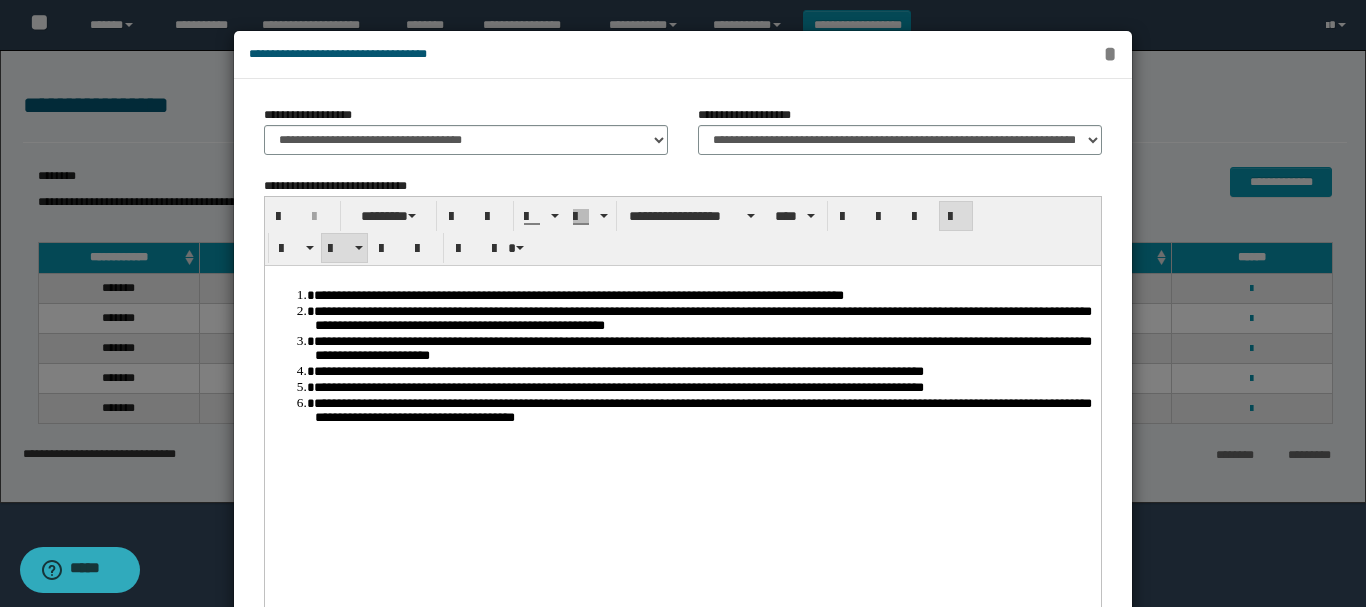 click on "*" at bounding box center [1109, 54] 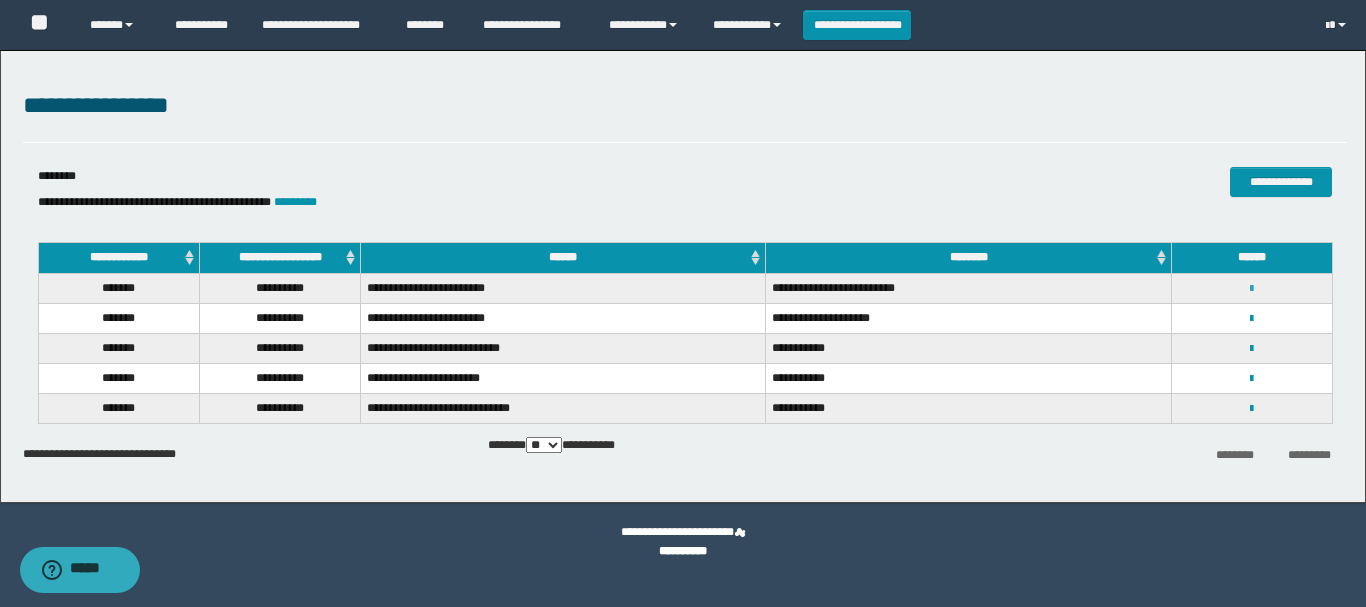 click at bounding box center (1251, 289) 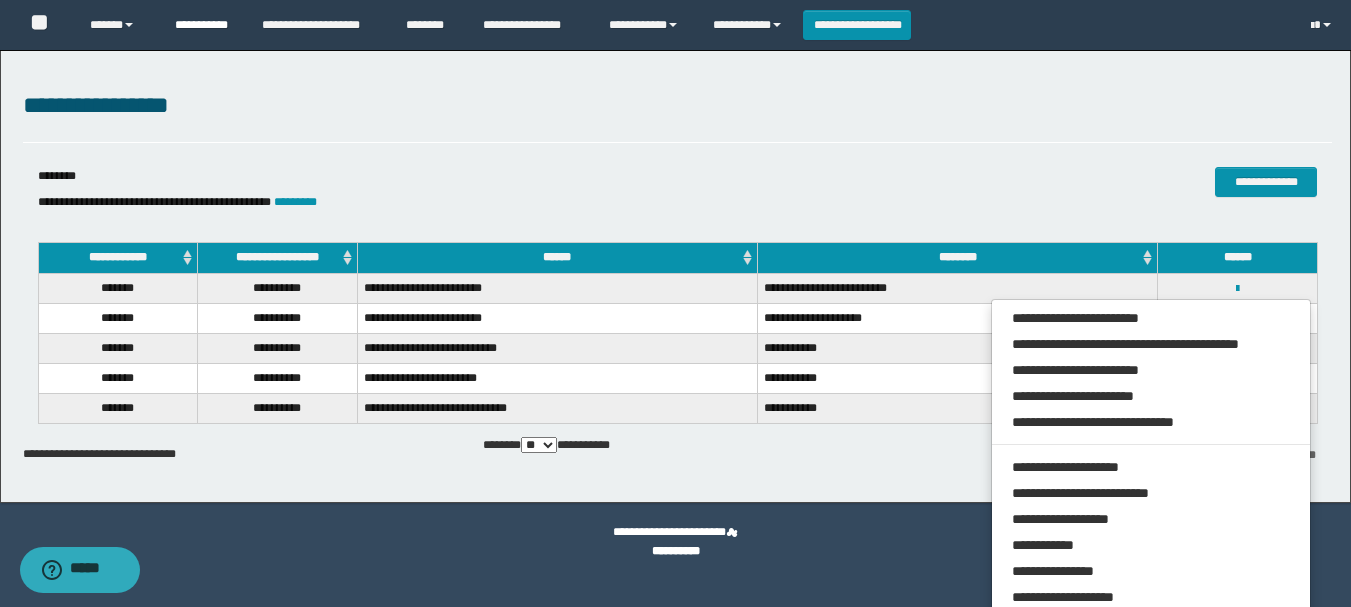 click on "**********" at bounding box center [203, 25] 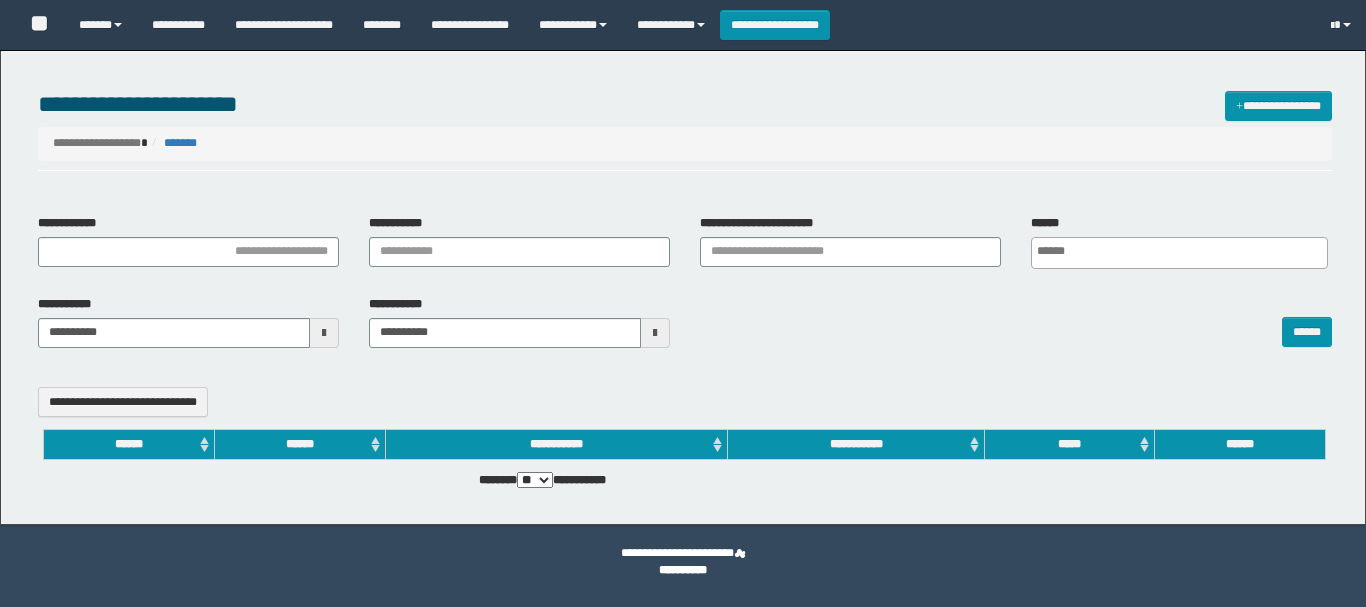 select 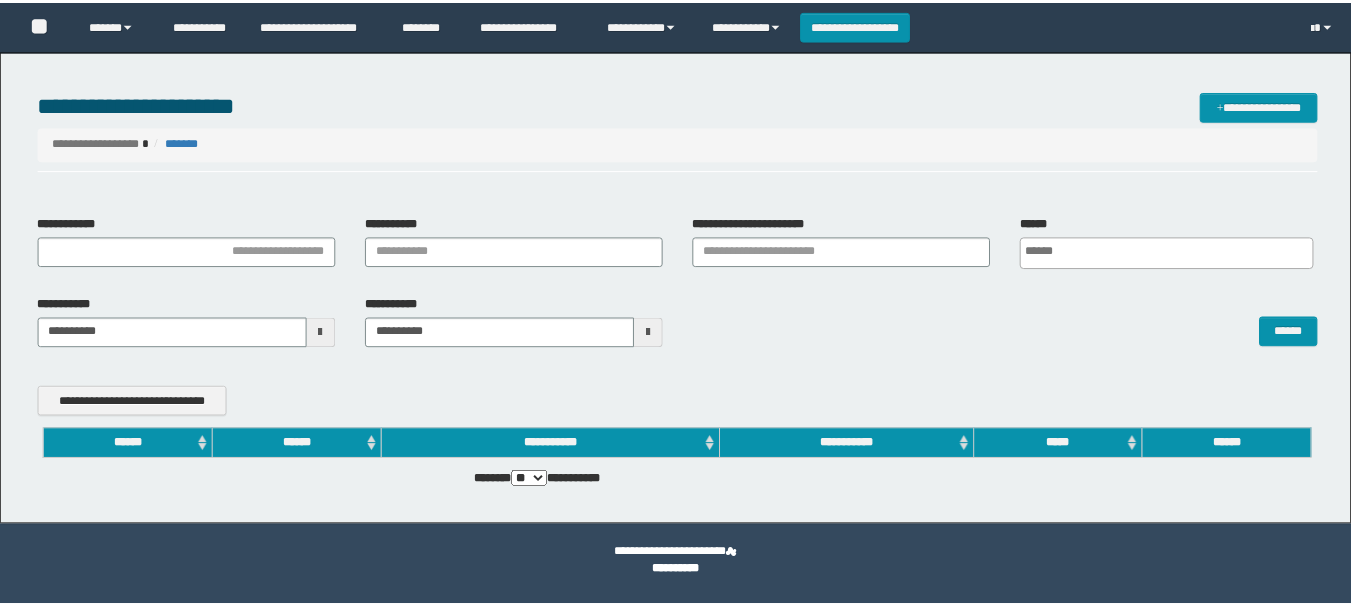 scroll, scrollTop: 0, scrollLeft: 0, axis: both 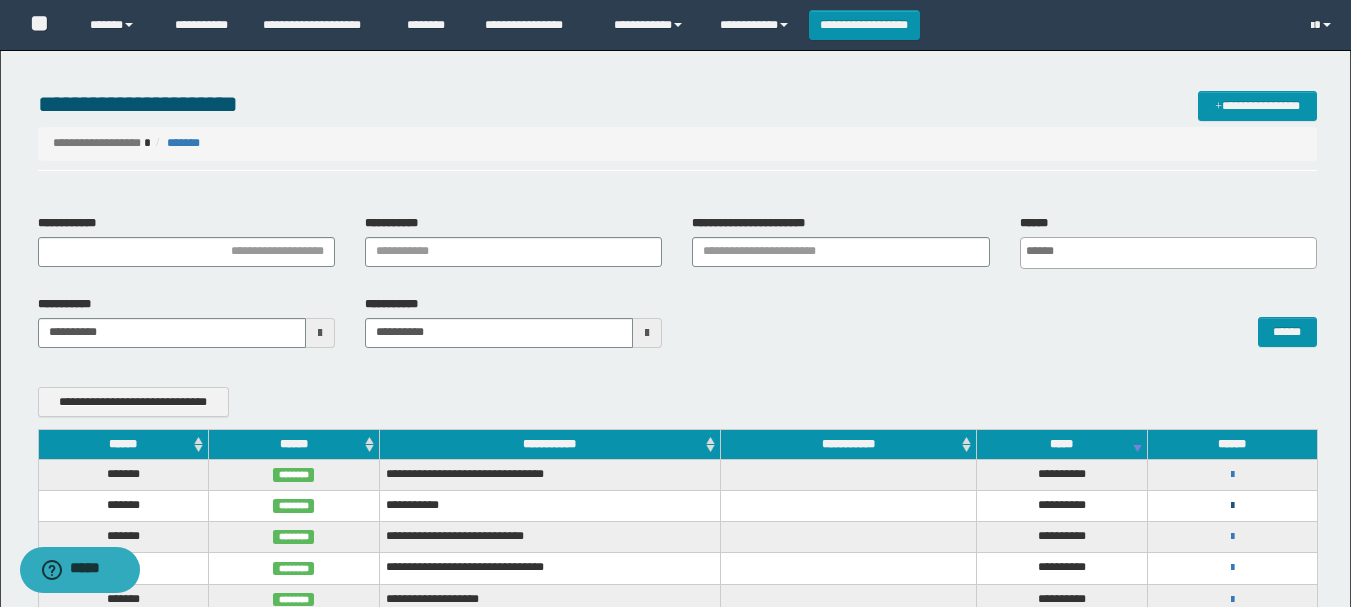 click at bounding box center [1232, 506] 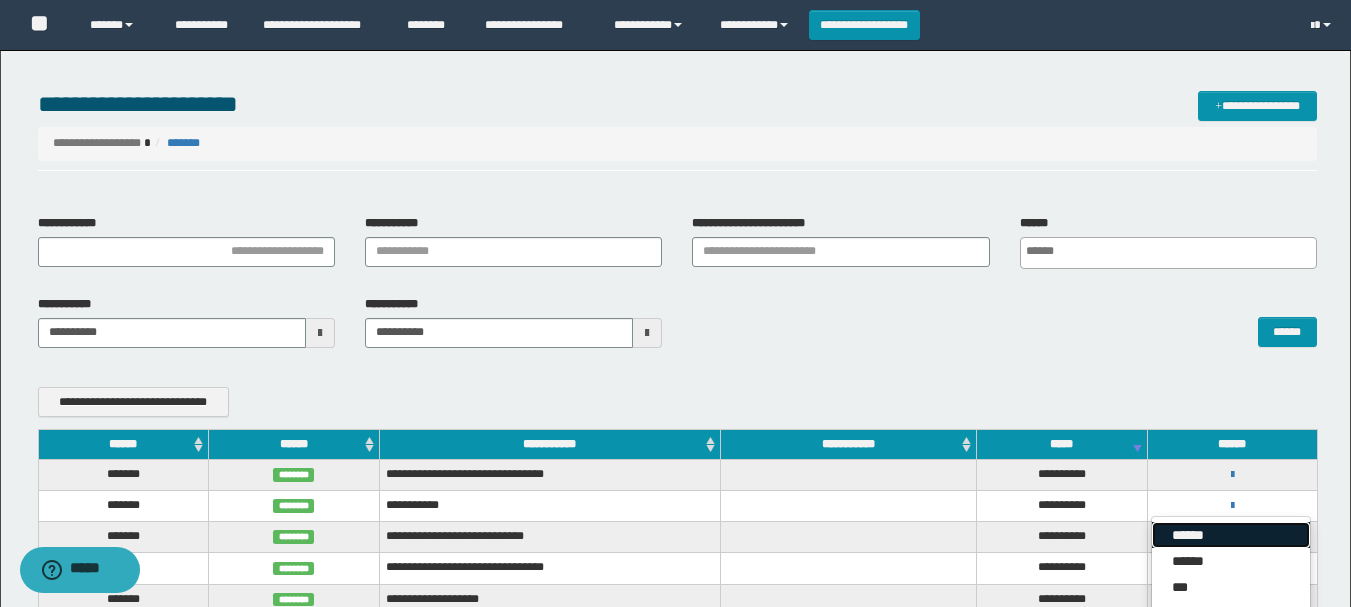 click on "******" at bounding box center [1231, 535] 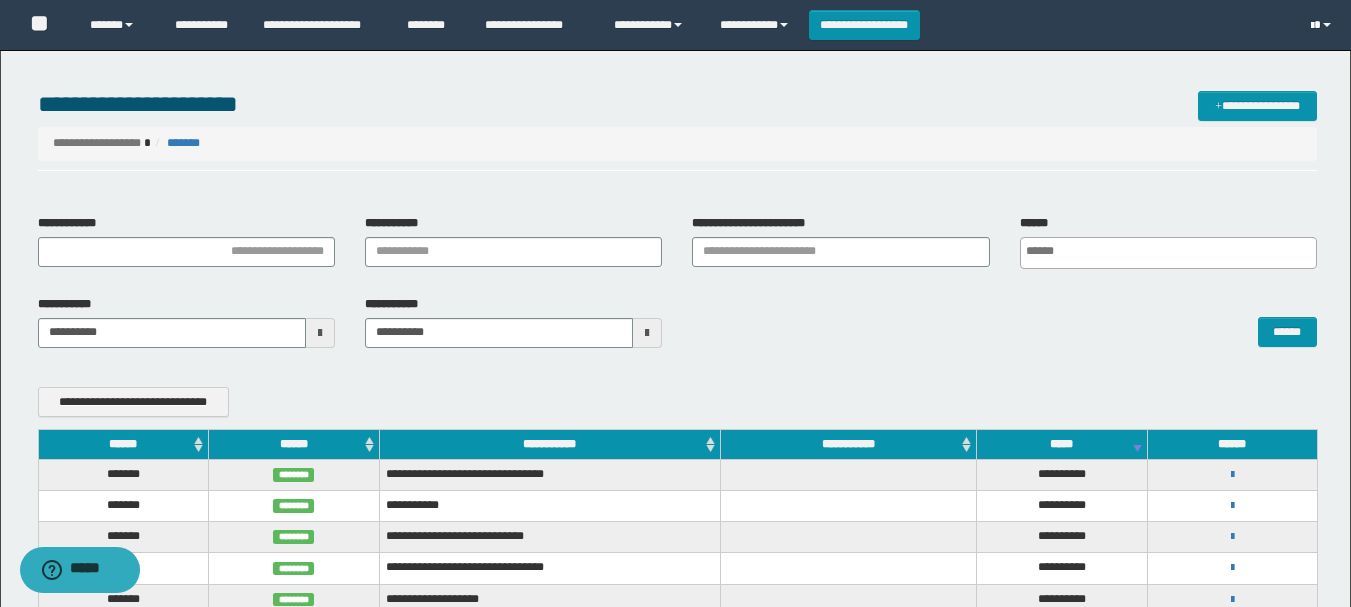 click at bounding box center [1323, 25] 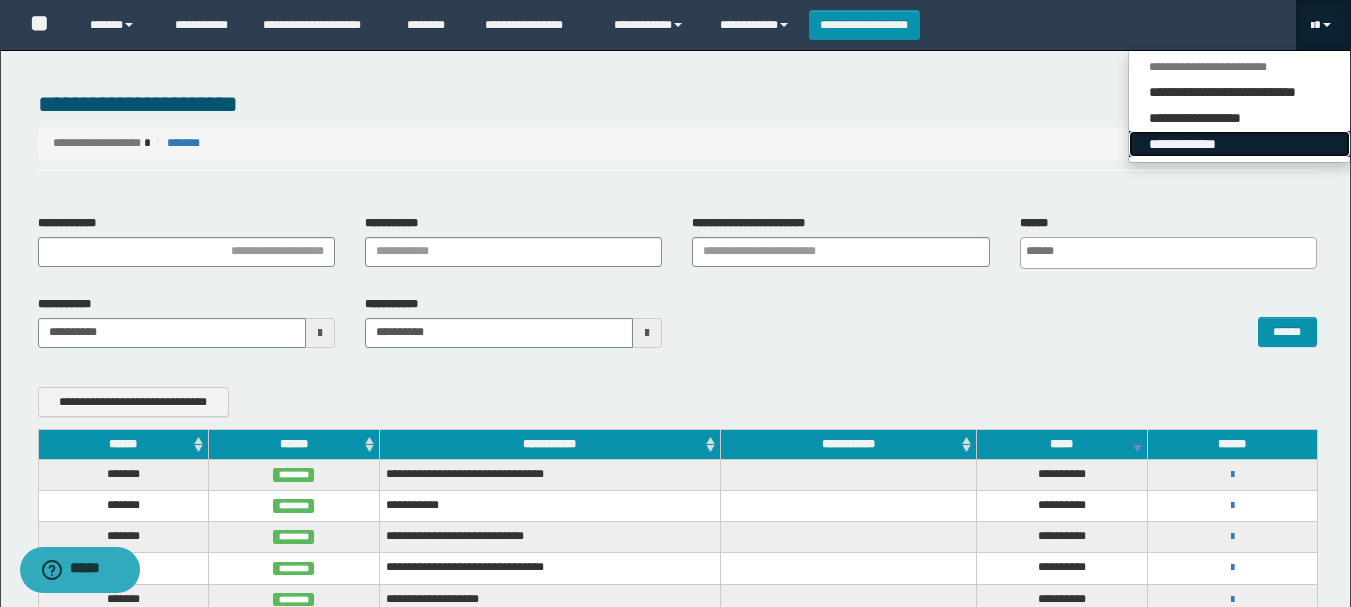 click on "**********" at bounding box center [1239, 144] 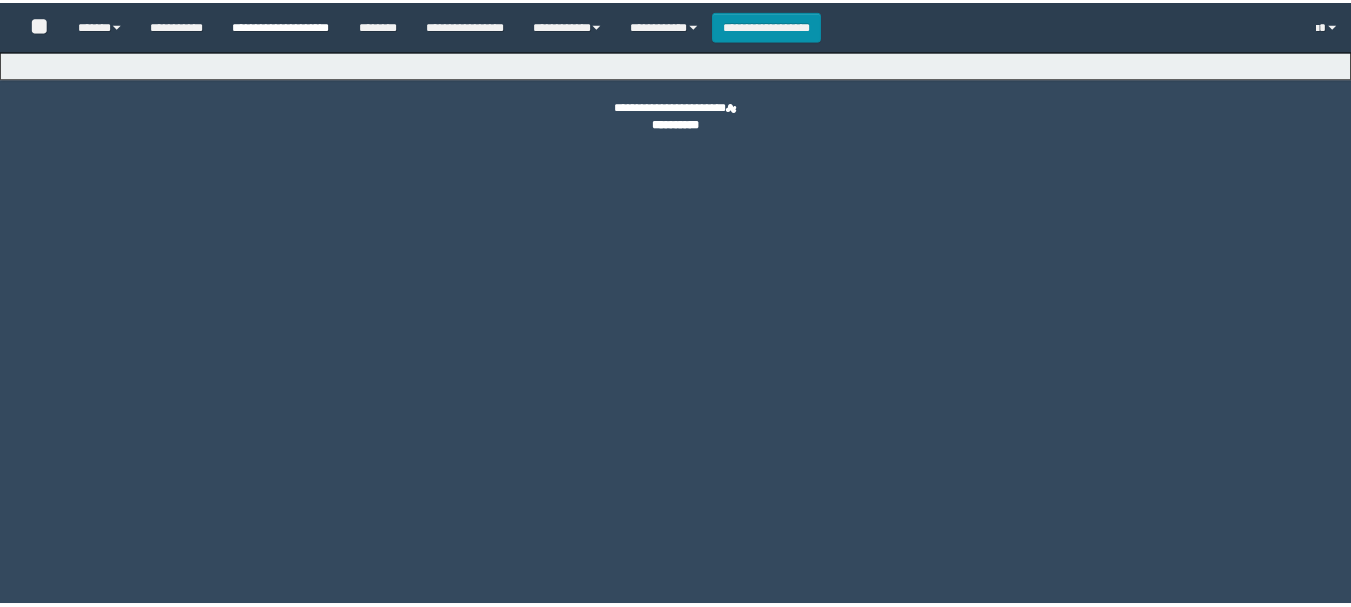 scroll, scrollTop: 0, scrollLeft: 0, axis: both 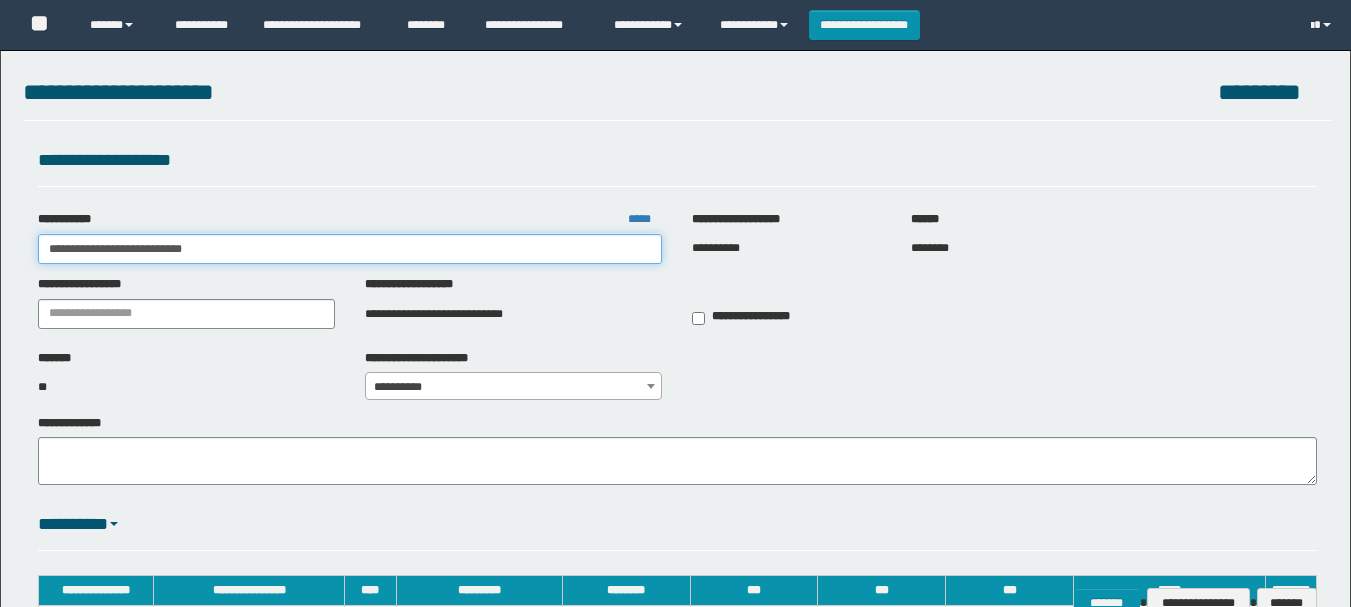 click on "**********" at bounding box center (350, 249) 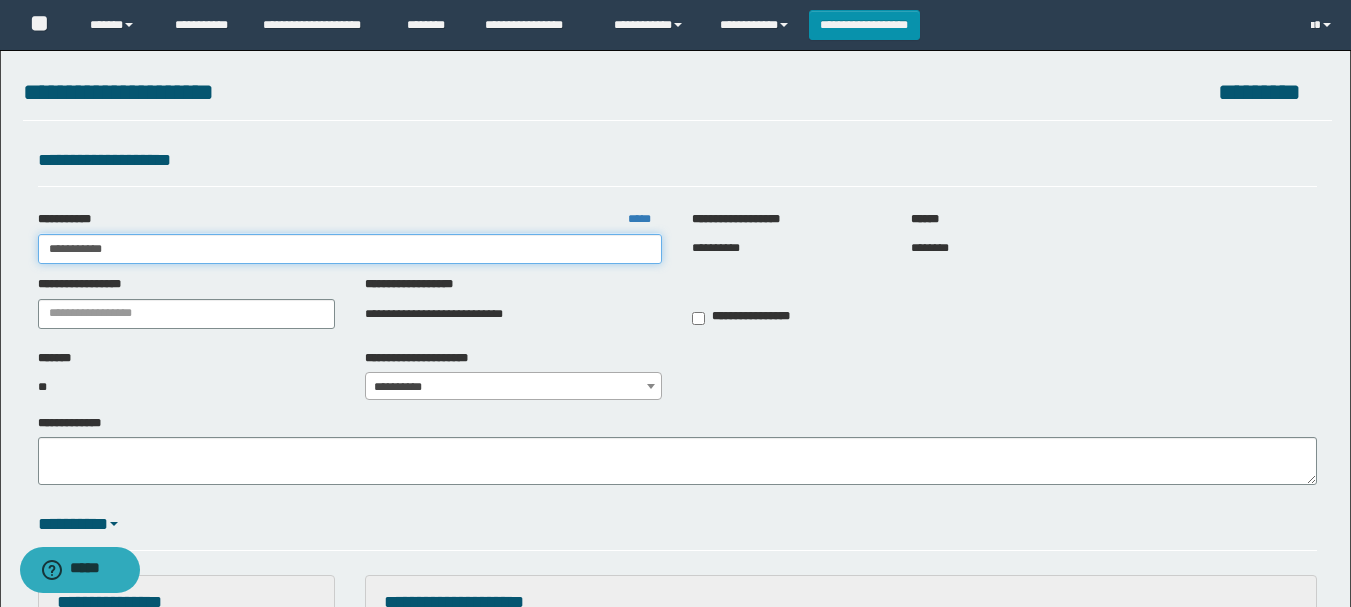 scroll, scrollTop: 0, scrollLeft: 0, axis: both 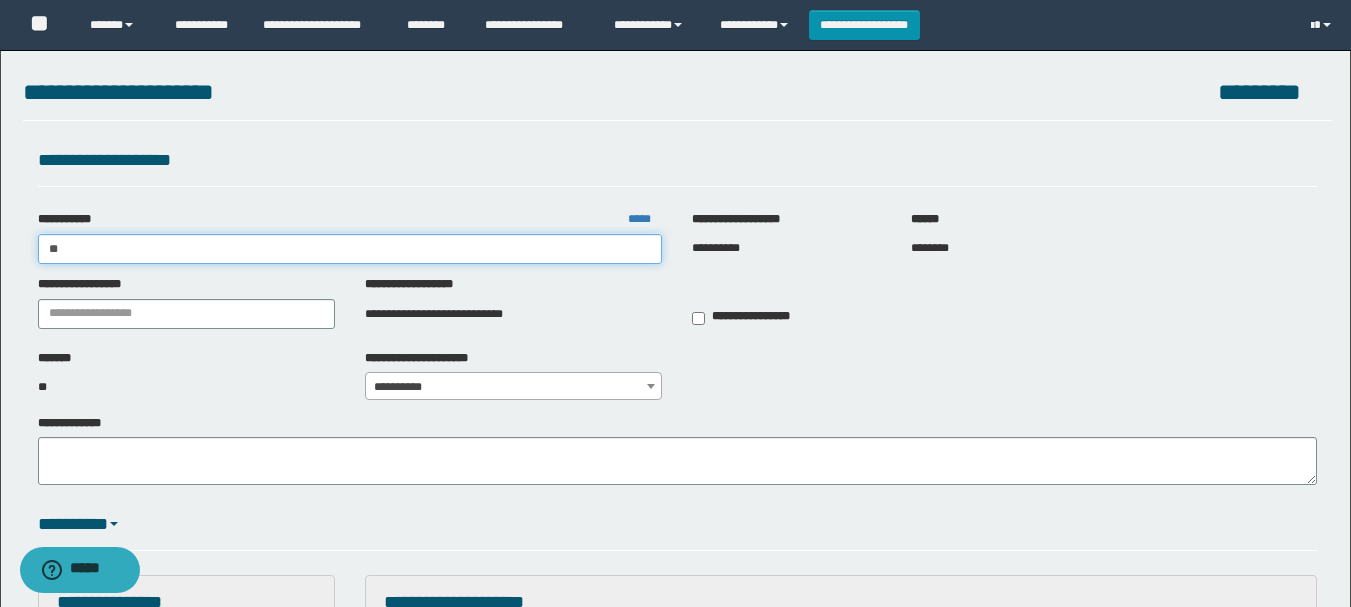 type on "*" 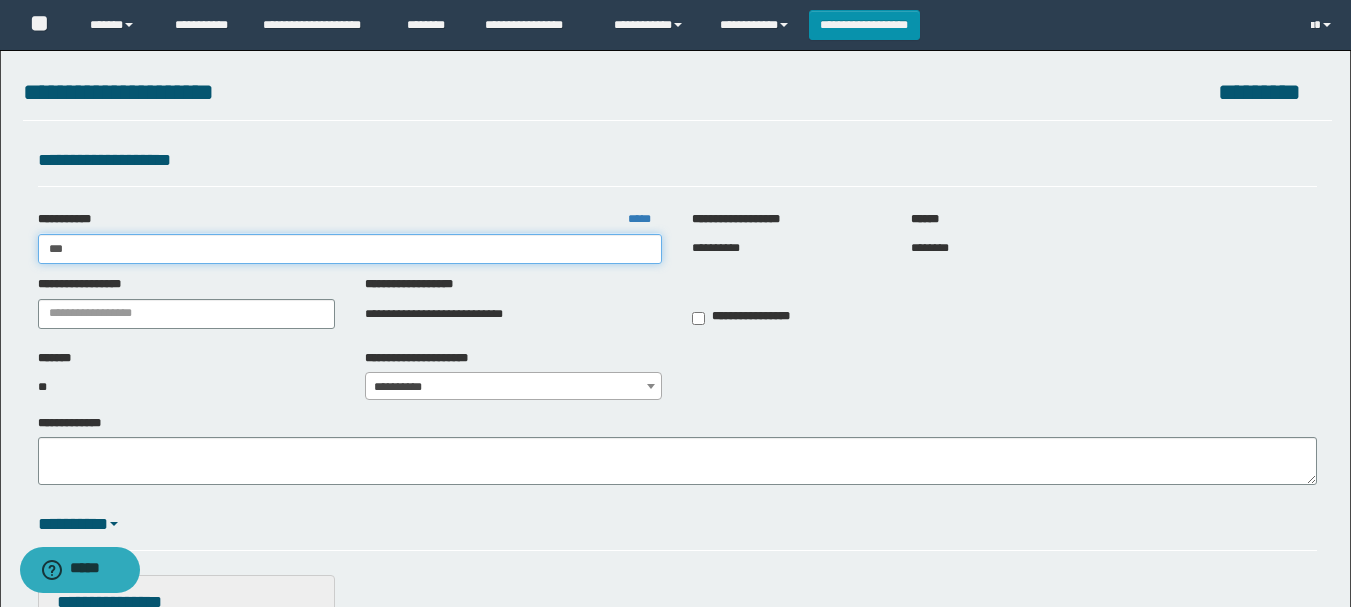 type on "****" 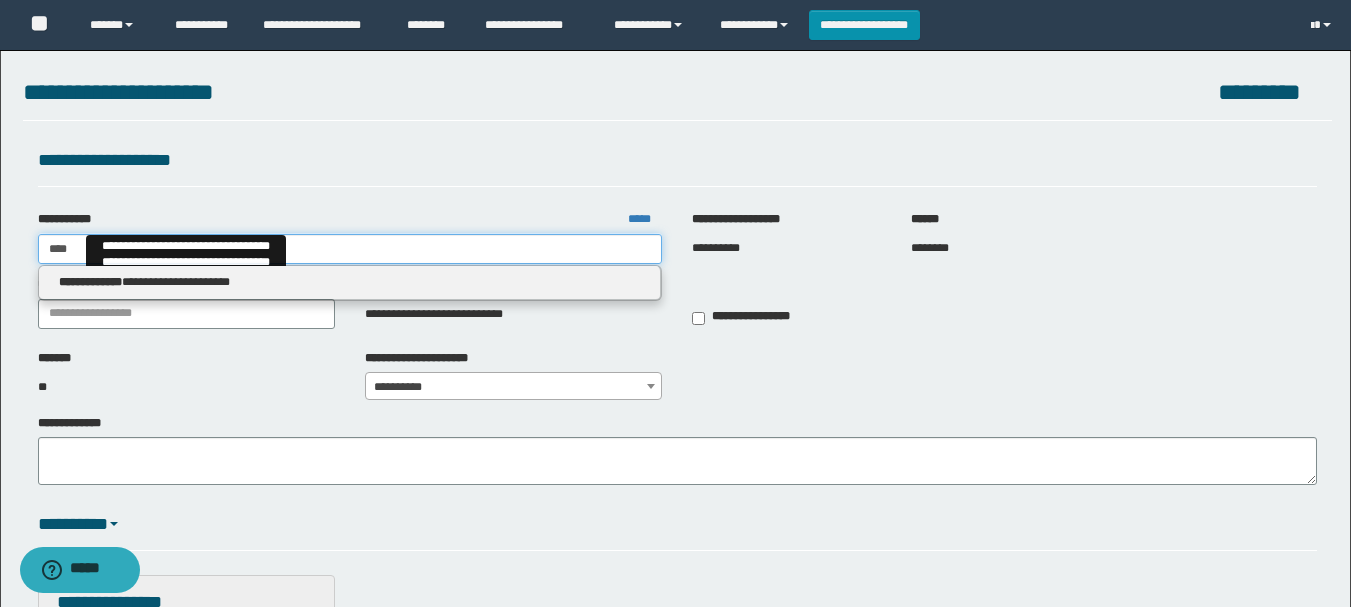 type on "****" 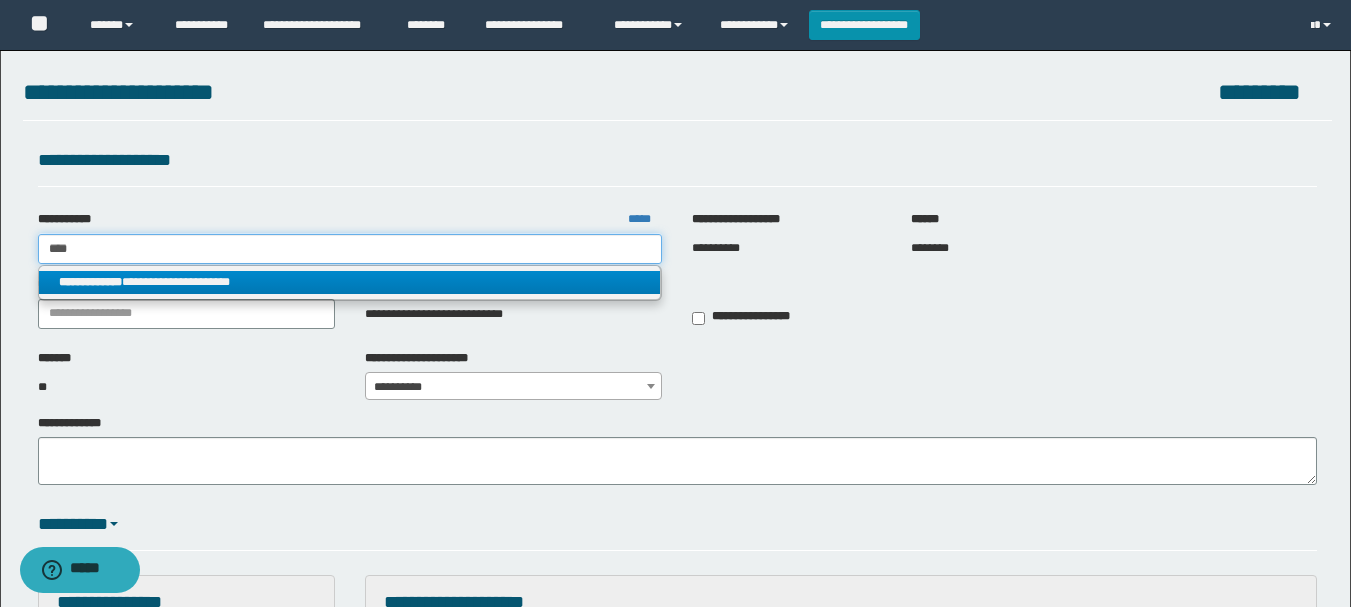 type on "****" 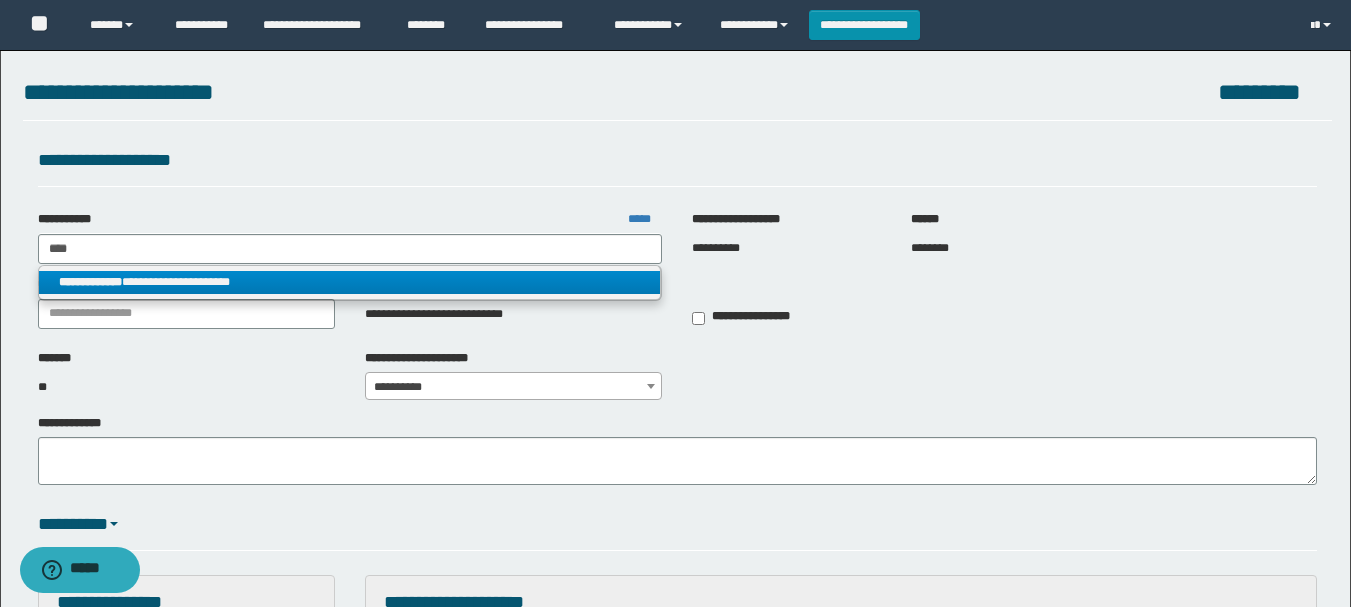 click on "**********" at bounding box center (350, 282) 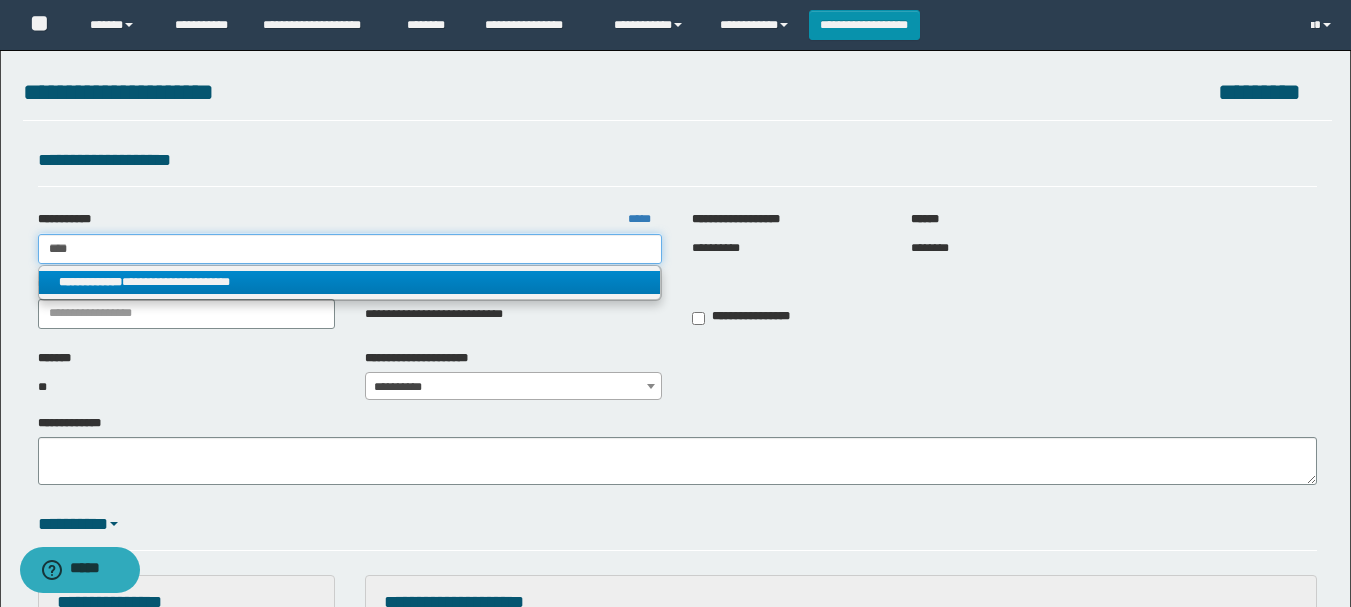 type 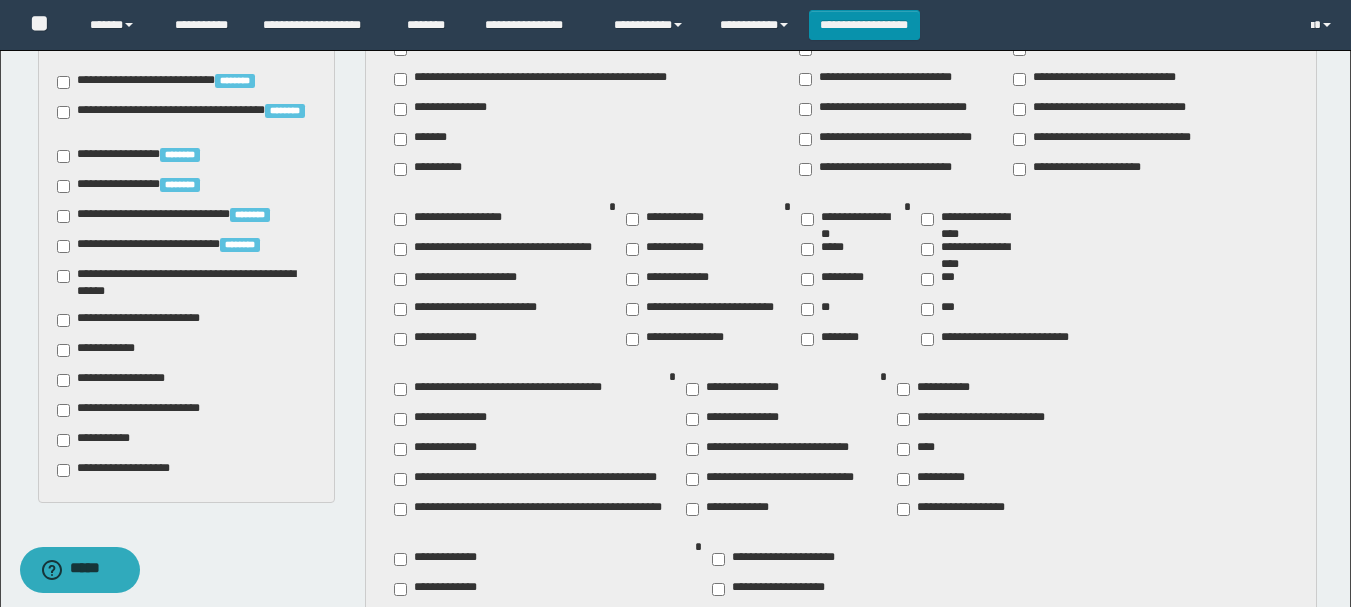 scroll, scrollTop: 2086, scrollLeft: 0, axis: vertical 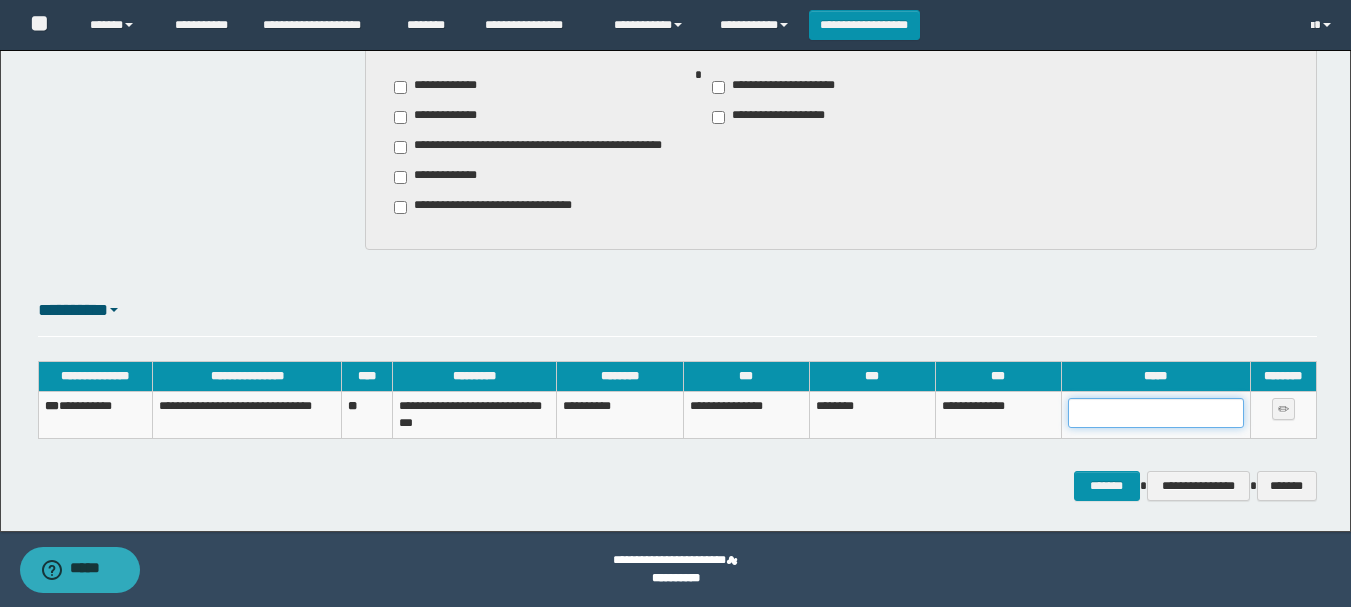 click at bounding box center (1156, 413) 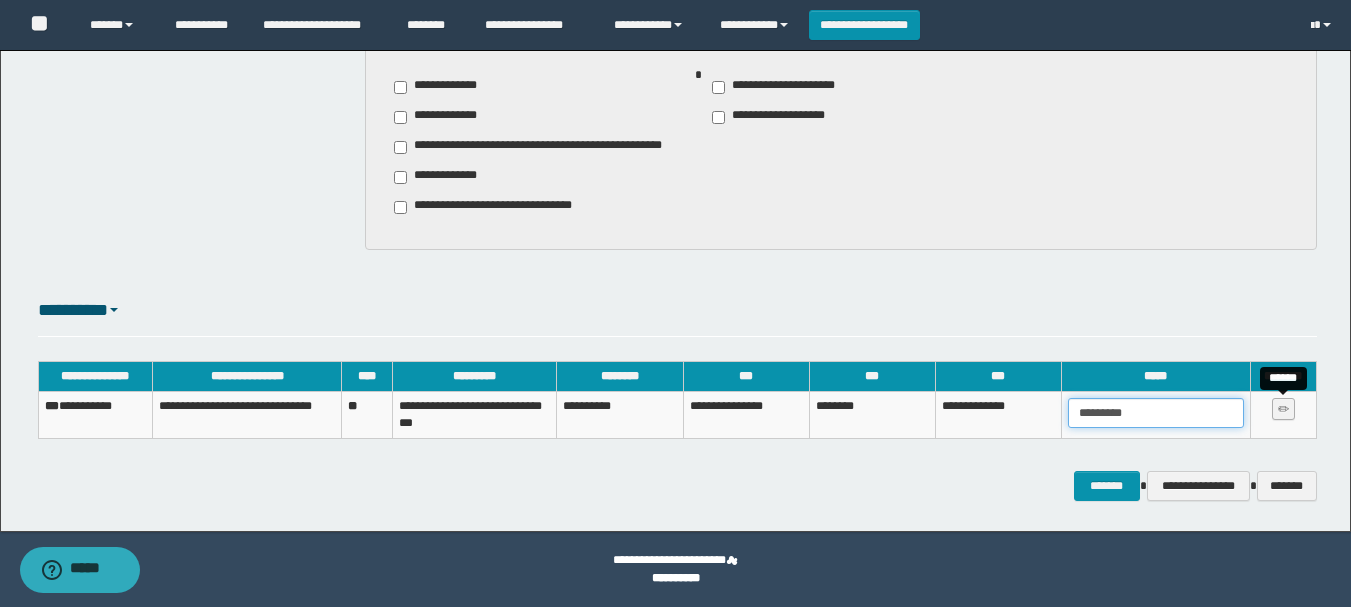 type on "*********" 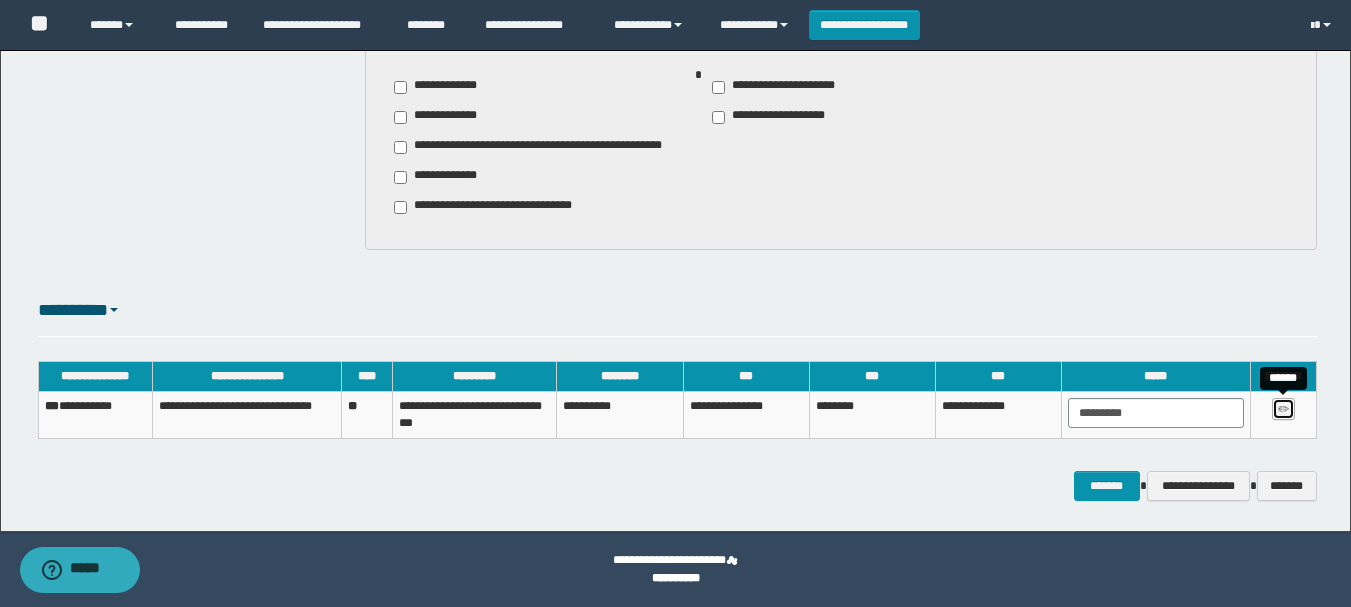 click at bounding box center [1283, 410] 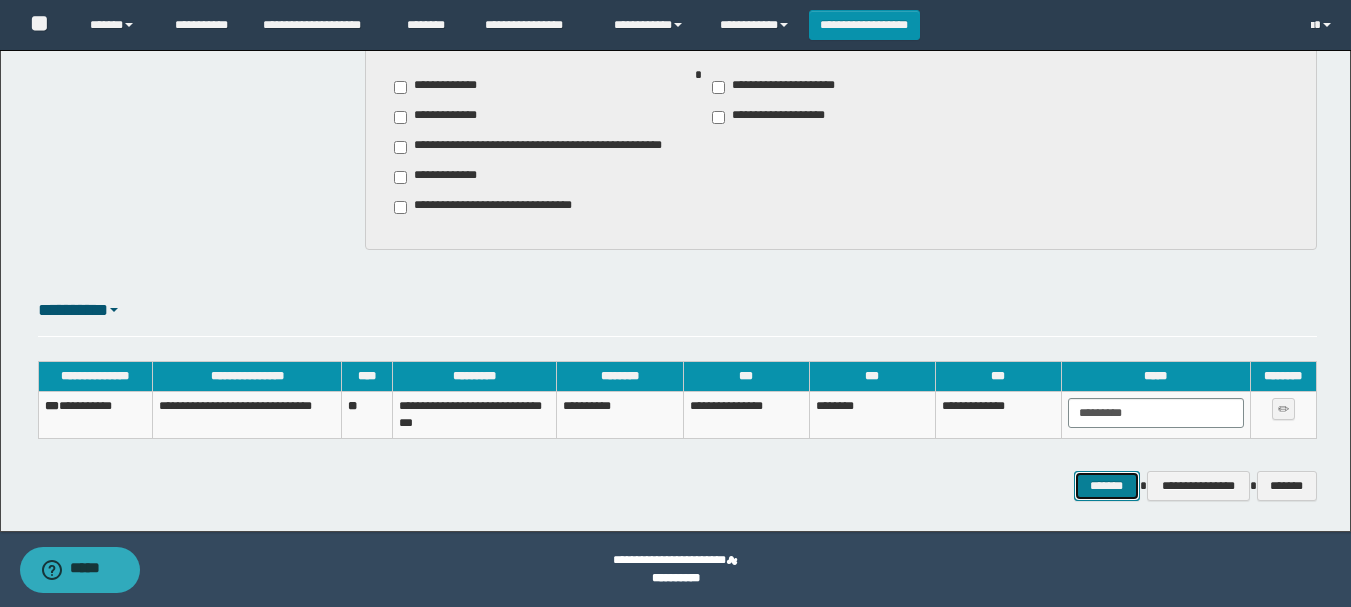 click on "*******" at bounding box center (1107, 486) 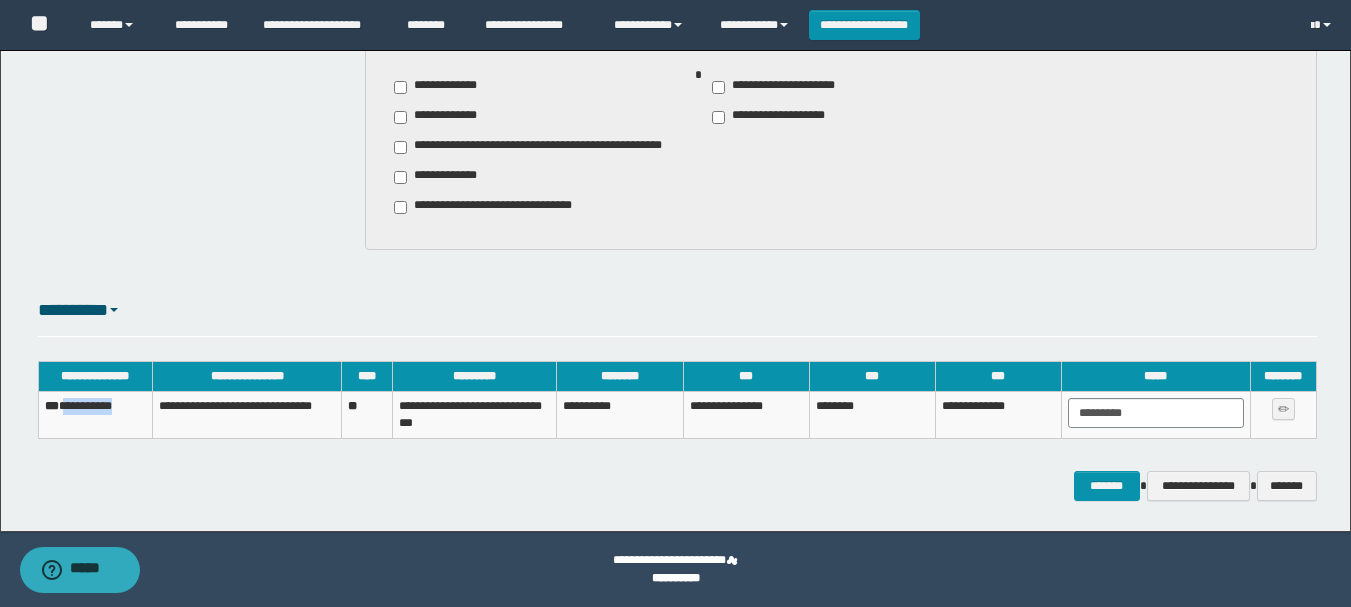 drag, startPoint x: 69, startPoint y: 404, endPoint x: 135, endPoint y: 404, distance: 66 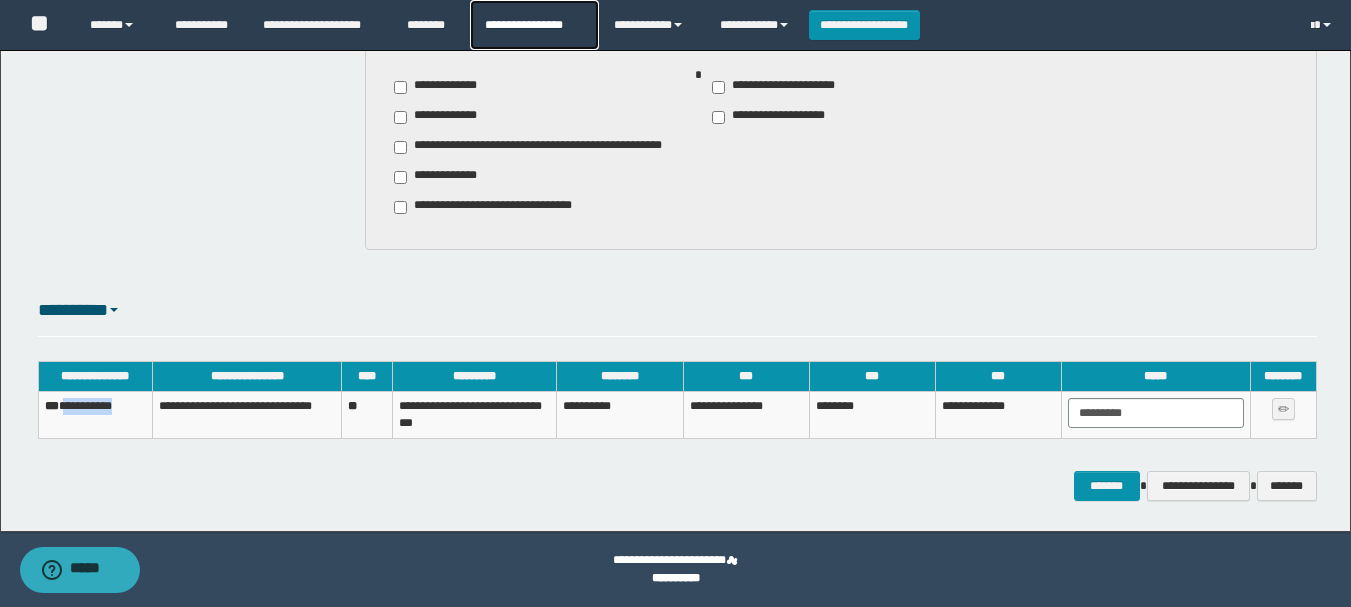 click on "**********" at bounding box center (534, 25) 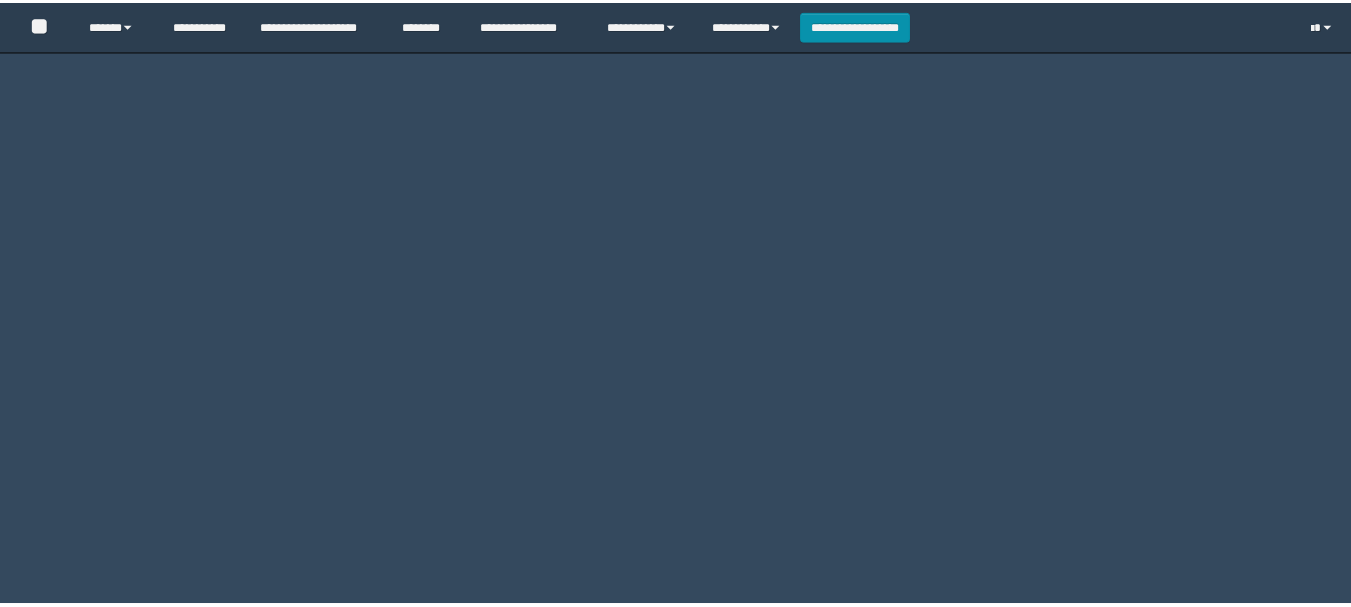 scroll, scrollTop: 0, scrollLeft: 0, axis: both 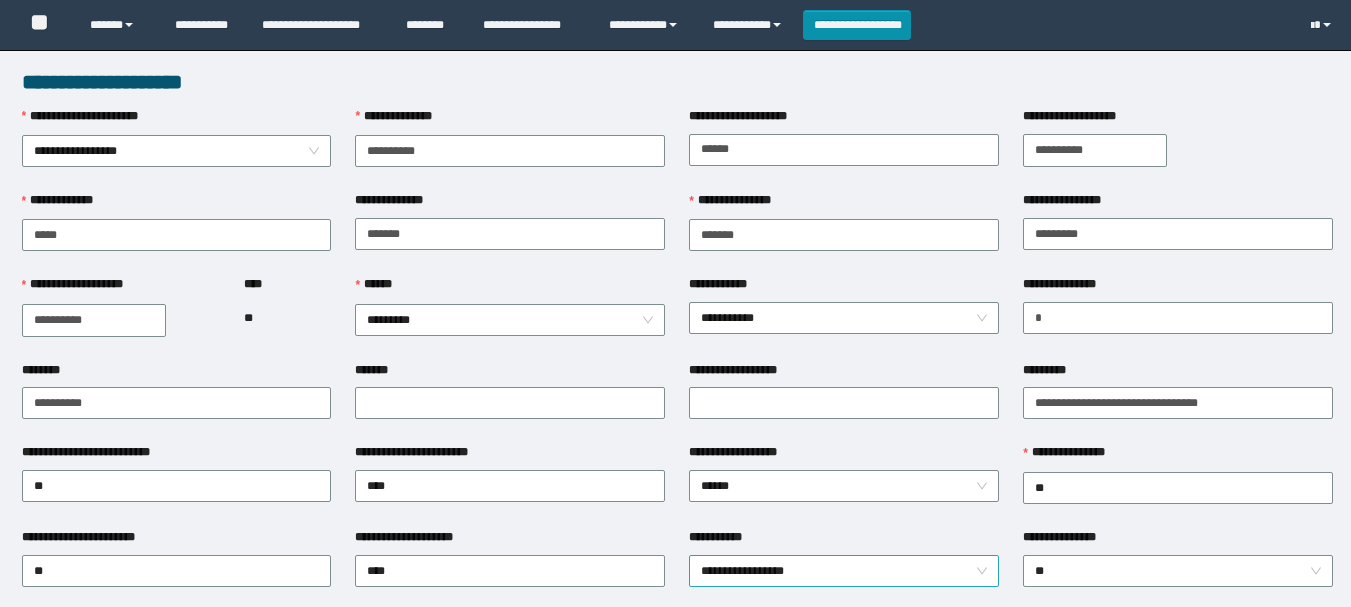 type on "**********" 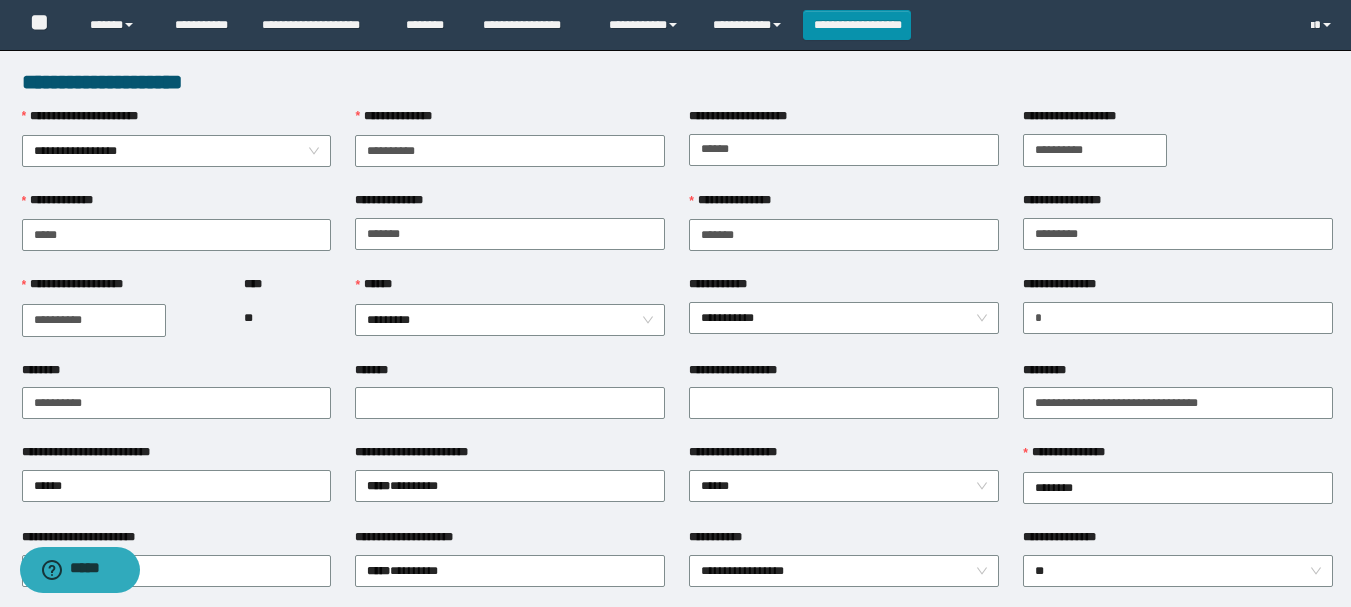 scroll, scrollTop: 0, scrollLeft: 0, axis: both 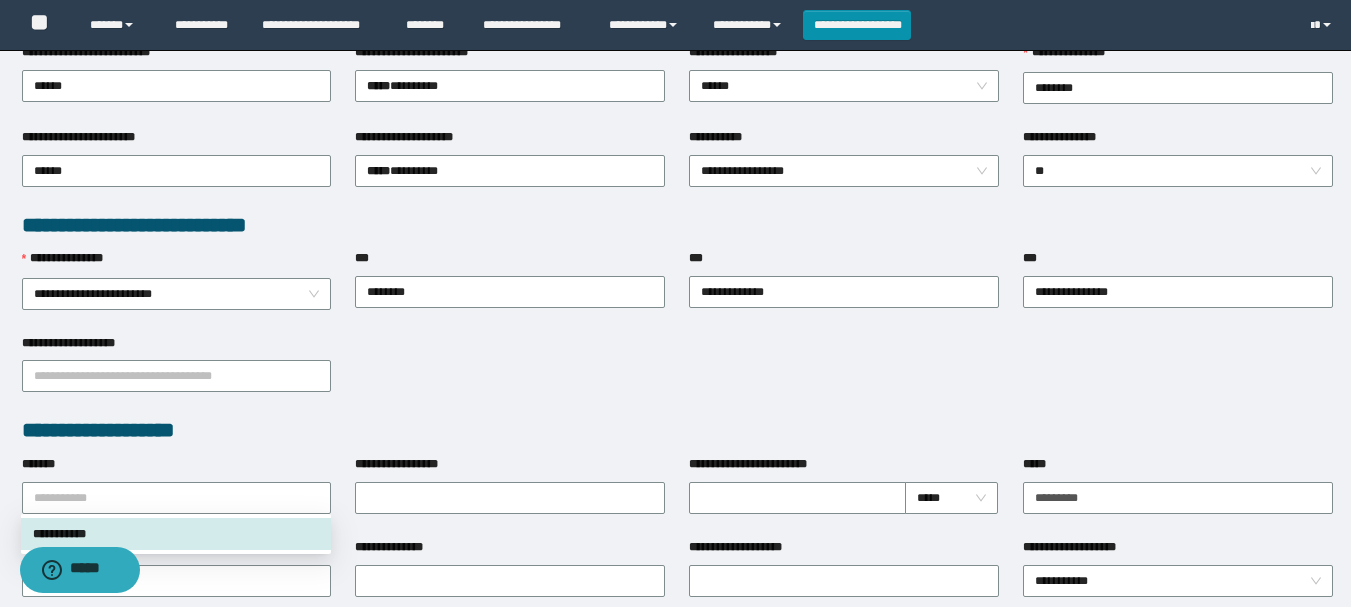 drag, startPoint x: 213, startPoint y: 498, endPoint x: 19, endPoint y: 499, distance: 194.00258 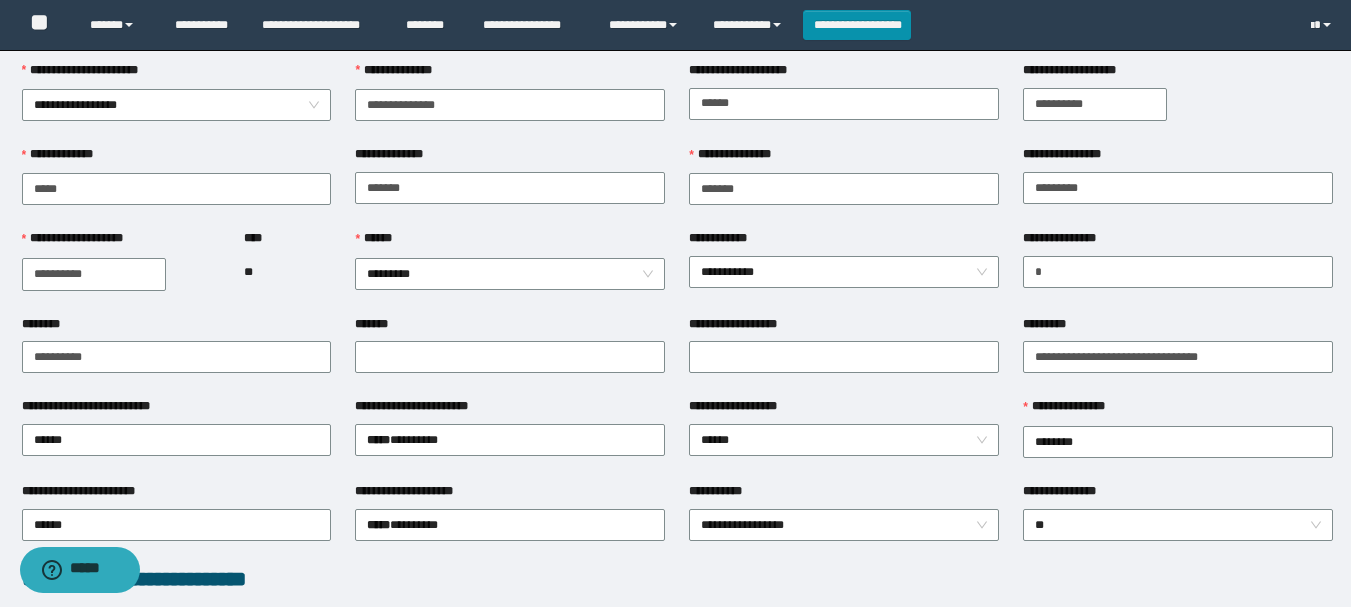 scroll, scrollTop: 0, scrollLeft: 0, axis: both 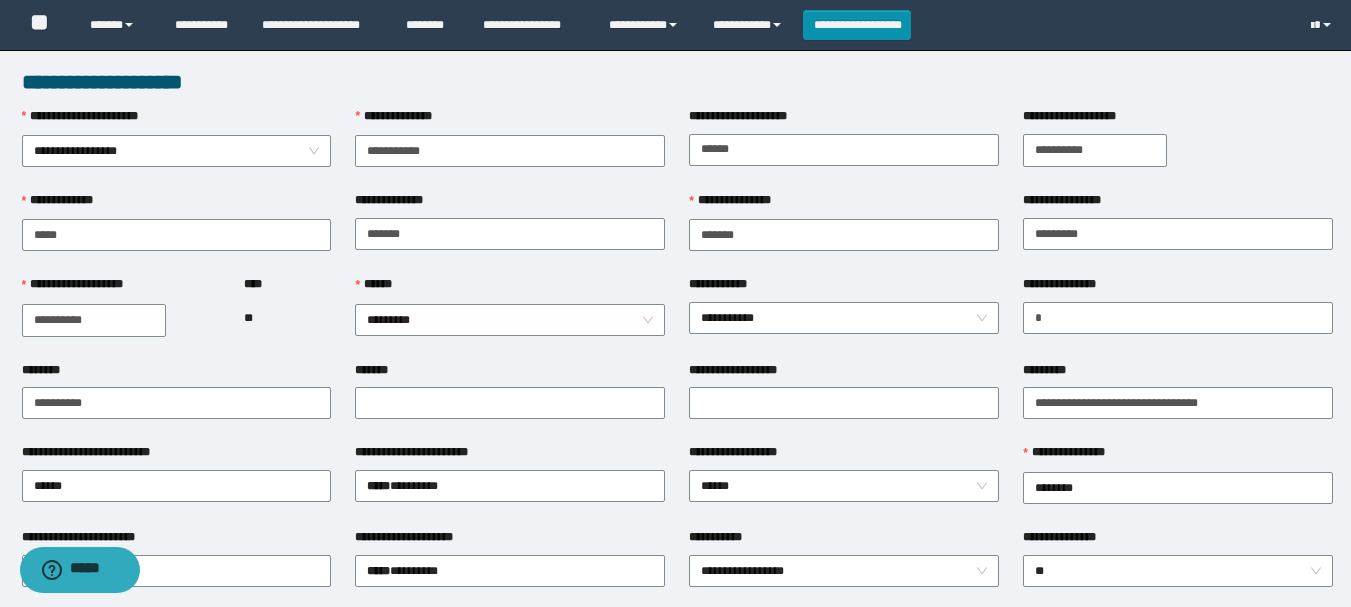 type on "**********" 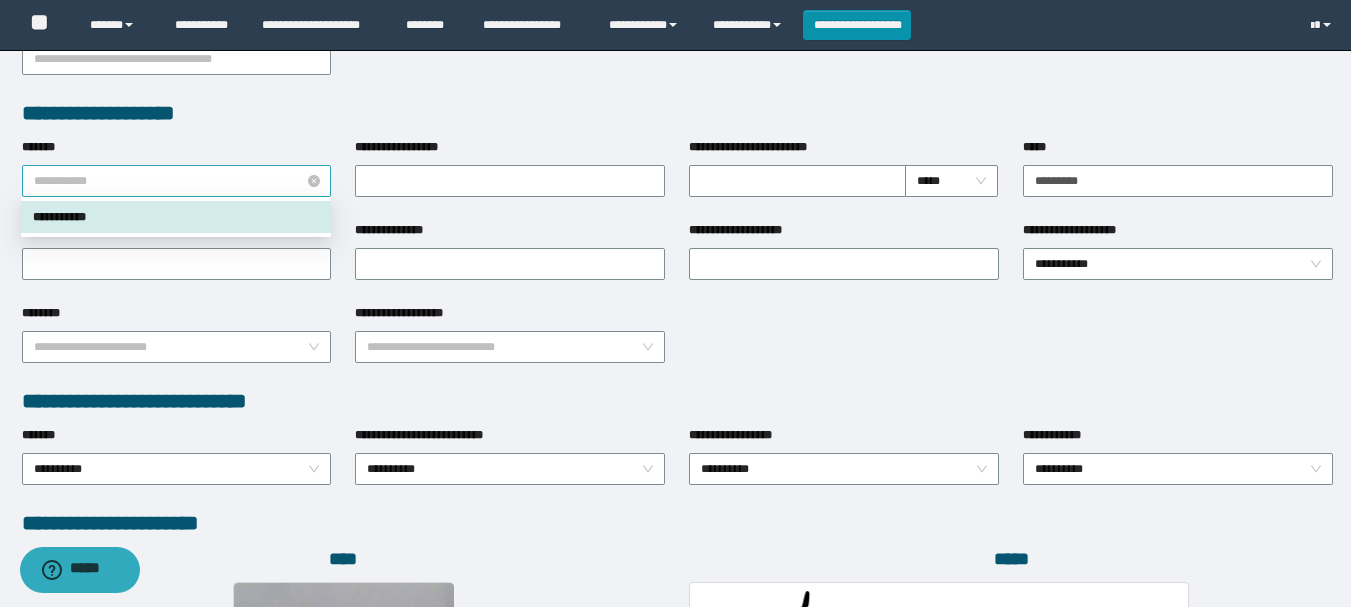 scroll, scrollTop: 700, scrollLeft: 0, axis: vertical 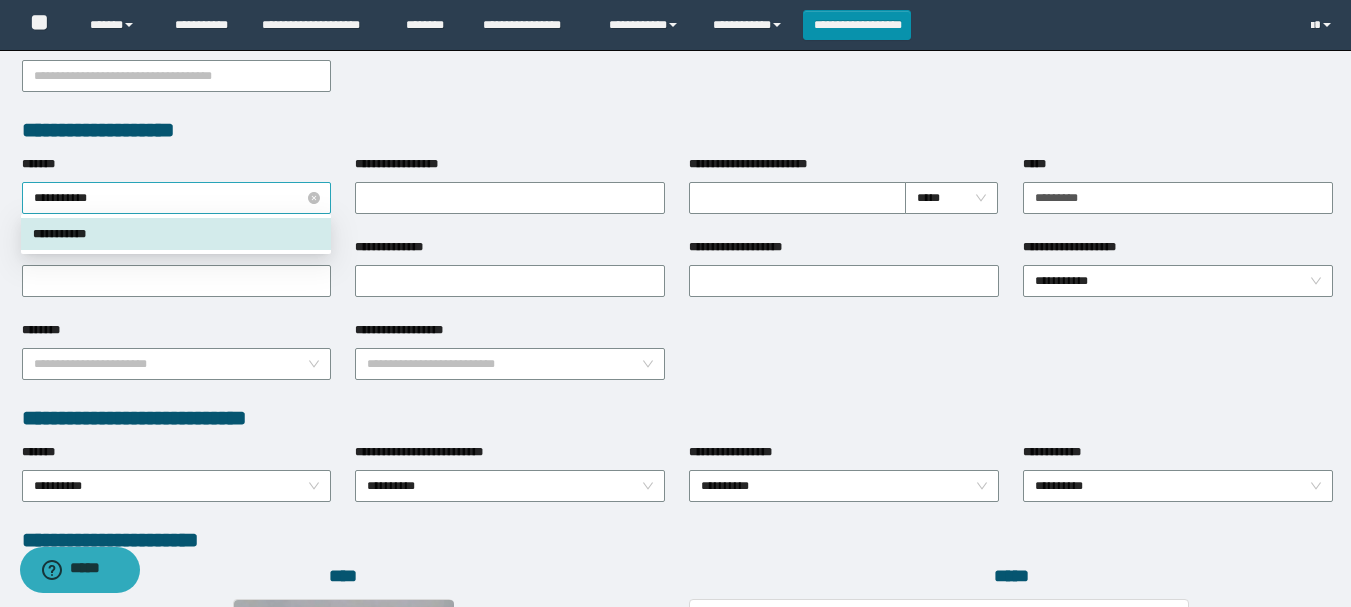 click on "**********" at bounding box center [177, 198] 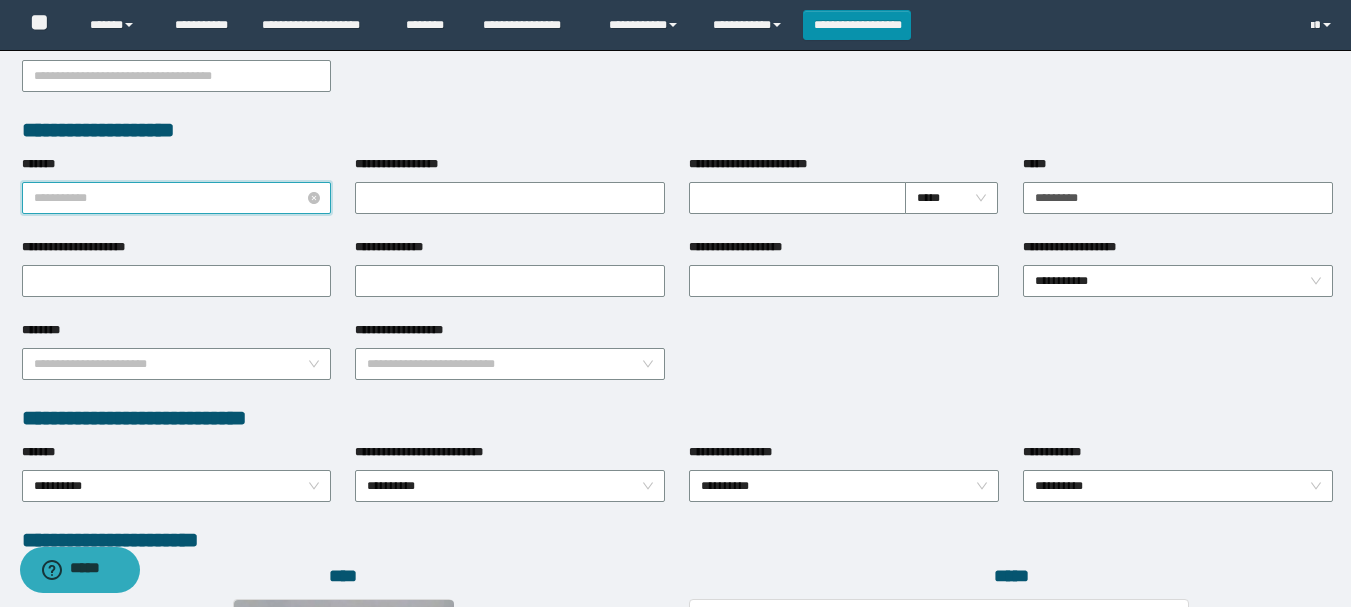 click on "**********" at bounding box center (177, 198) 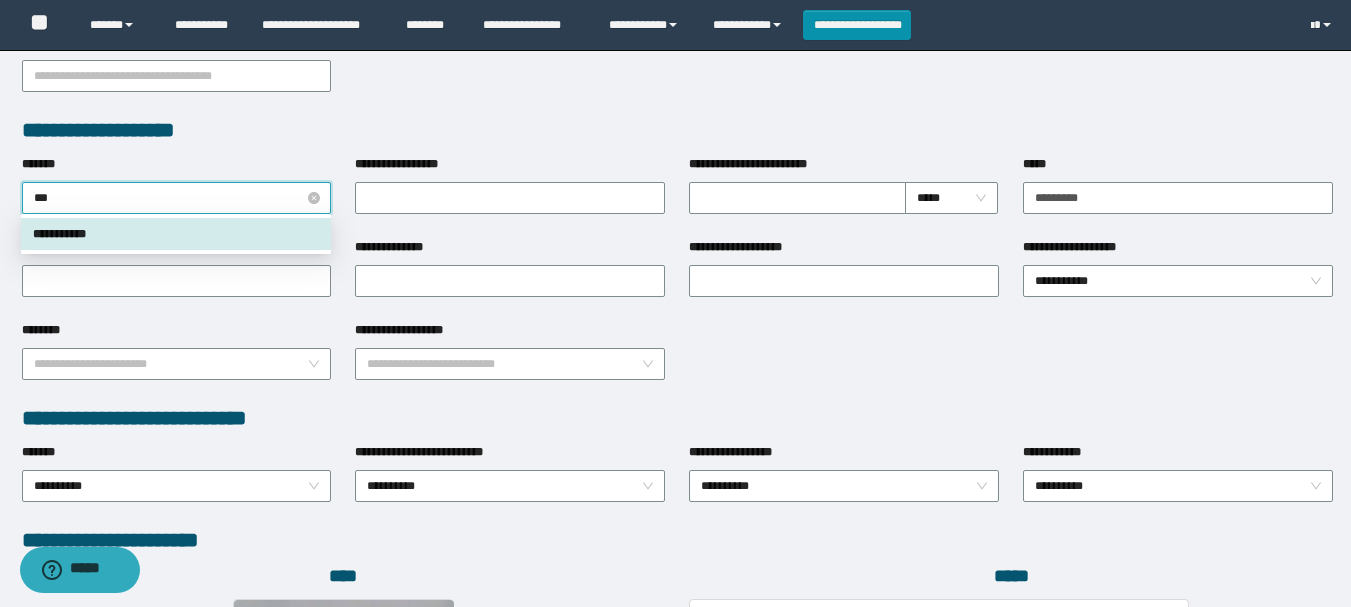 type on "****" 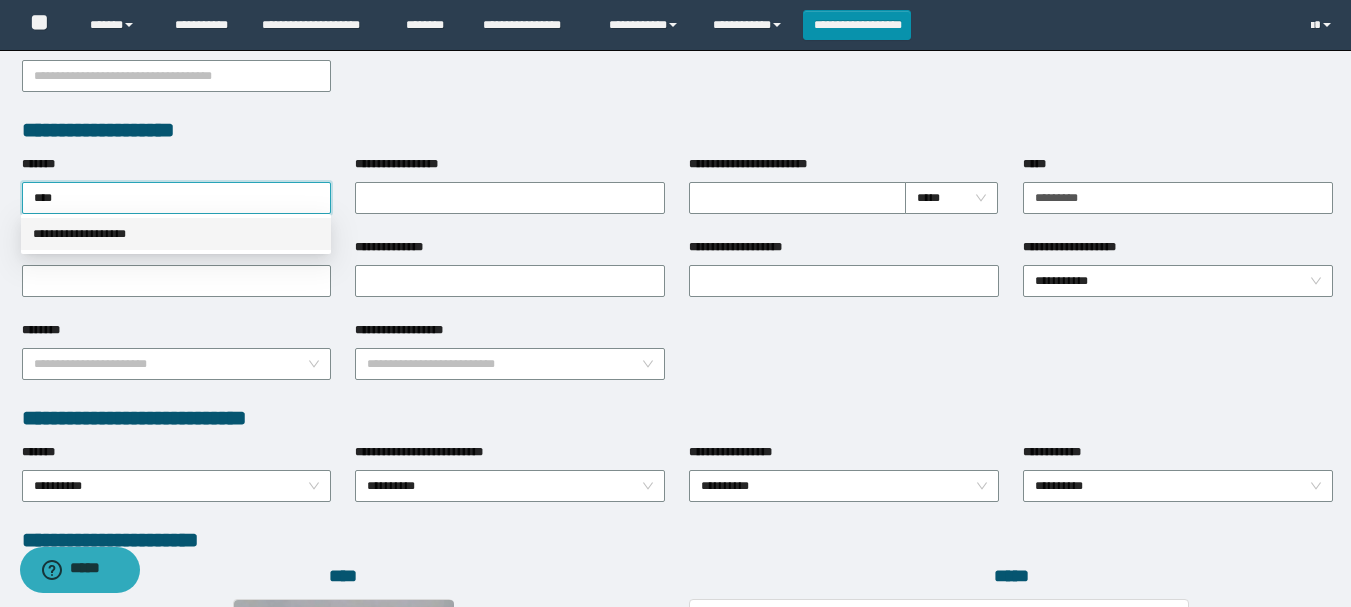 click on "**********" at bounding box center [176, 234] 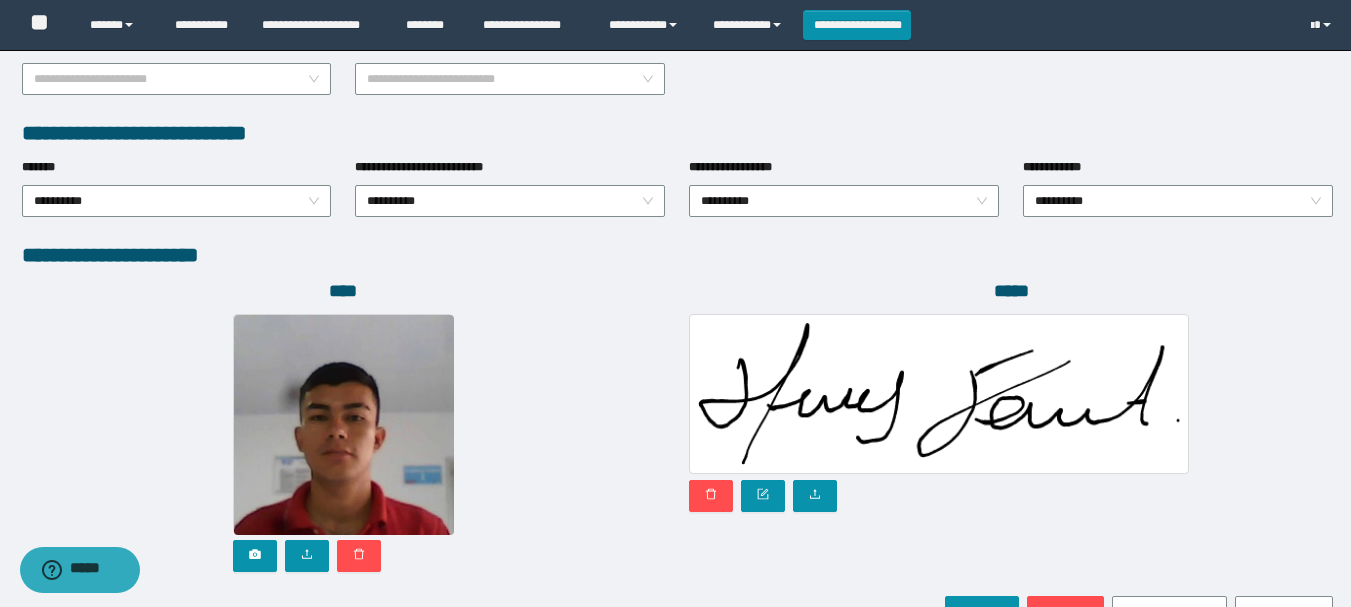 scroll, scrollTop: 1098, scrollLeft: 0, axis: vertical 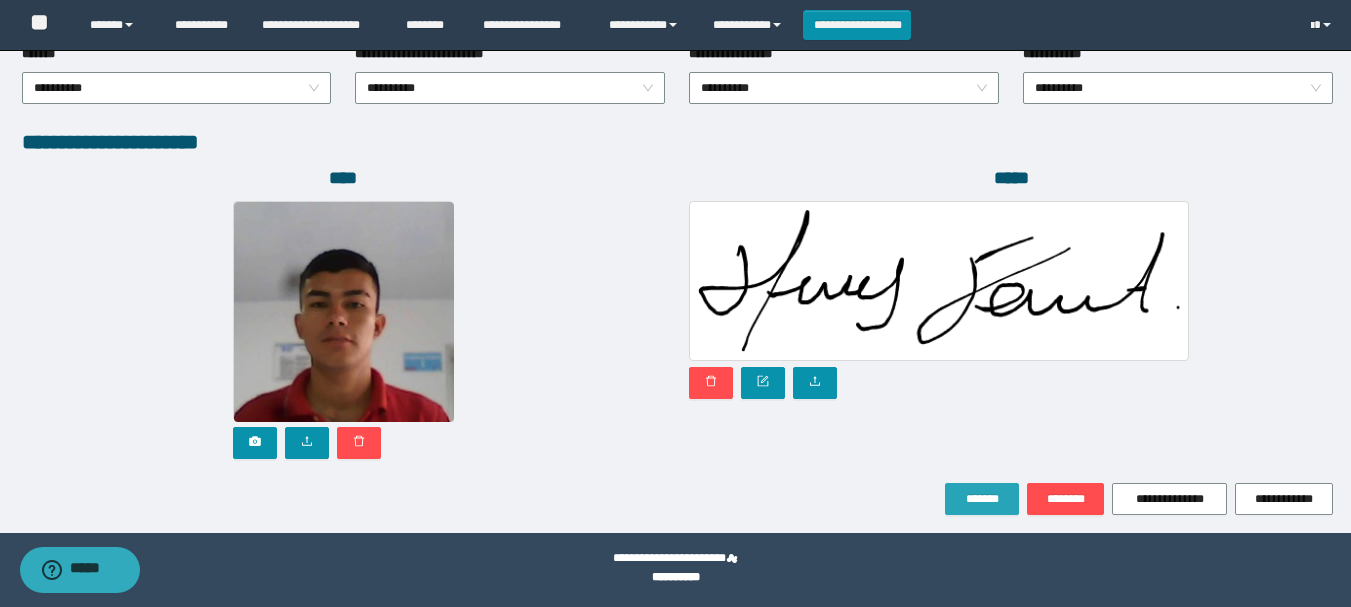 click on "*******" at bounding box center (982, 499) 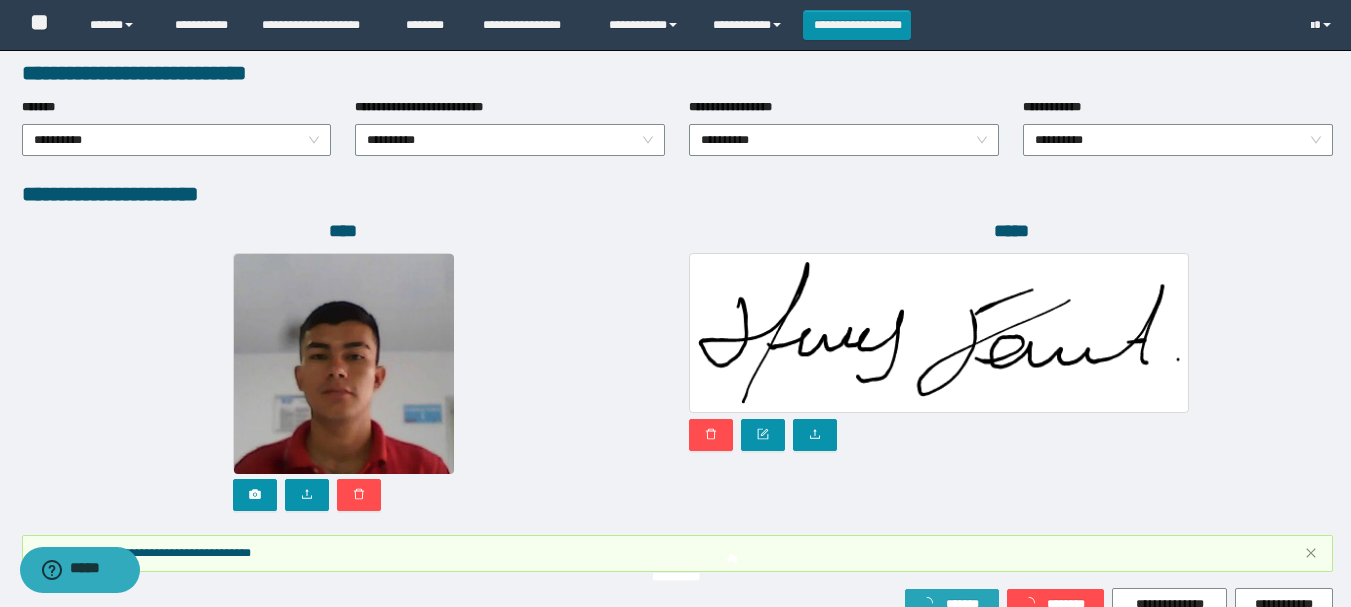 scroll, scrollTop: 1151, scrollLeft: 0, axis: vertical 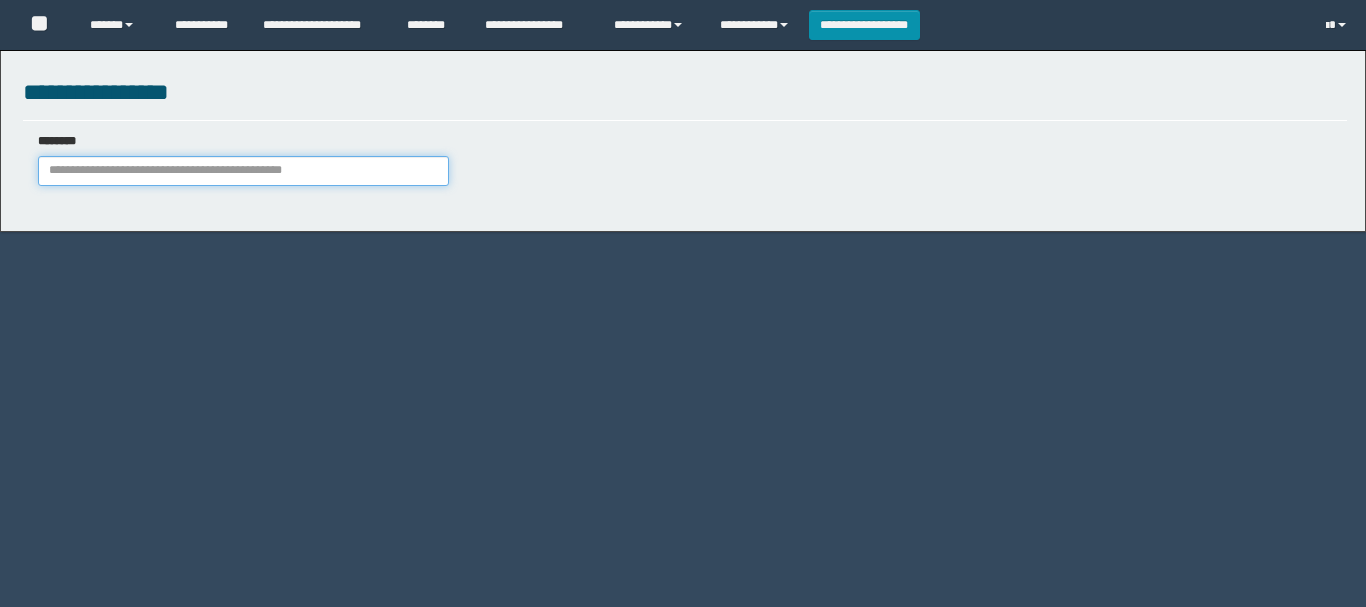 click on "********" at bounding box center [243, 171] 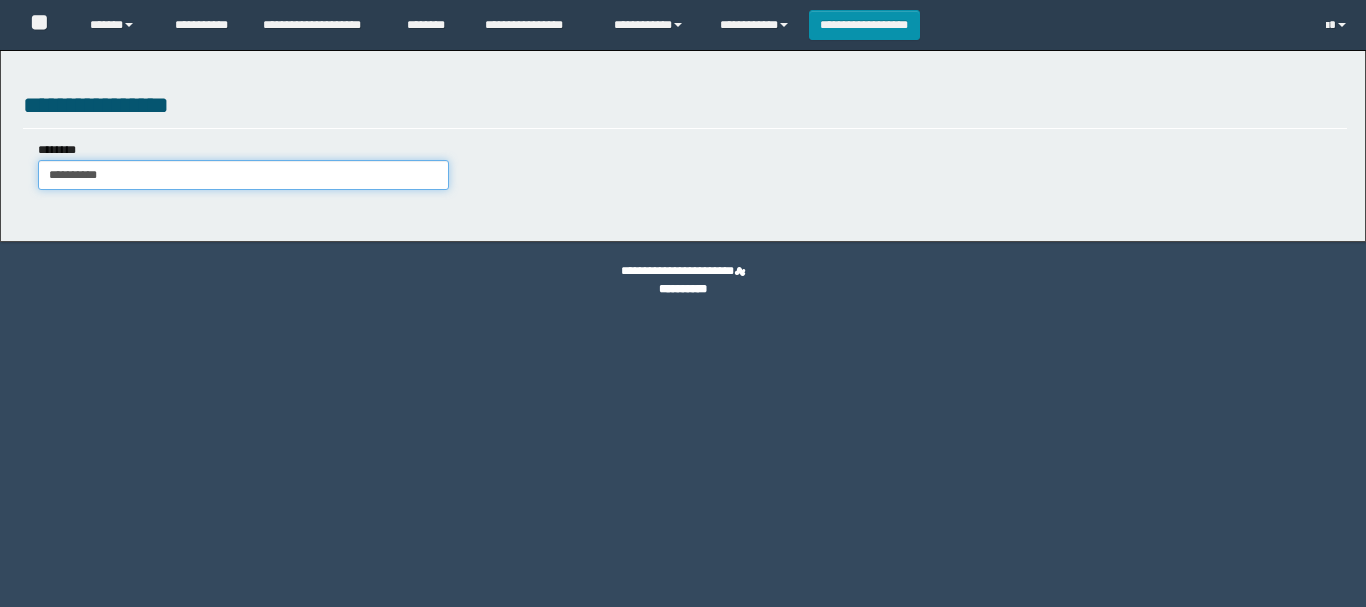 type on "**********" 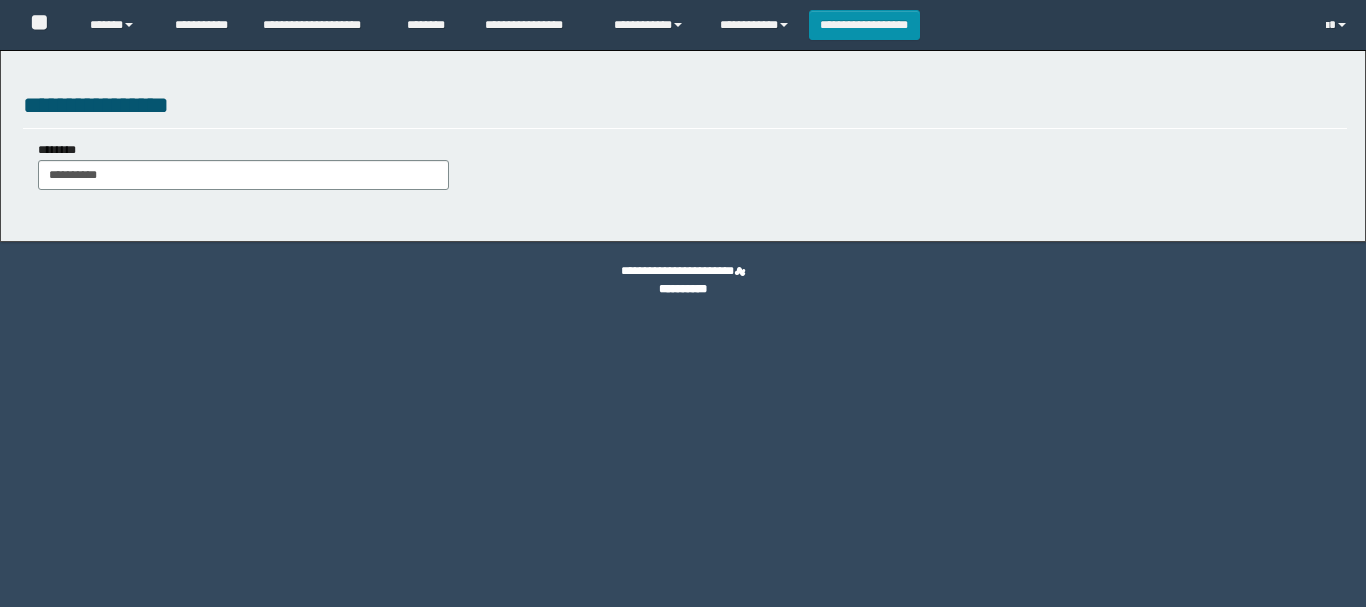 click on "**********" at bounding box center [243, 167] 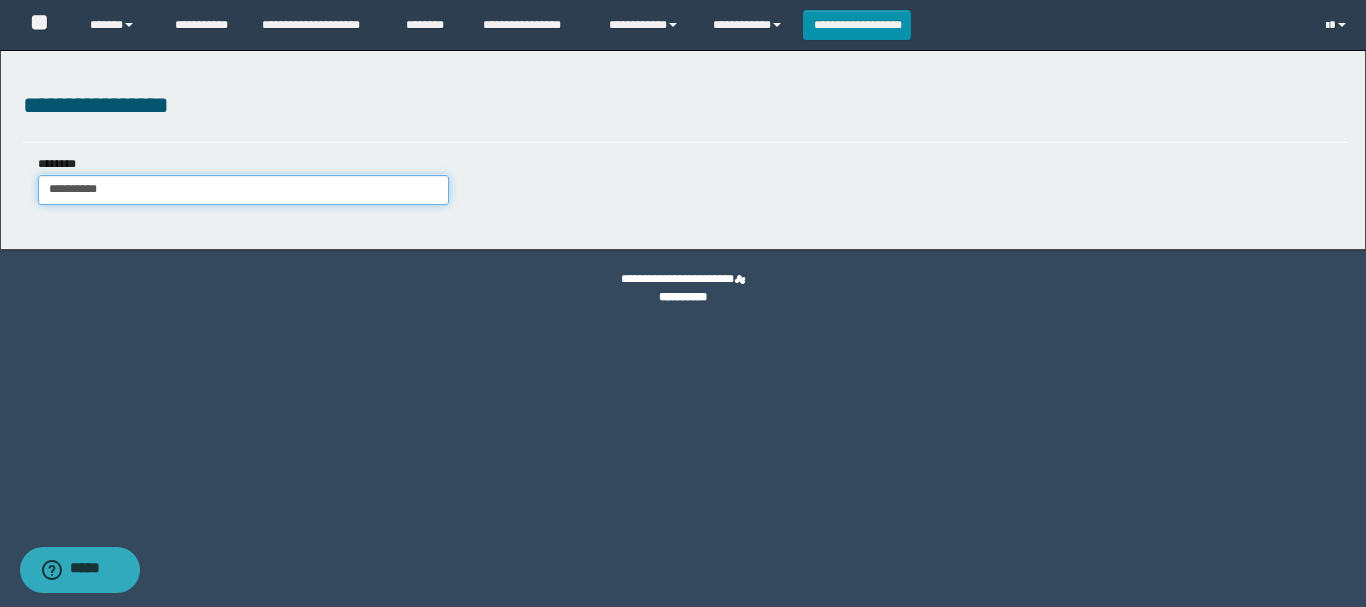 scroll, scrollTop: 0, scrollLeft: 0, axis: both 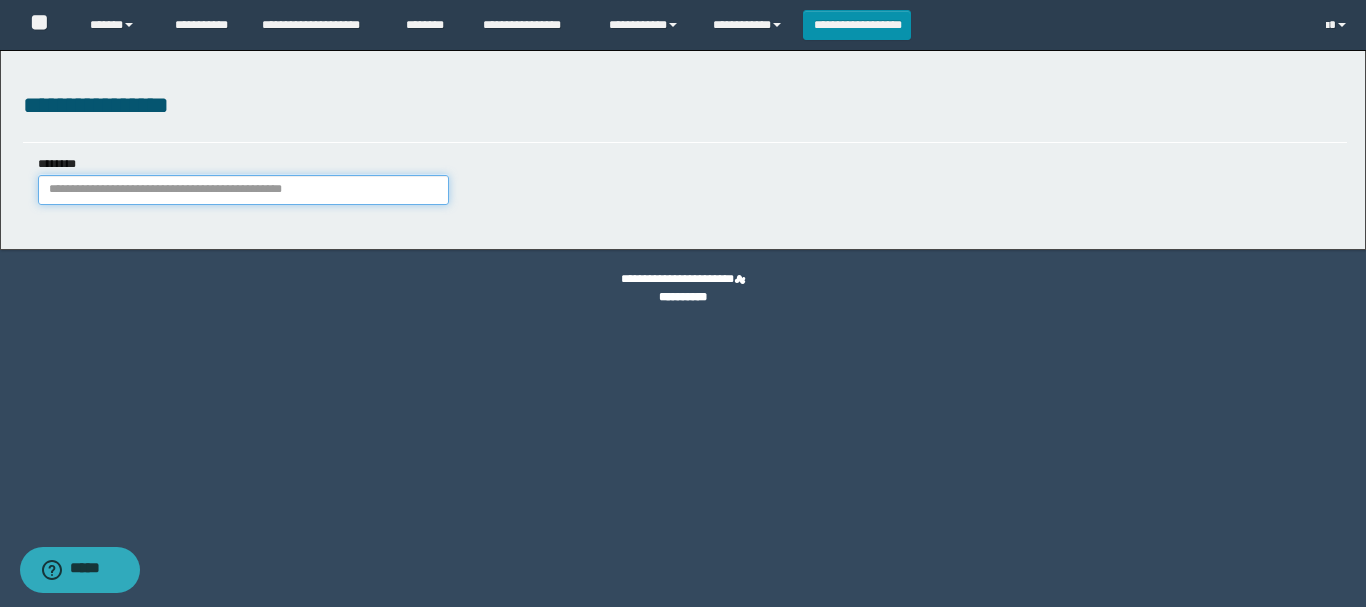 paste on "**********" 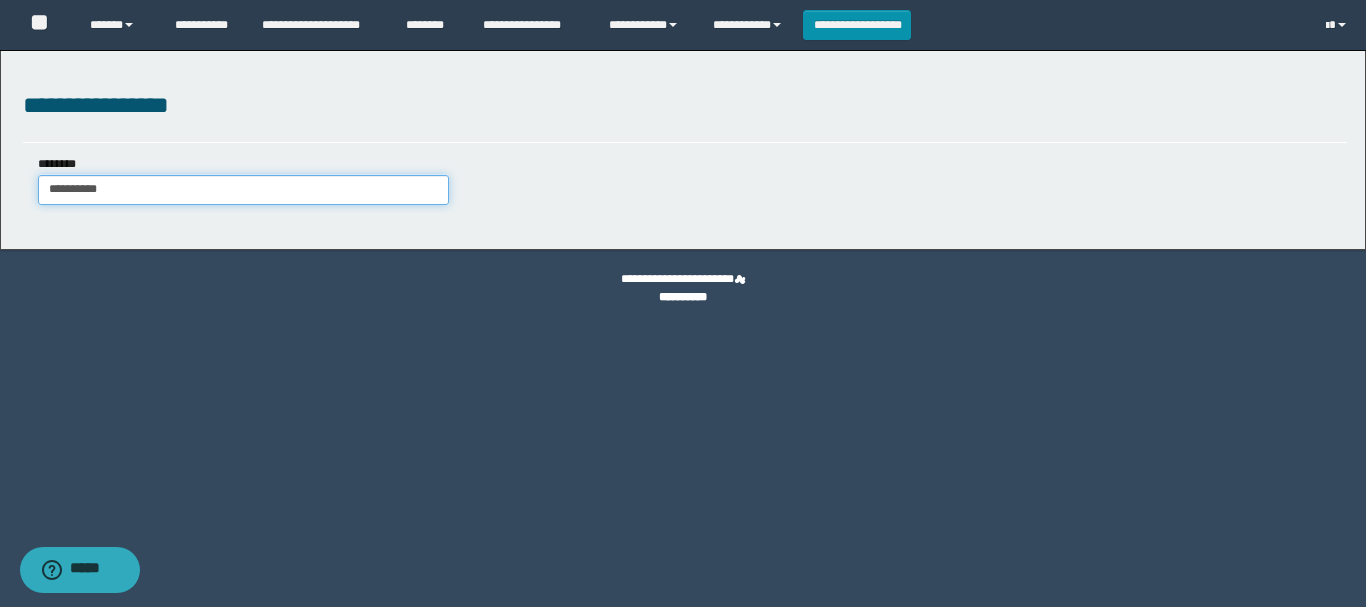 type on "**********" 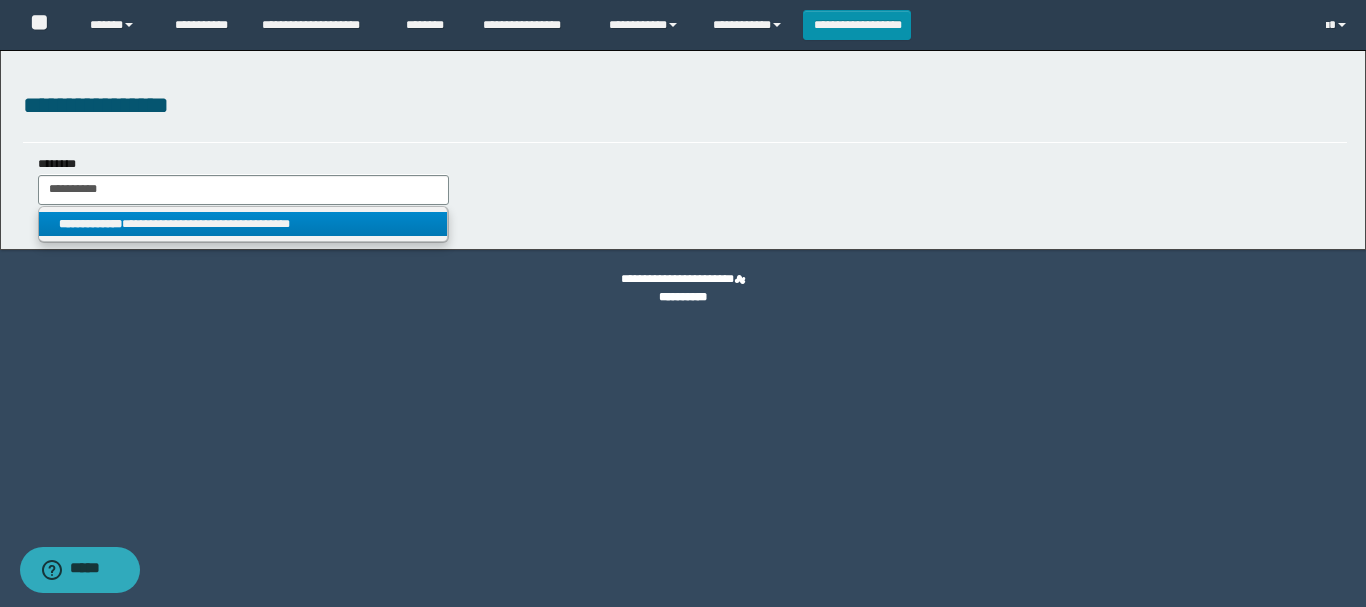 click on "**********" at bounding box center [243, 224] 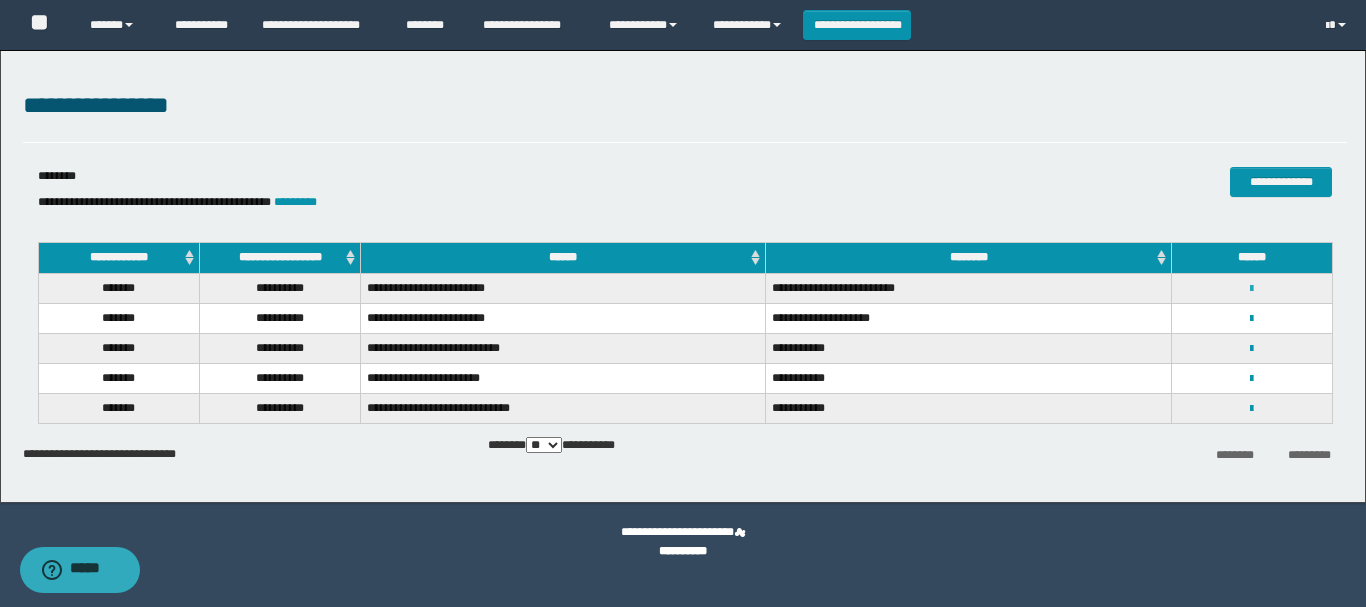 click at bounding box center (1251, 289) 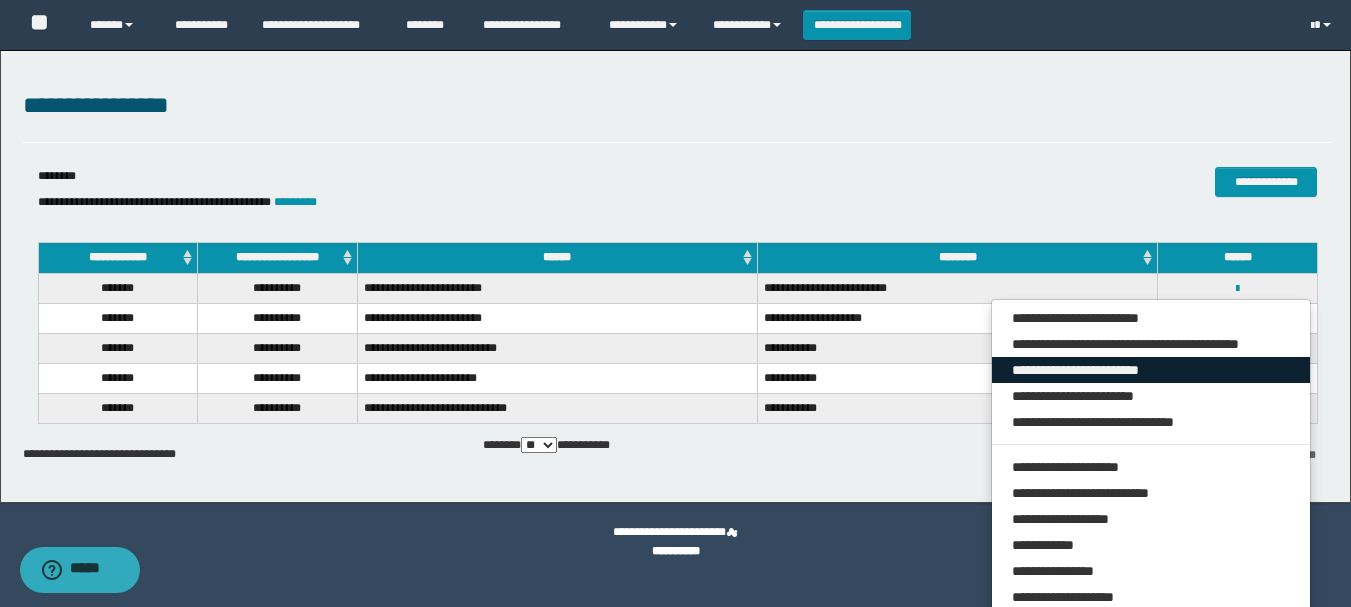 drag, startPoint x: 1084, startPoint y: 375, endPoint x: 1084, endPoint y: 361, distance: 14 